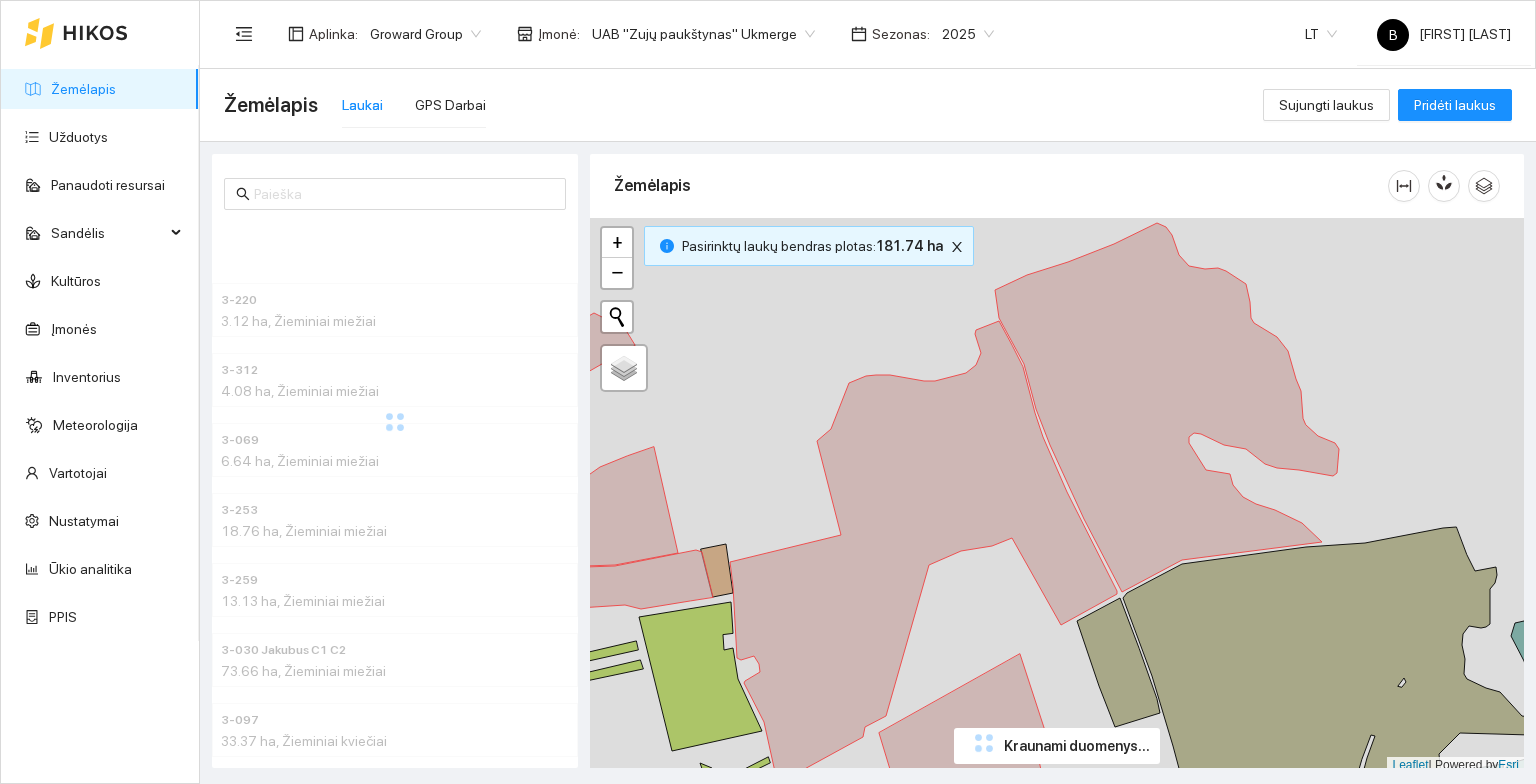 scroll, scrollTop: 0, scrollLeft: 0, axis: both 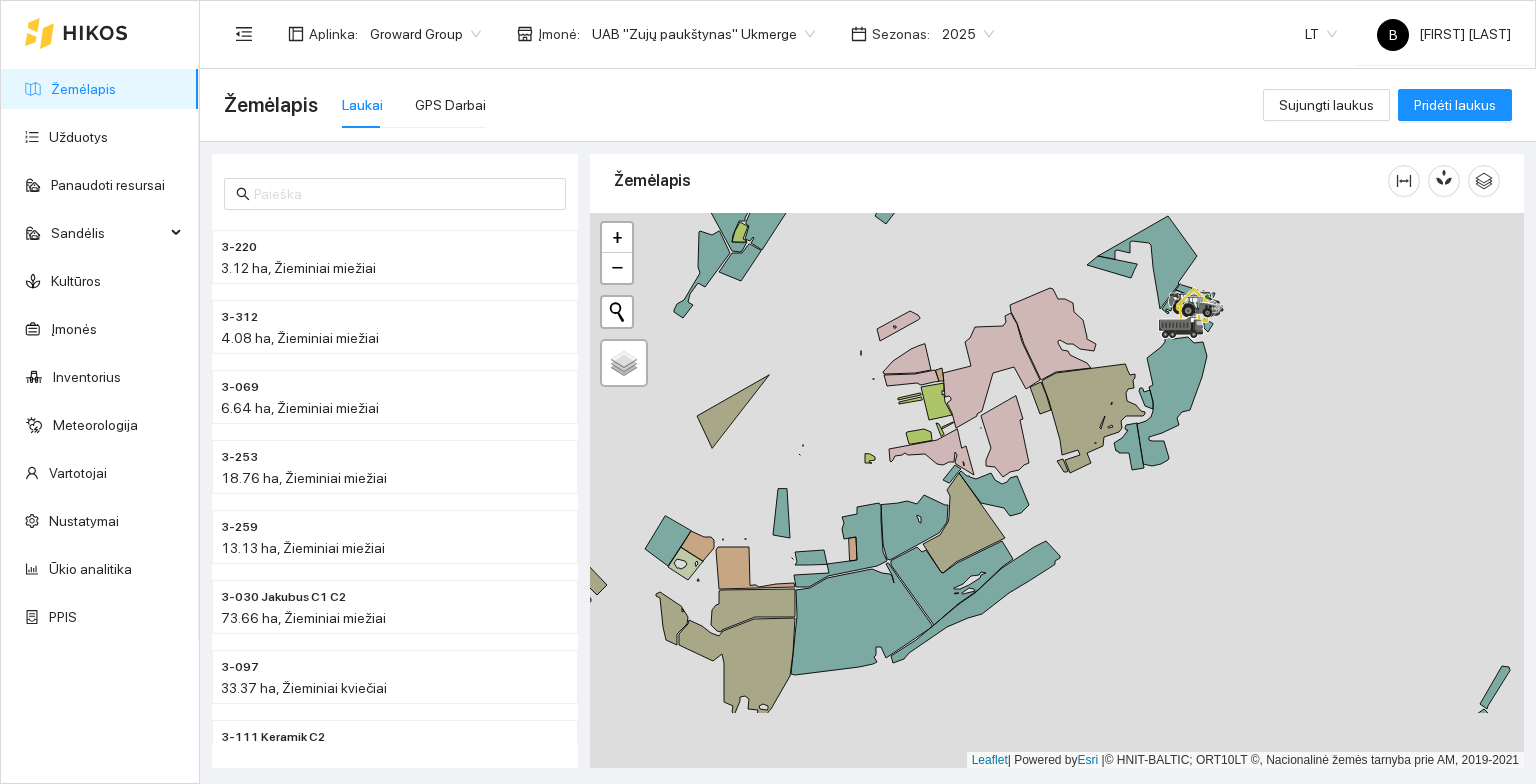 drag, startPoint x: 1041, startPoint y: 601, endPoint x: 1025, endPoint y: 331, distance: 270.47366 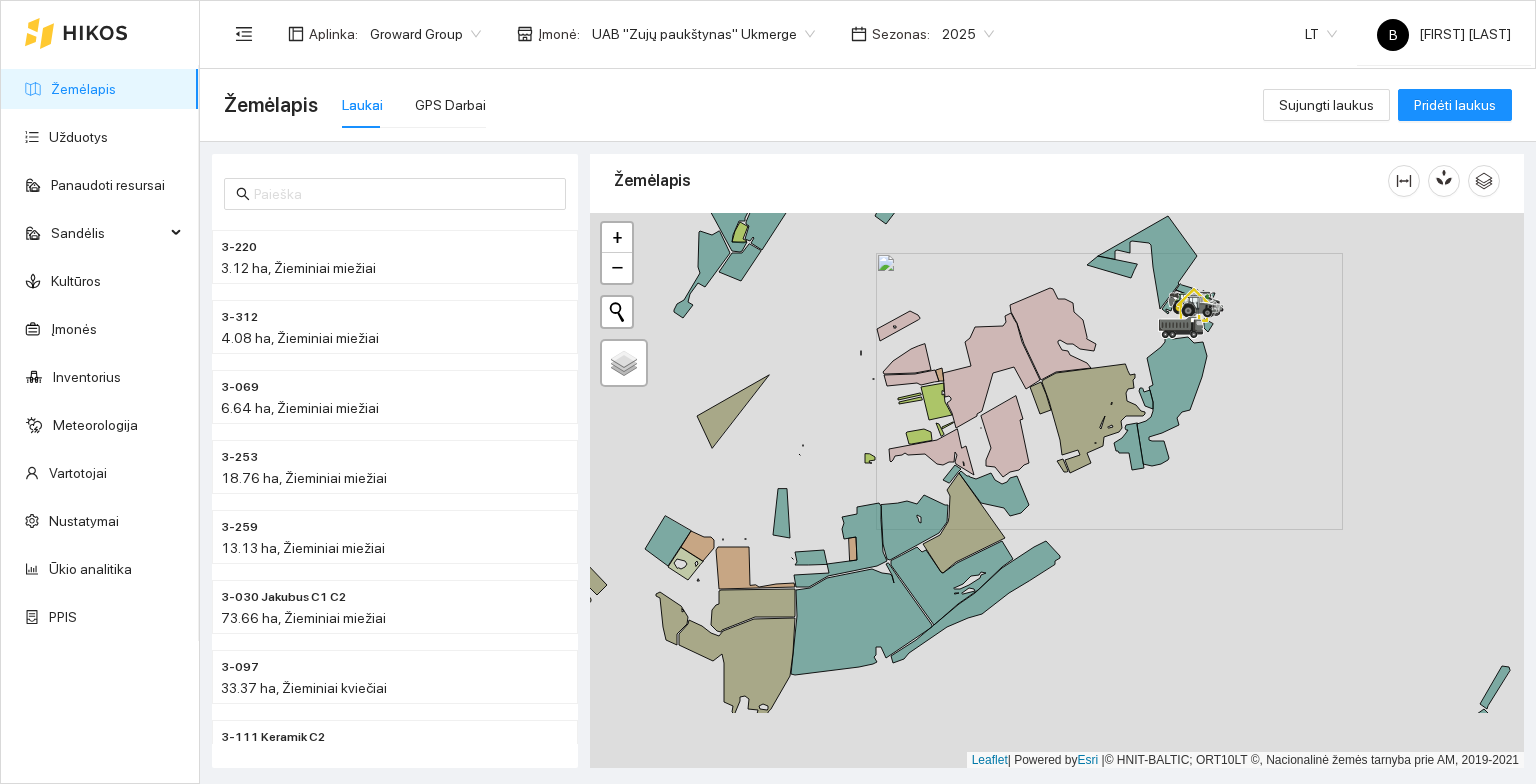 click at bounding box center [1057, 491] 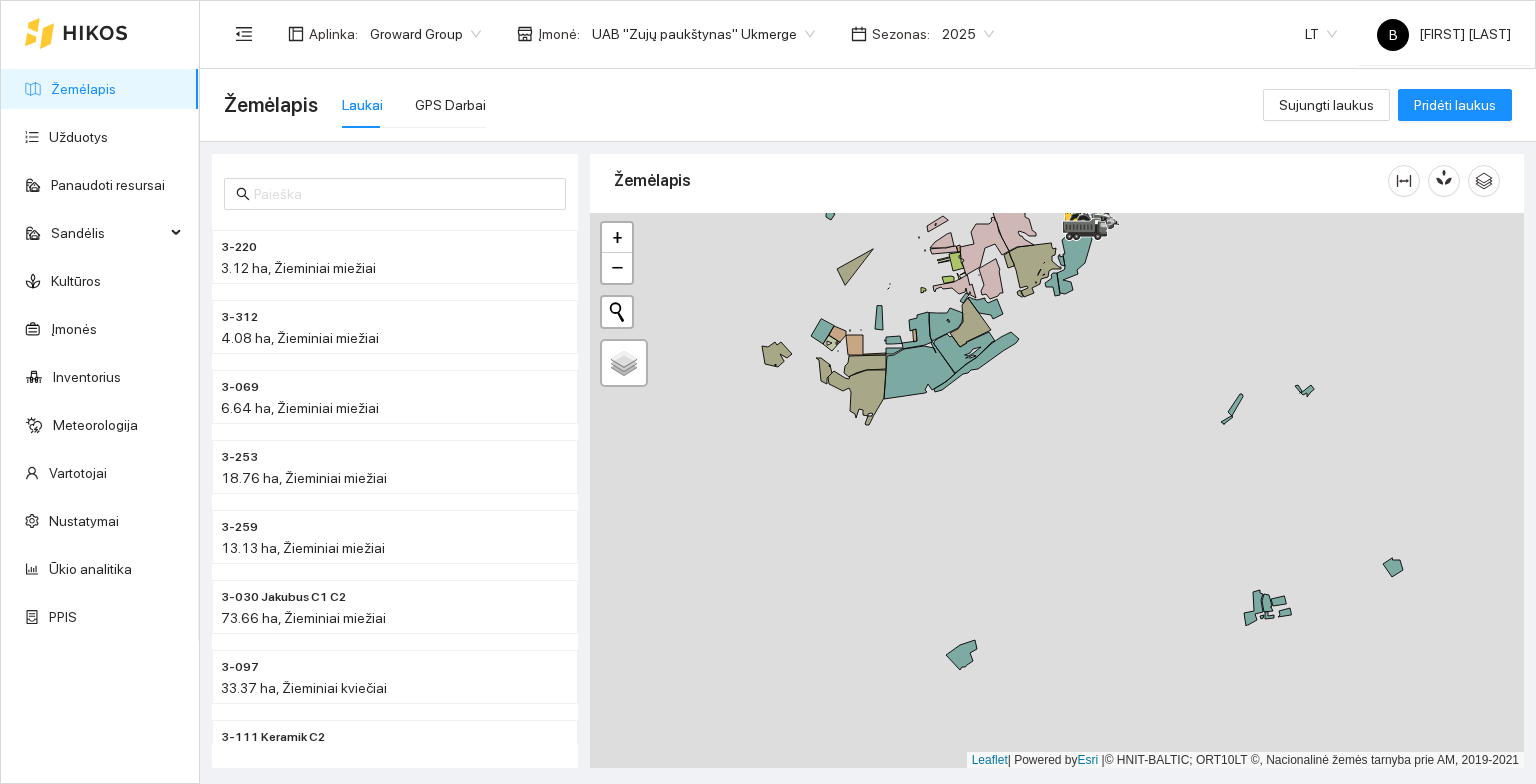 drag, startPoint x: 1071, startPoint y: 592, endPoint x: 995, endPoint y: 425, distance: 183.48024 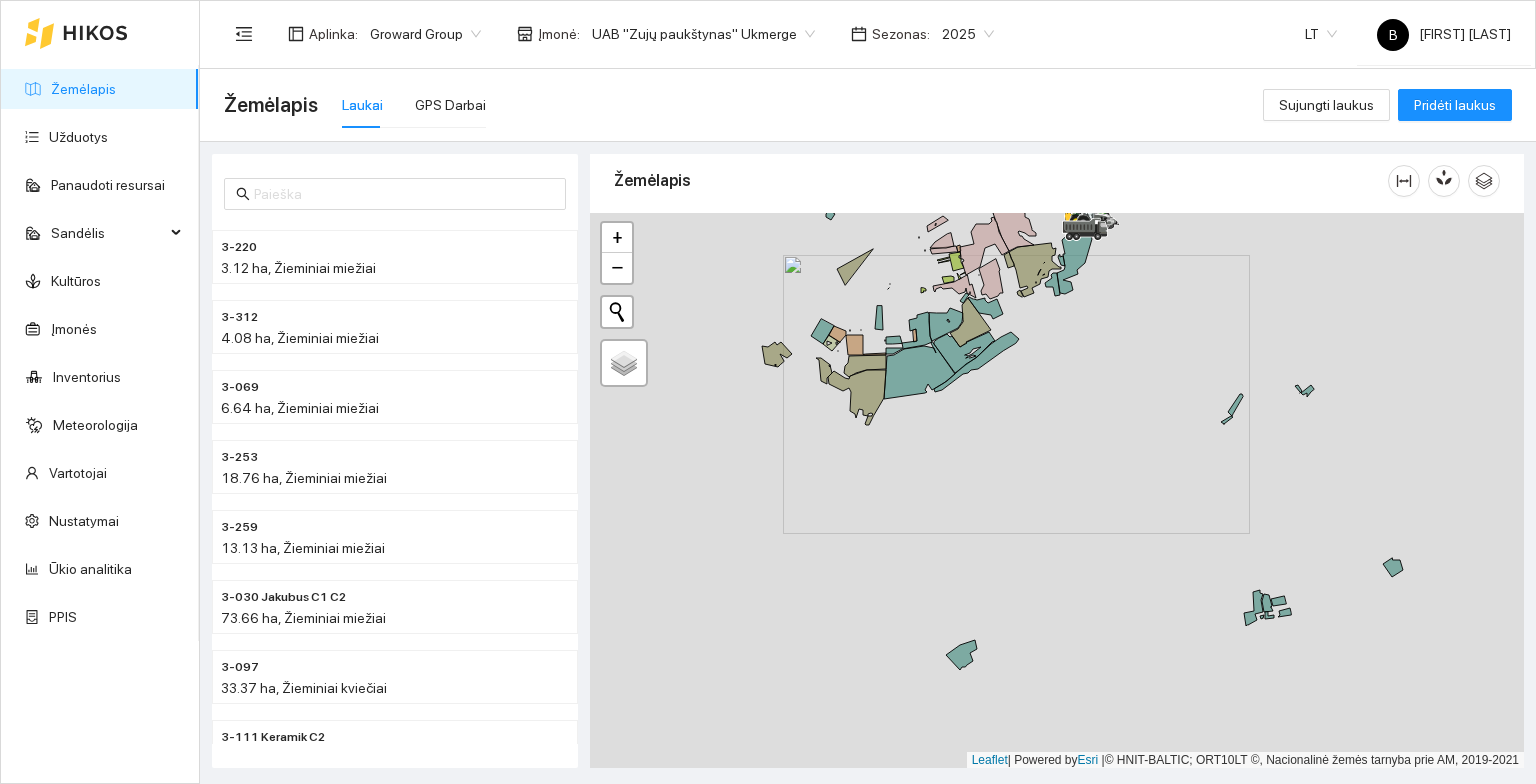 click at bounding box center (1057, 491) 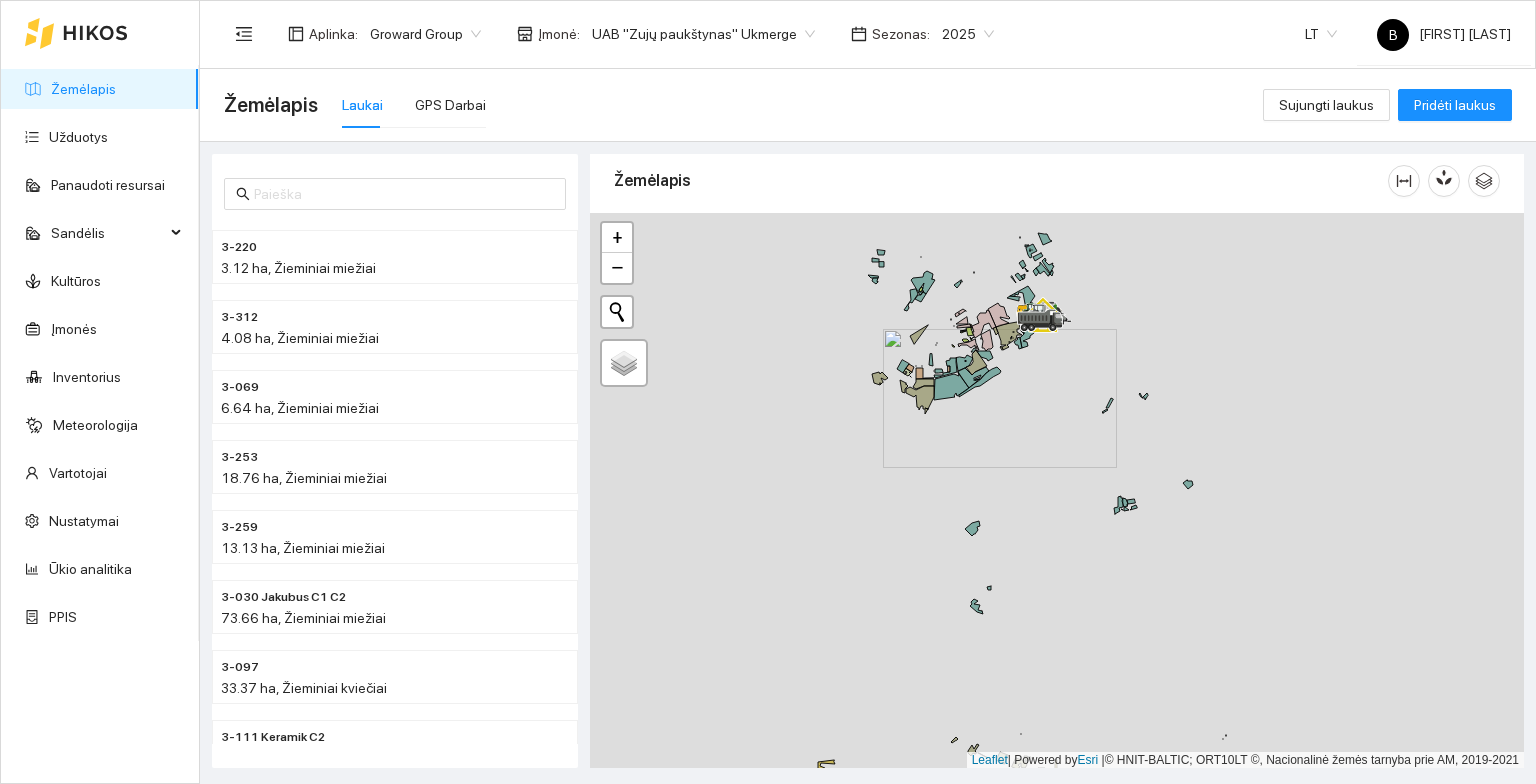 drag, startPoint x: 1083, startPoint y: 644, endPoint x: 980, endPoint y: 419, distance: 247.45505 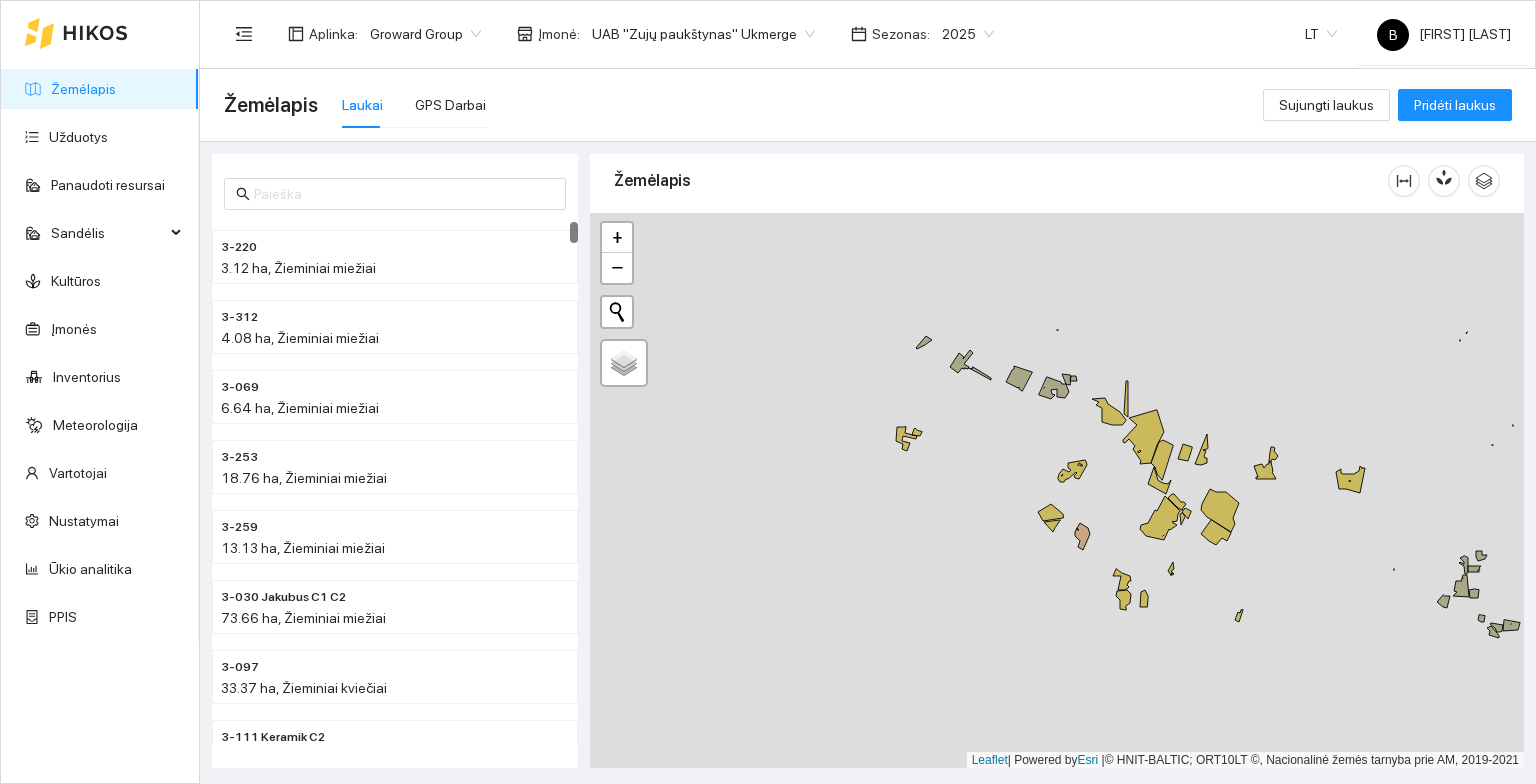 drag, startPoint x: 661, startPoint y: 581, endPoint x: 1036, endPoint y: 601, distance: 375.53296 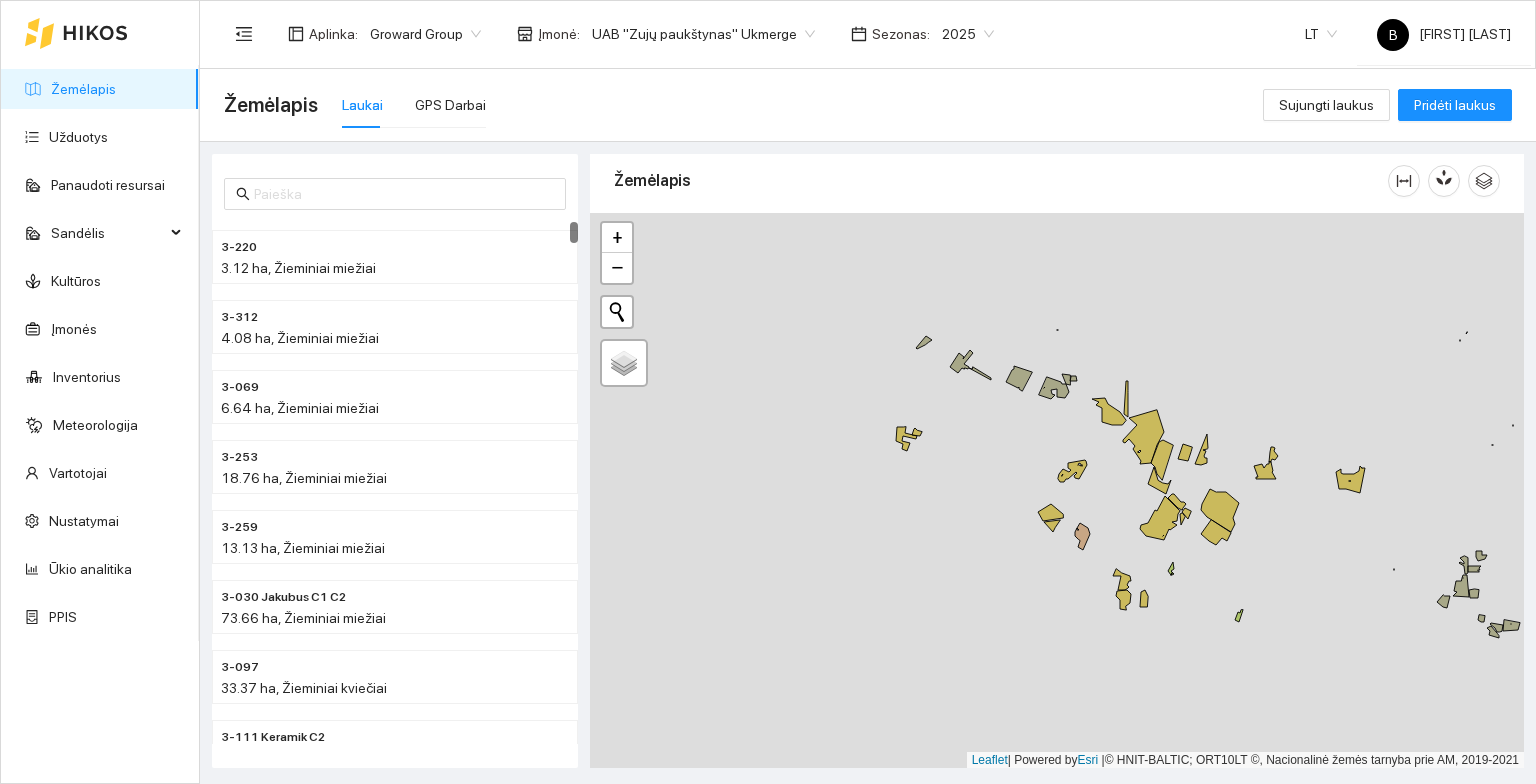 click at bounding box center (1057, 491) 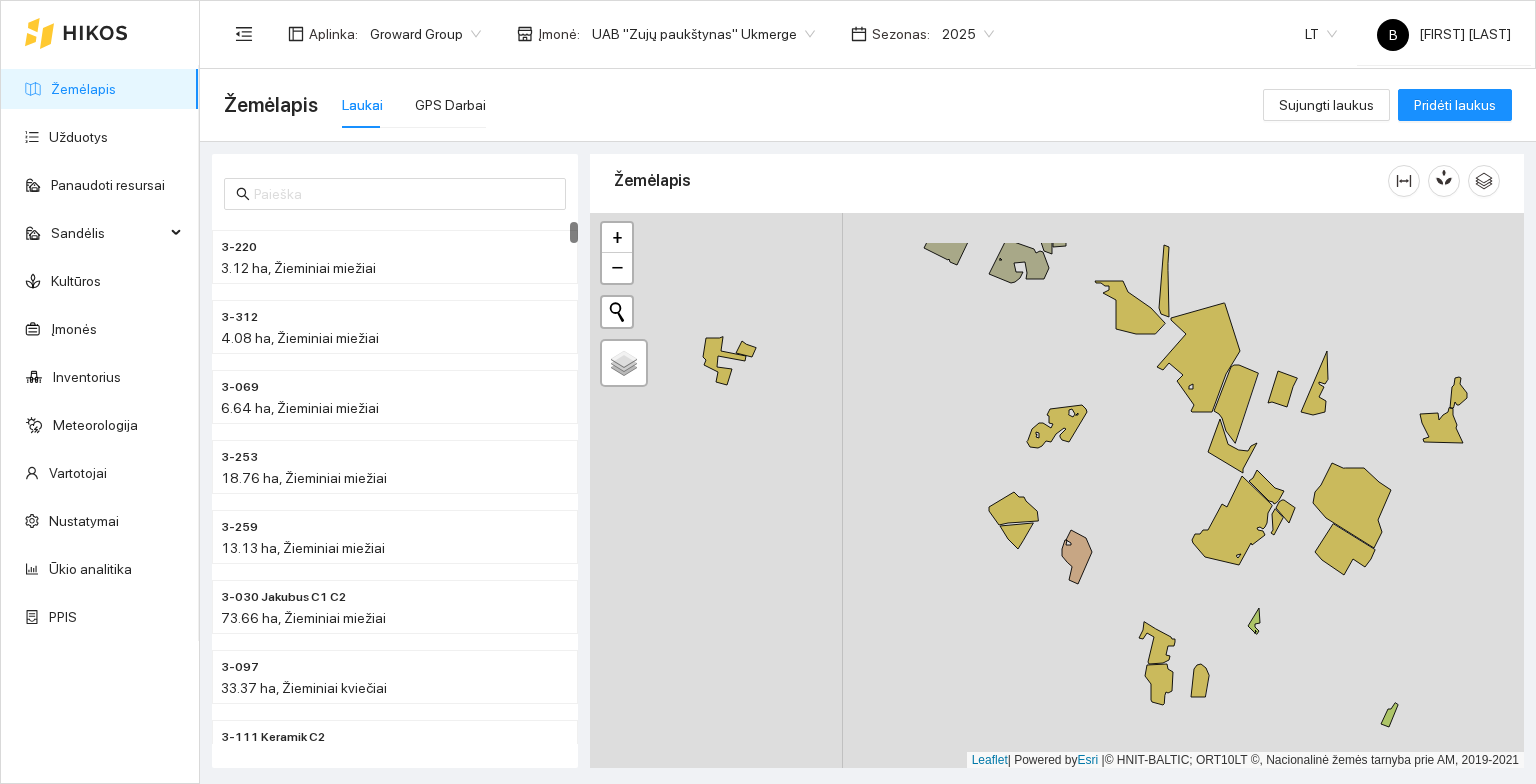 drag, startPoint x: 1068, startPoint y: 543, endPoint x: 1016, endPoint y: 632, distance: 103.077644 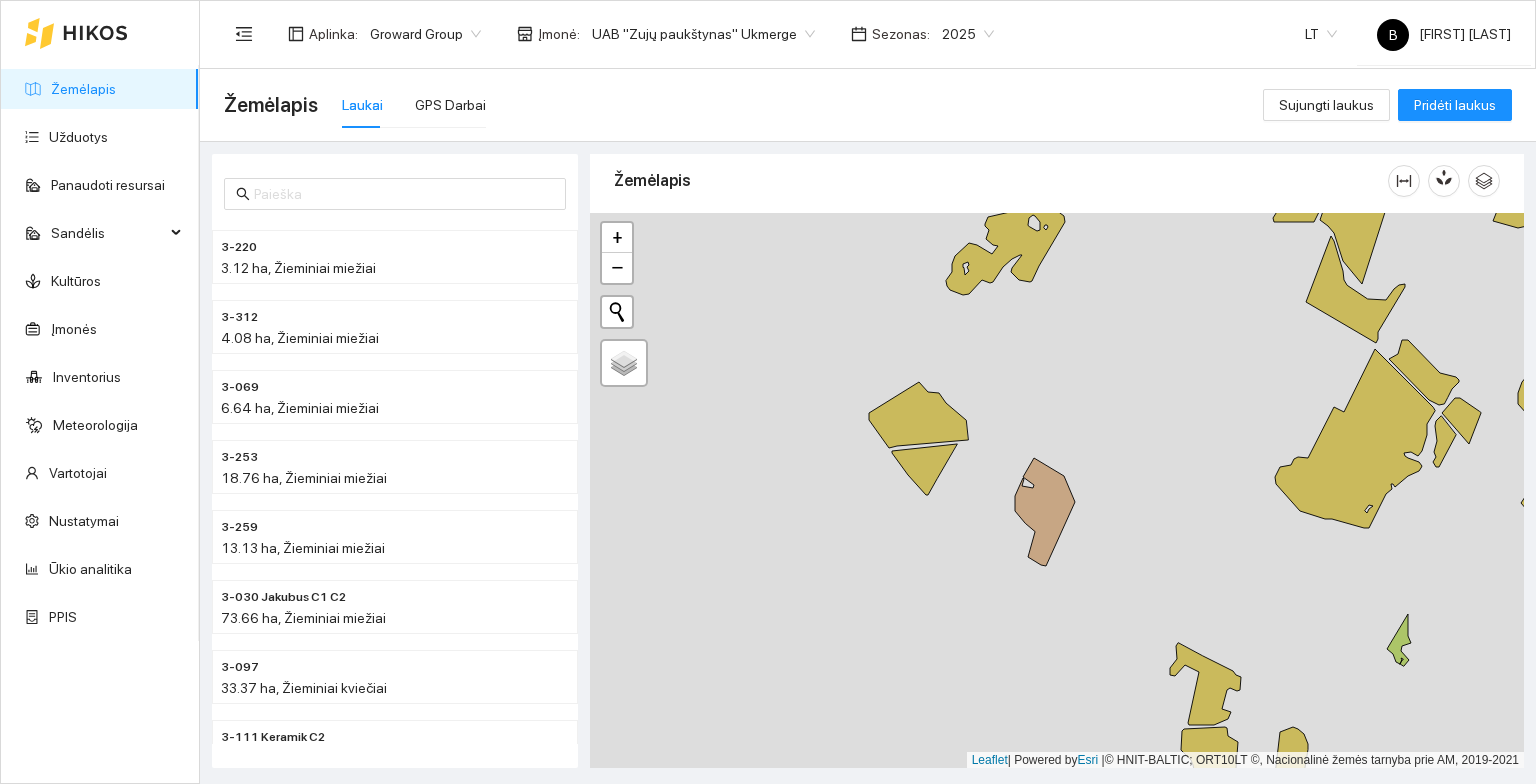 drag, startPoint x: 1072, startPoint y: 591, endPoint x: 976, endPoint y: 618, distance: 99.724625 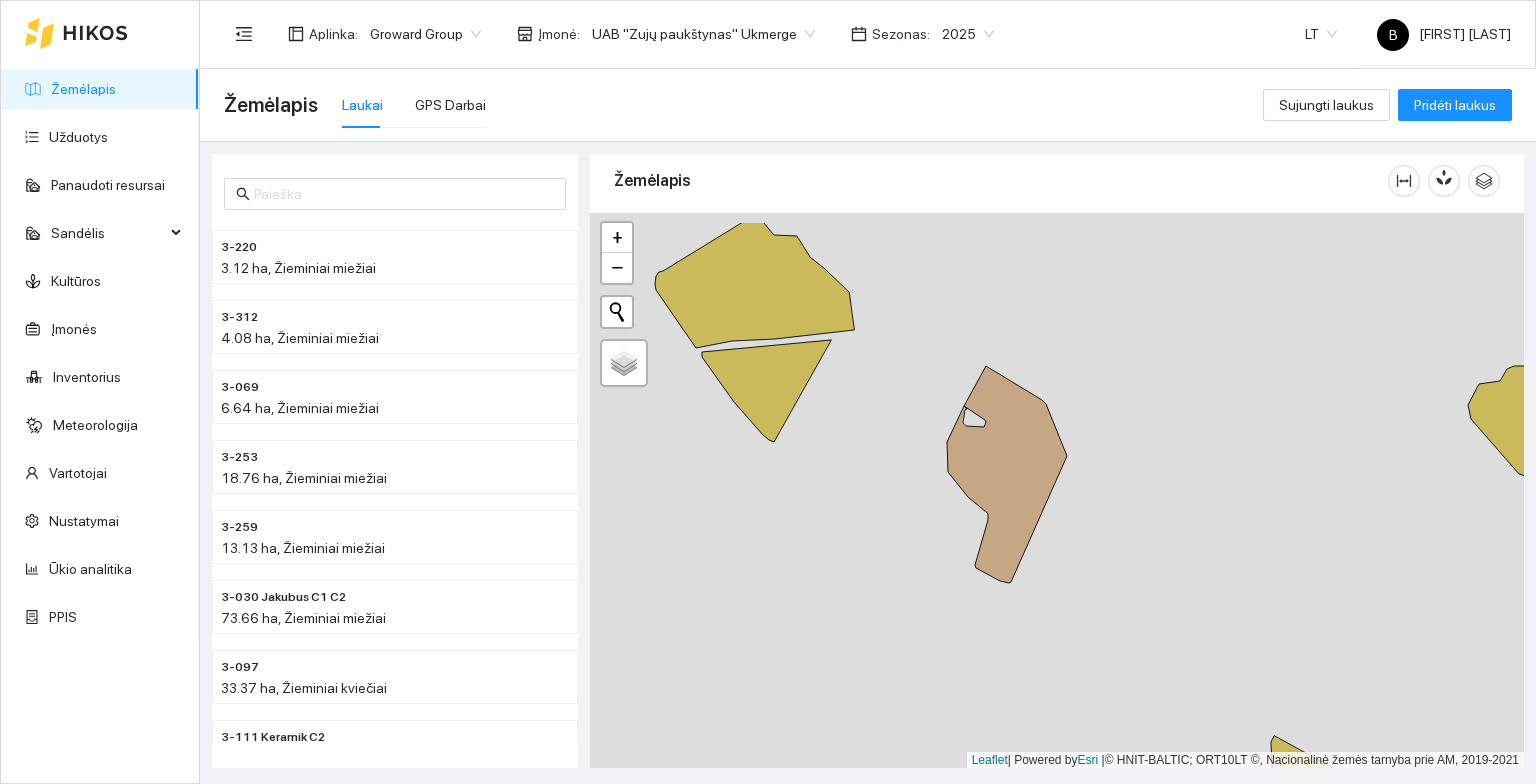 drag, startPoint x: 1033, startPoint y: 585, endPoint x: 941, endPoint y: 651, distance: 113.22544 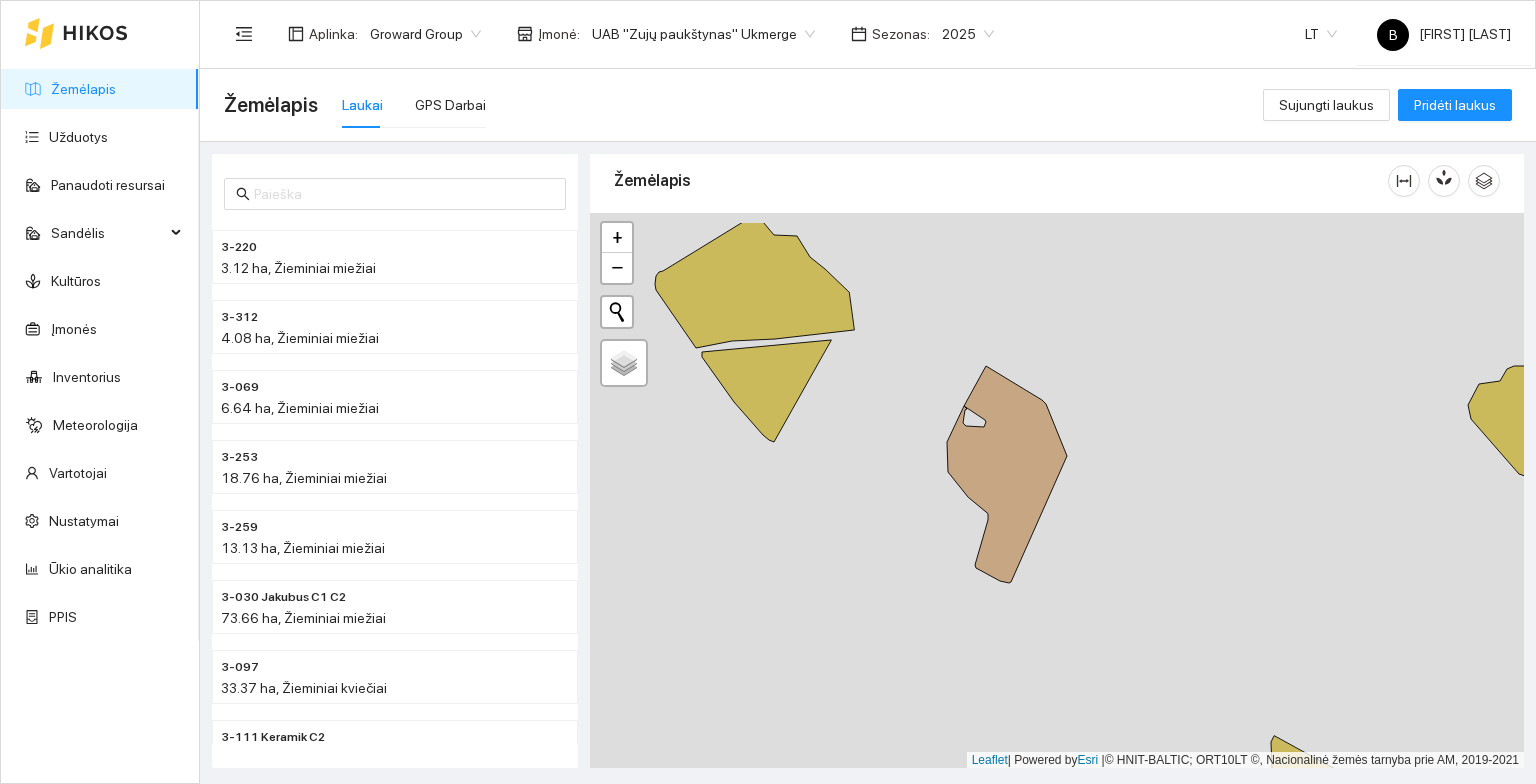 click at bounding box center (1057, 491) 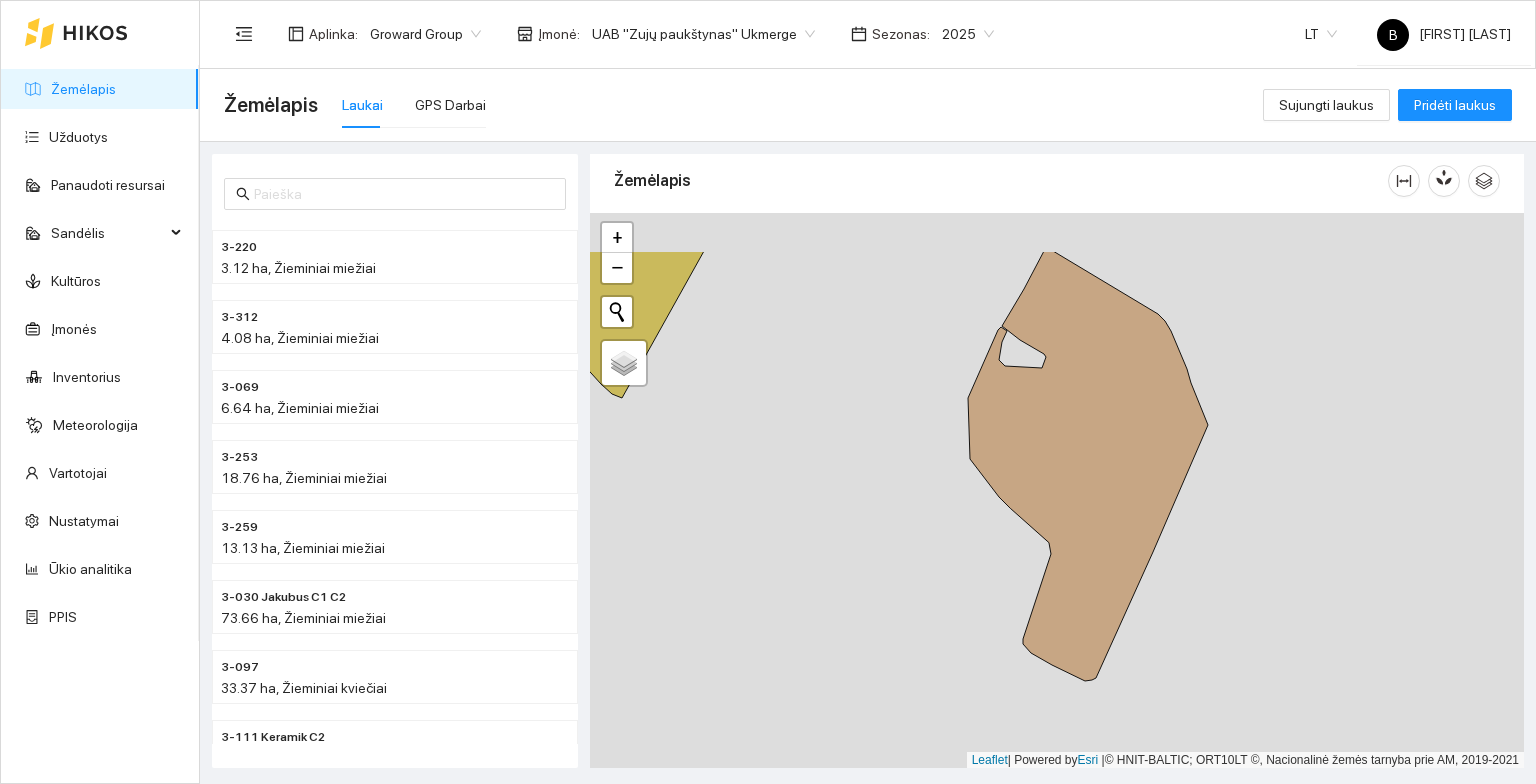 drag, startPoint x: 900, startPoint y: 548, endPoint x: 868, endPoint y: 643, distance: 100.2447 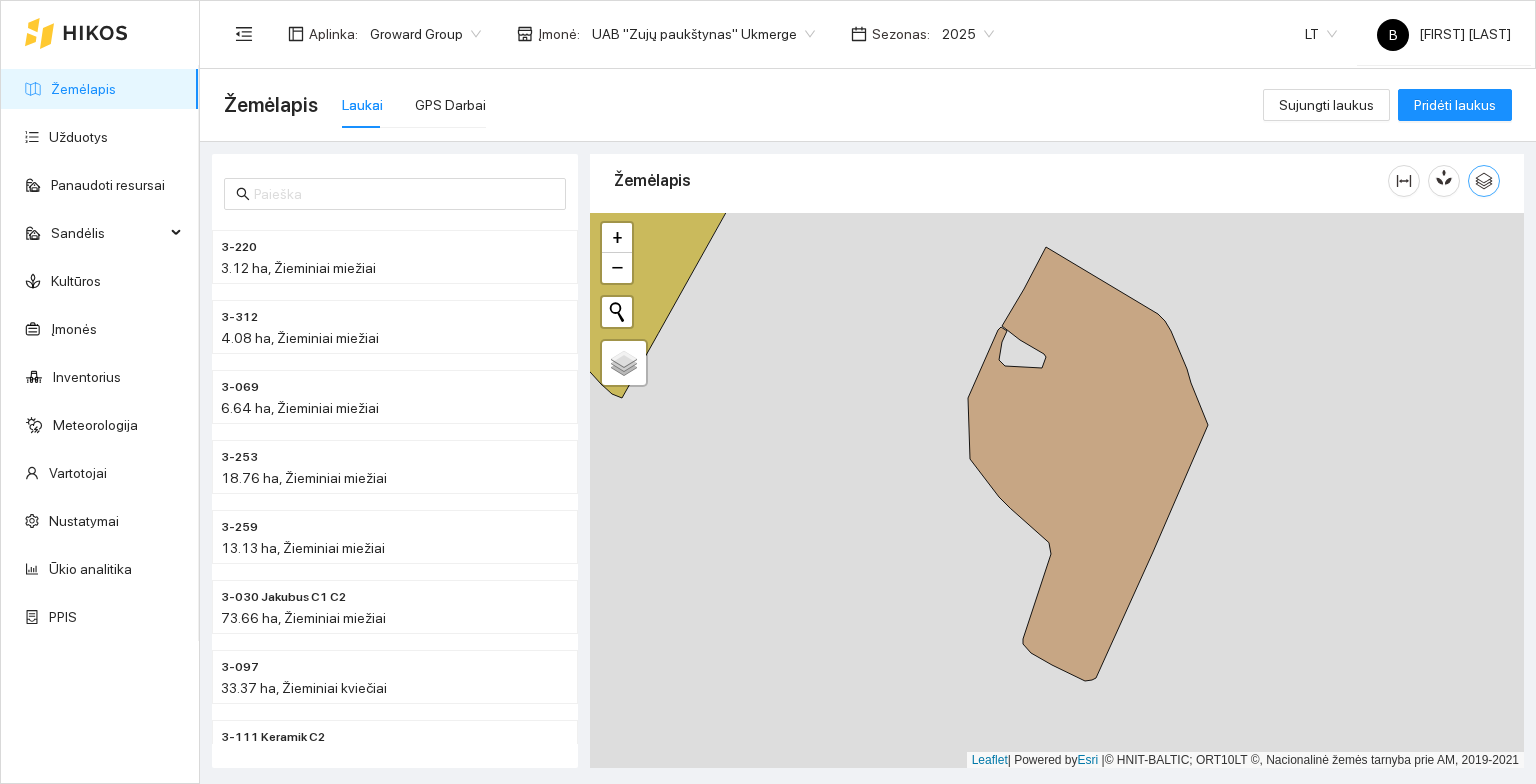 click at bounding box center [1404, 181] 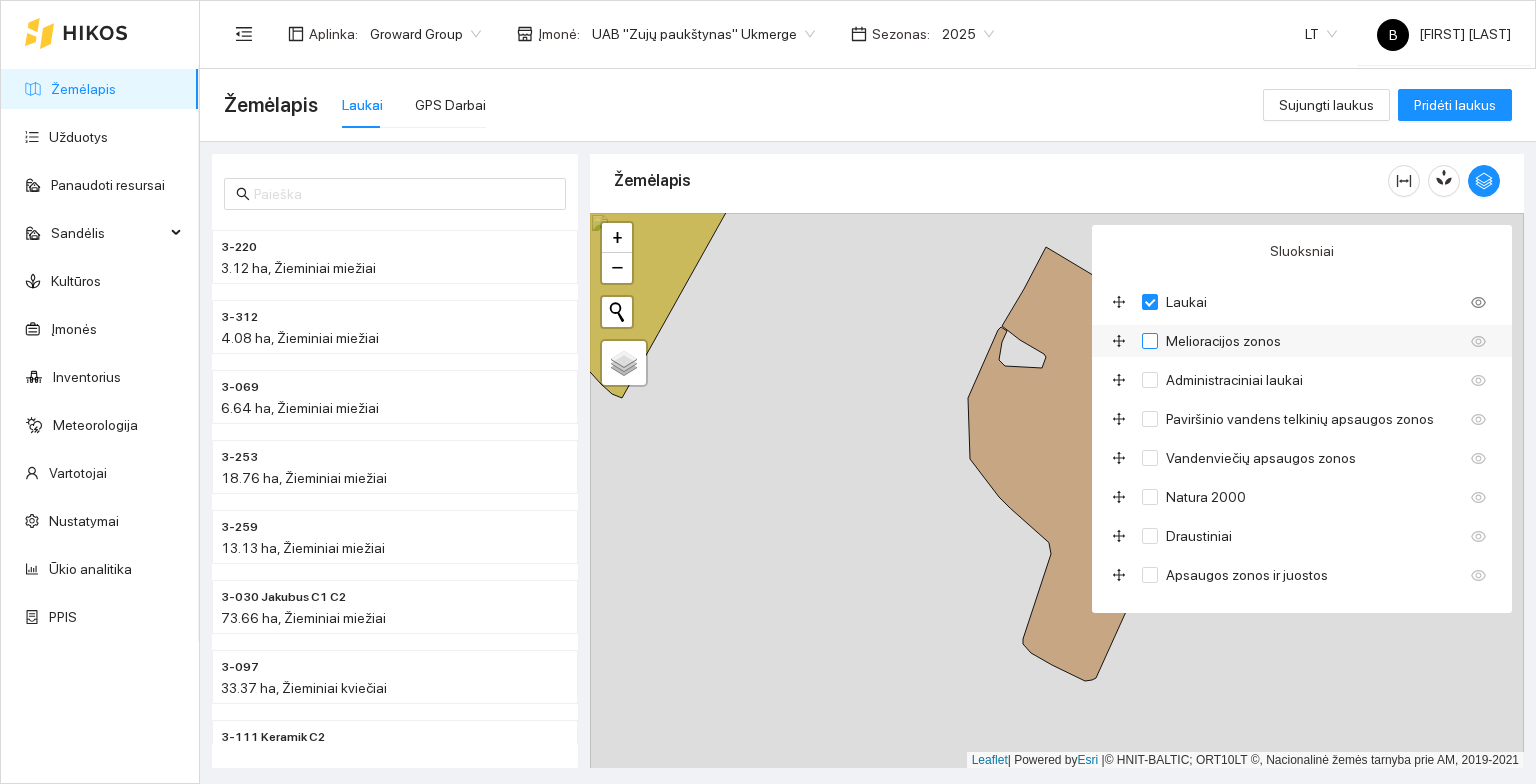 click on "Melioracijos zonos" at bounding box center [1186, 302] 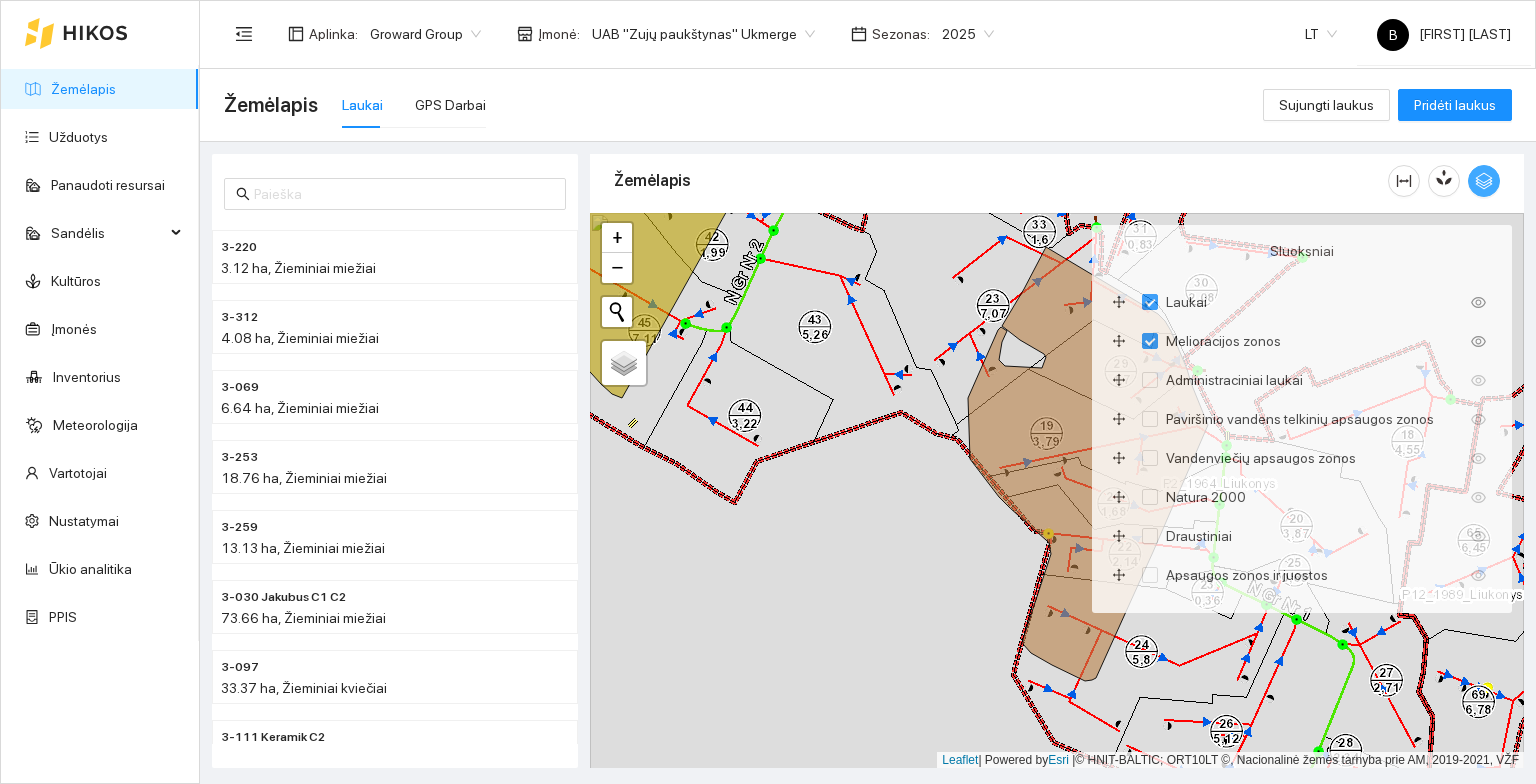 click at bounding box center (1484, 181) 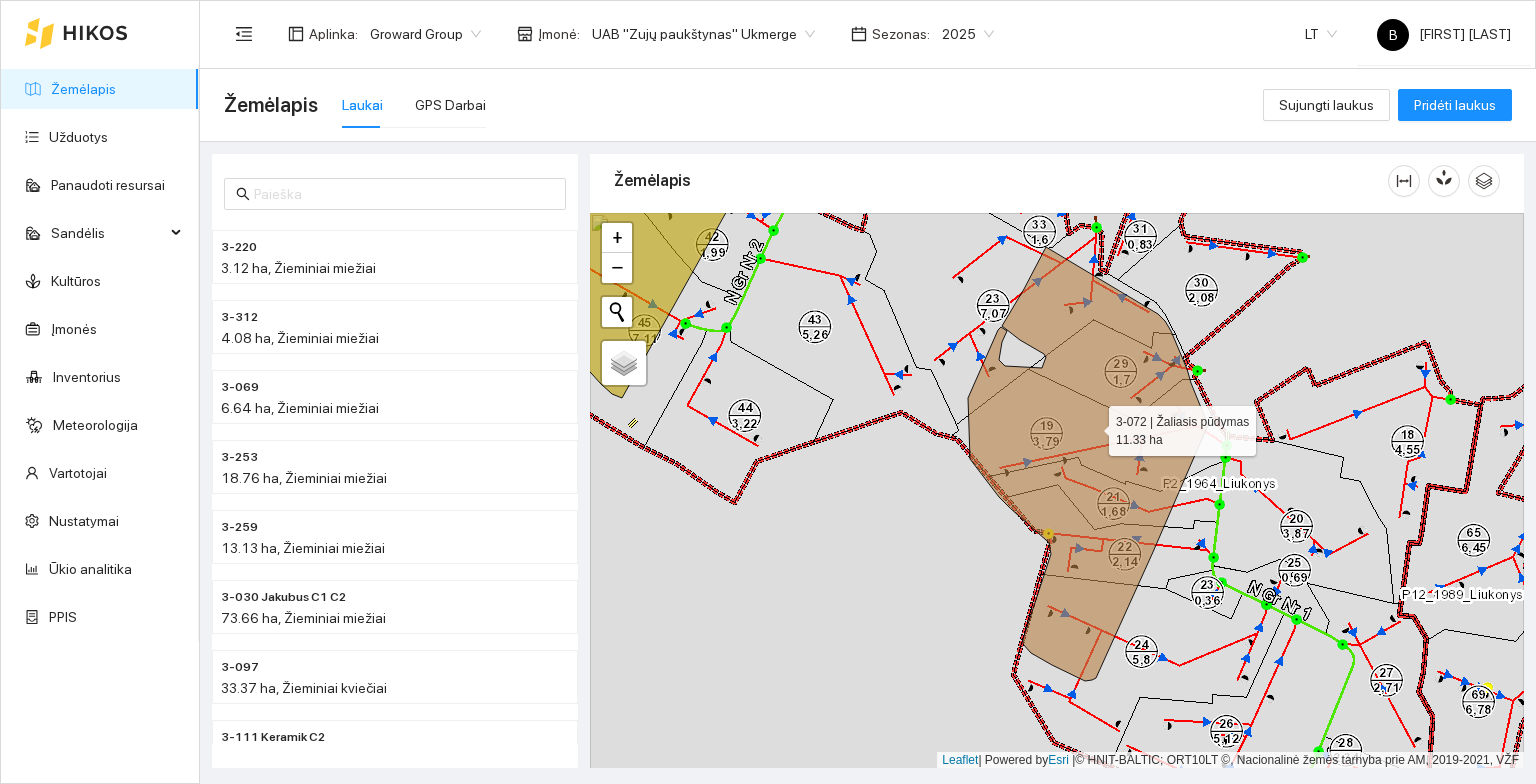 click at bounding box center [1088, 464] 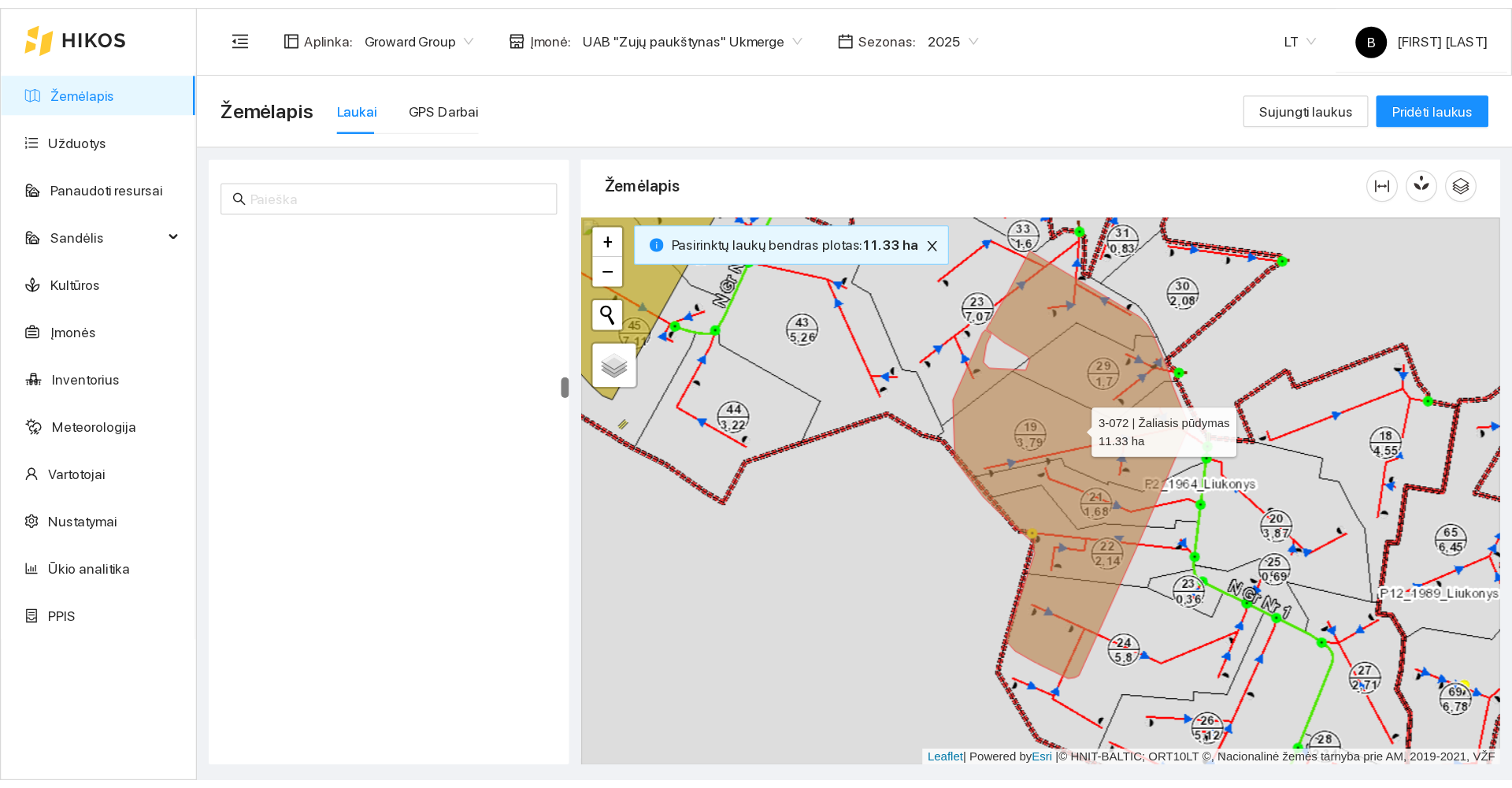 scroll, scrollTop: 2972, scrollLeft: 0, axis: vertical 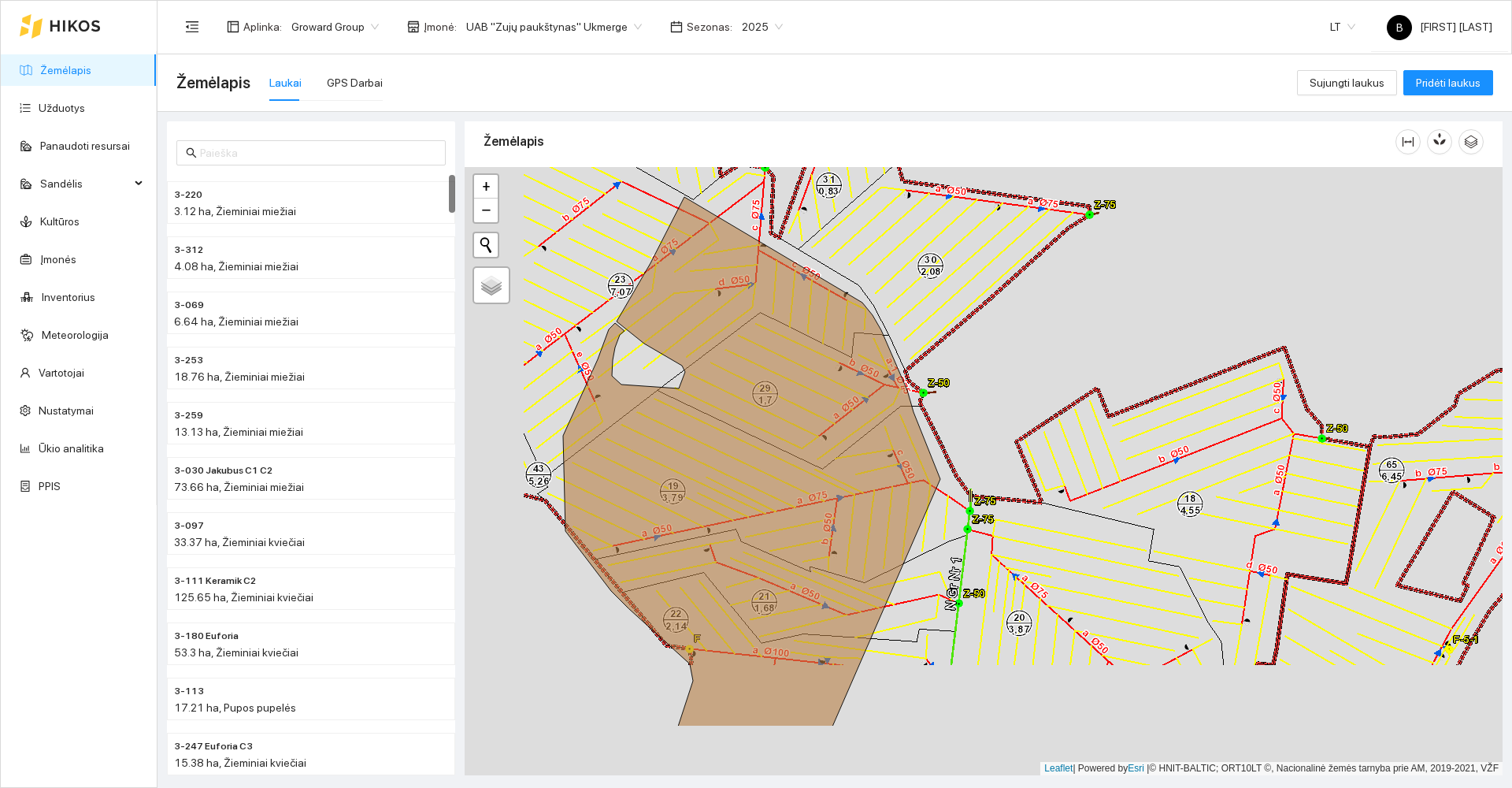drag, startPoint x: 1129, startPoint y: 284, endPoint x: 1172, endPoint y: 232, distance: 67.475922 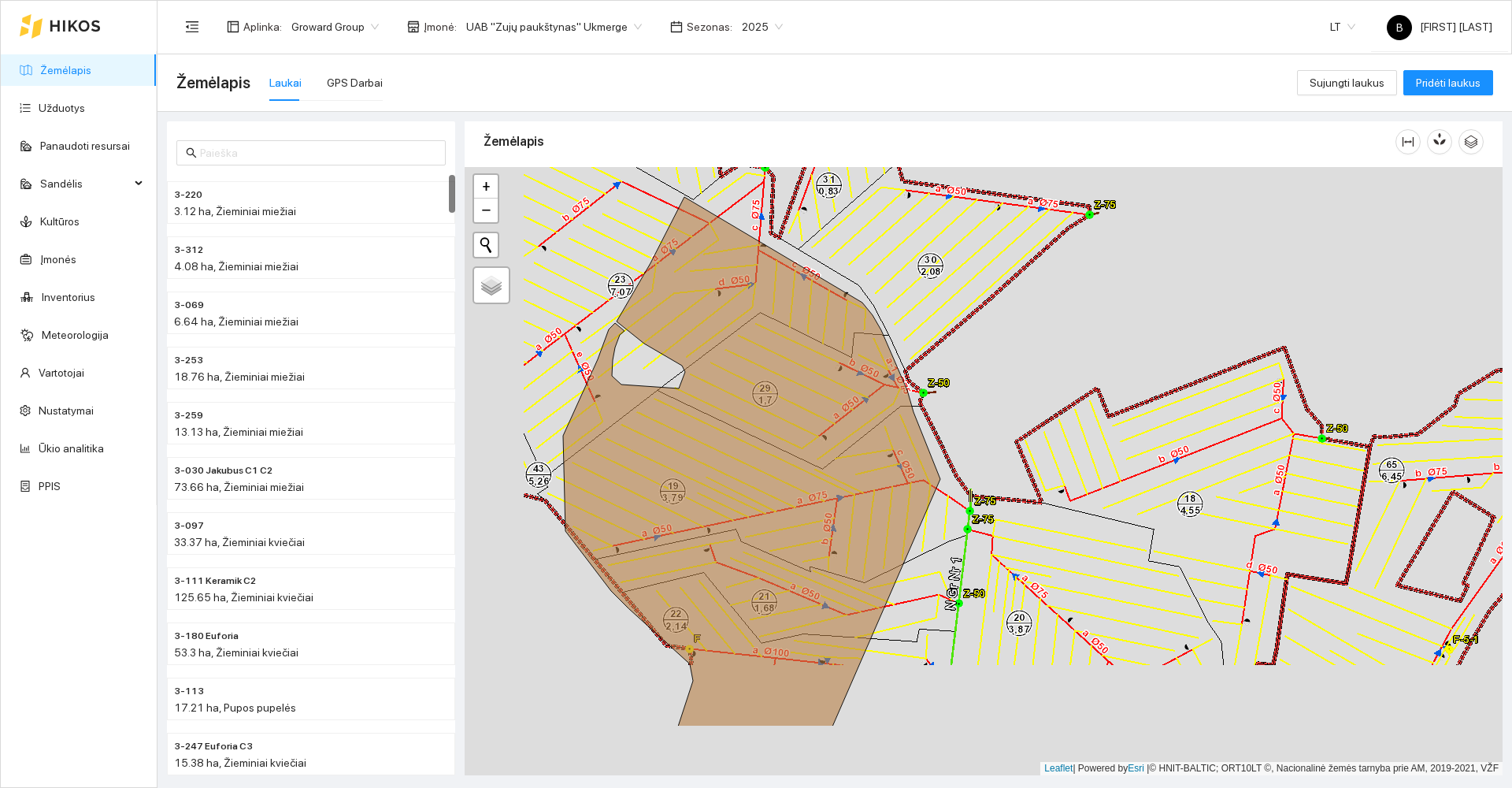 click at bounding box center [984, 471] 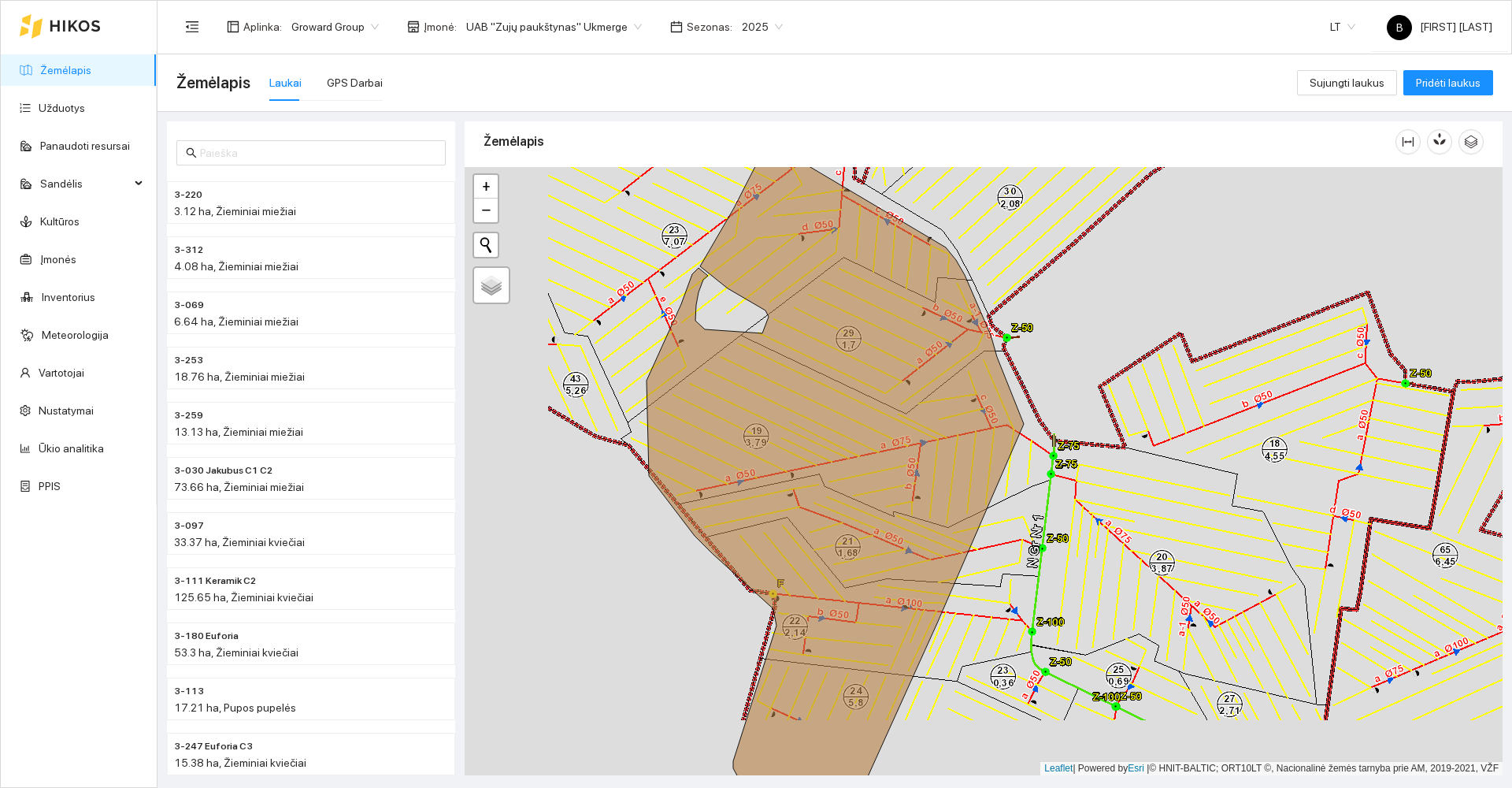 drag, startPoint x: 1160, startPoint y: 294, endPoint x: 1242, endPoint y: 245, distance: 95.52487 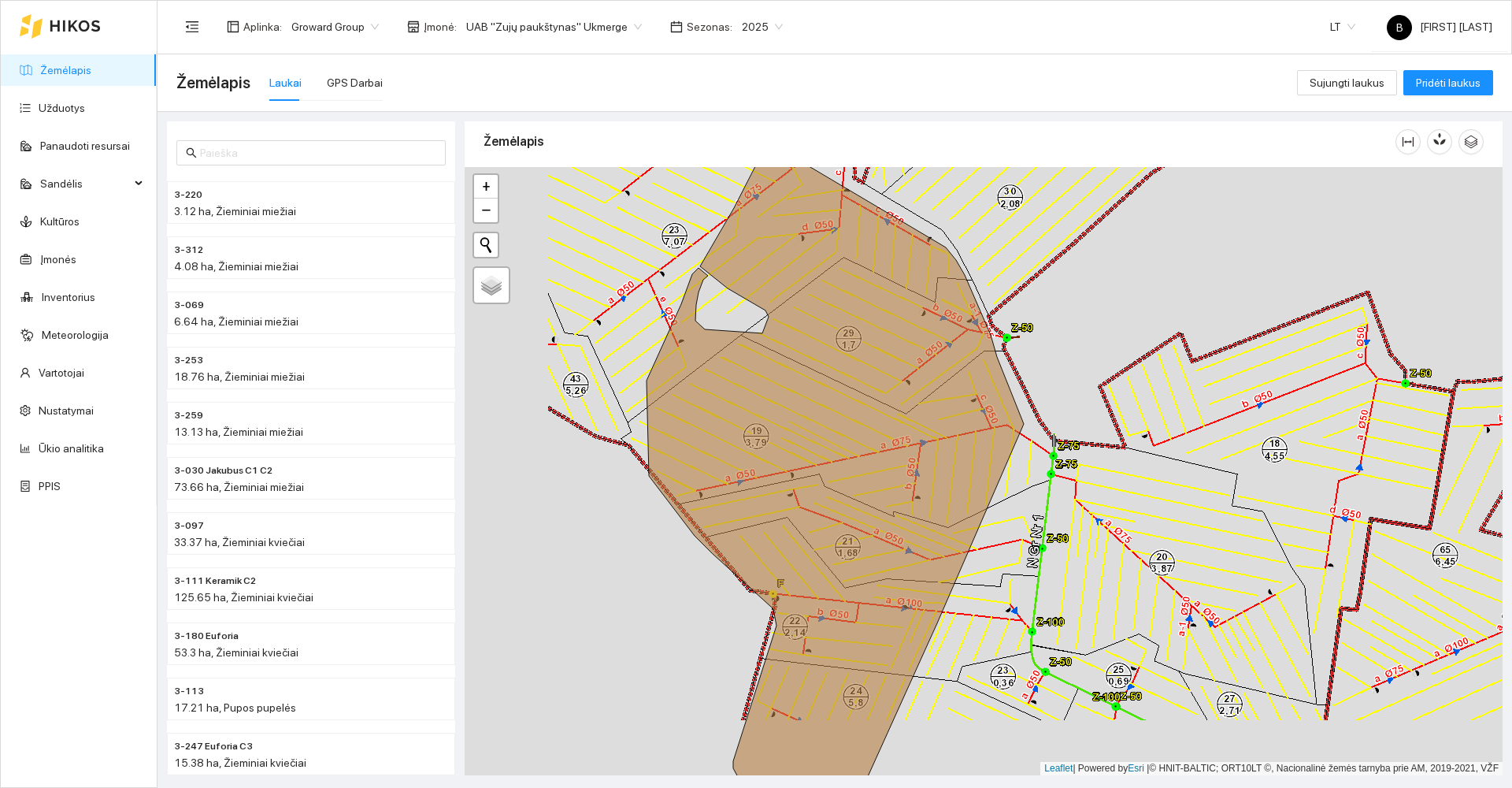 click at bounding box center (984, 471) 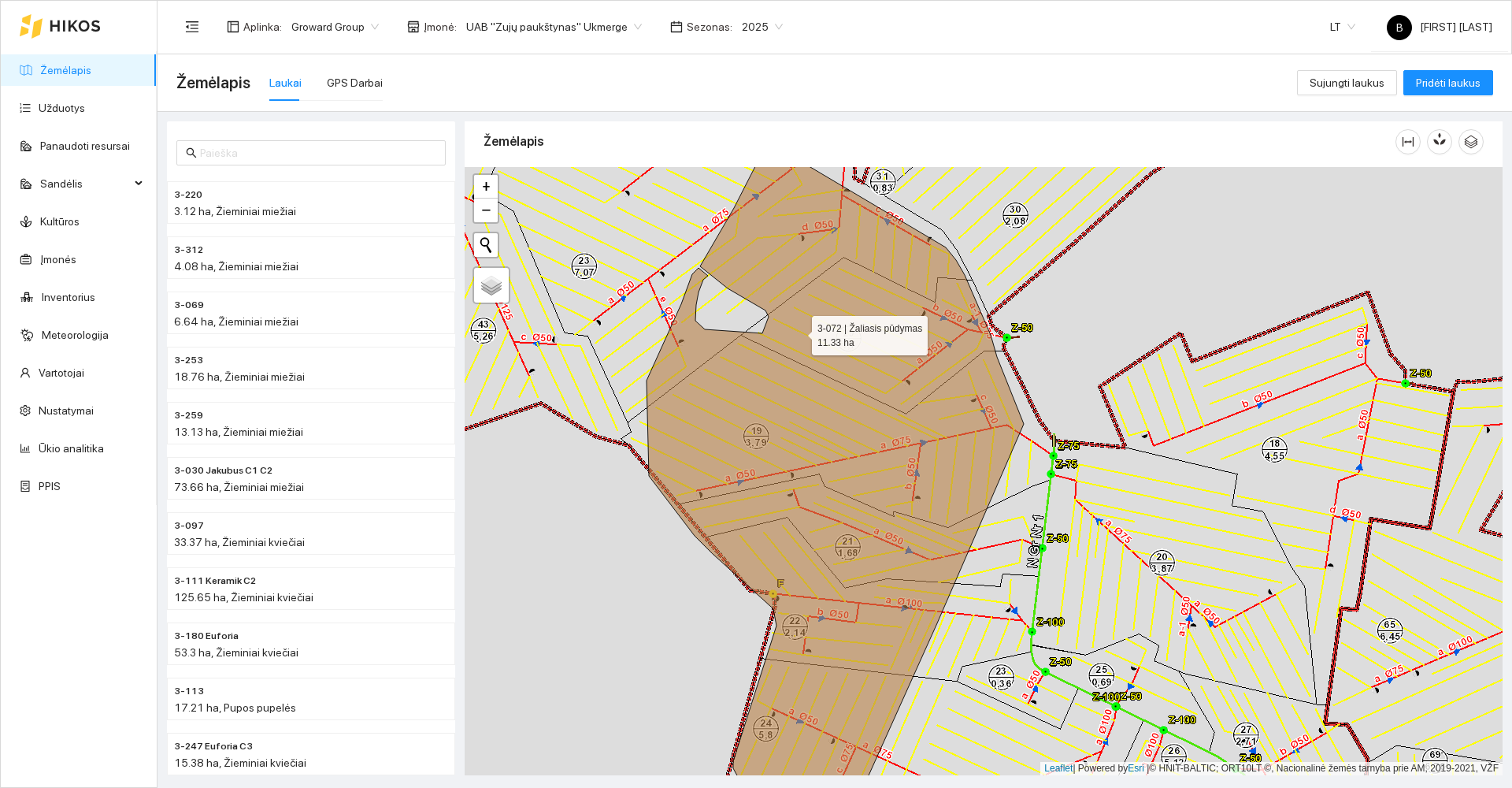 click at bounding box center [835, 484] 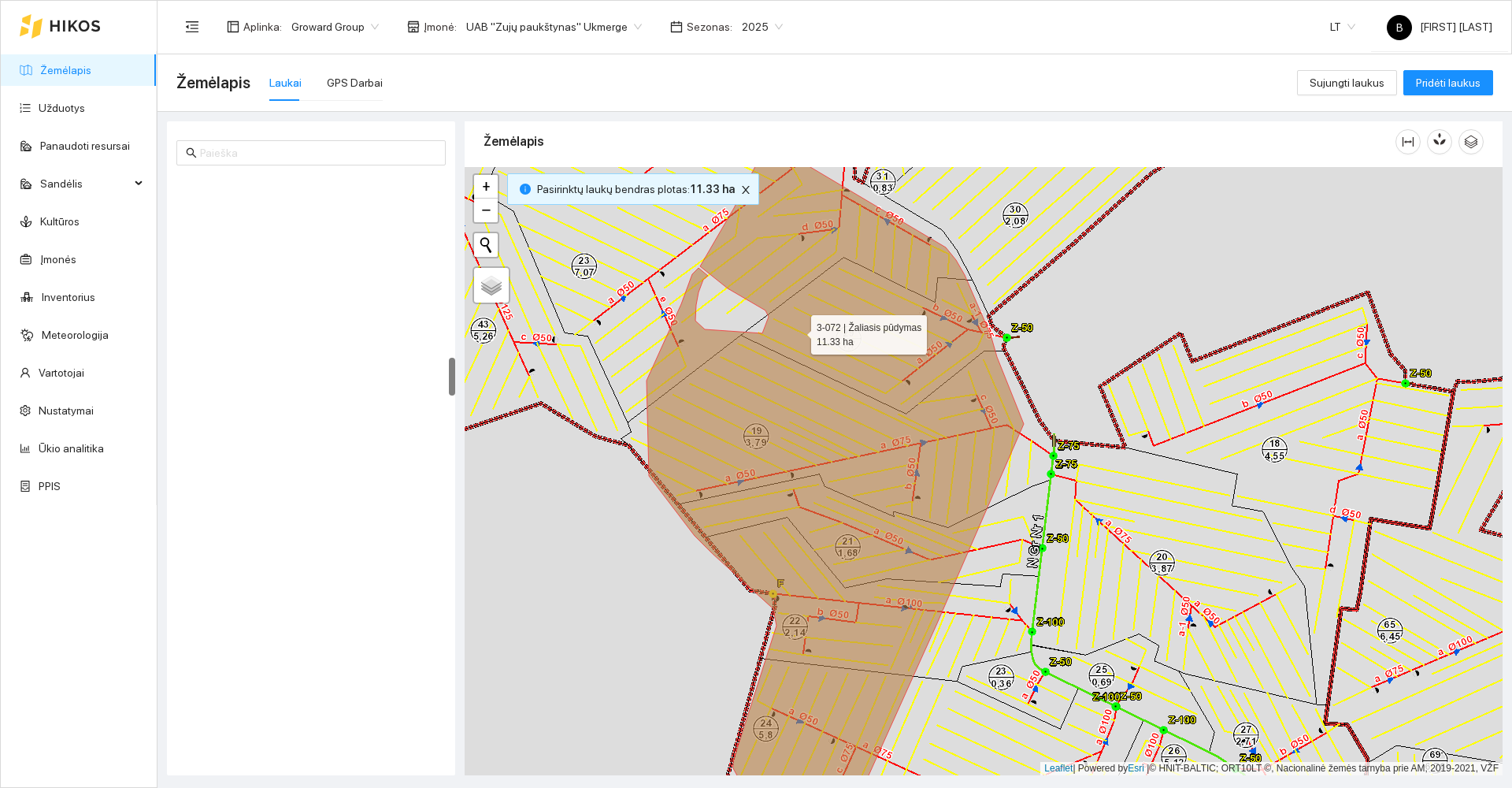 scroll, scrollTop: 2972, scrollLeft: 0, axis: vertical 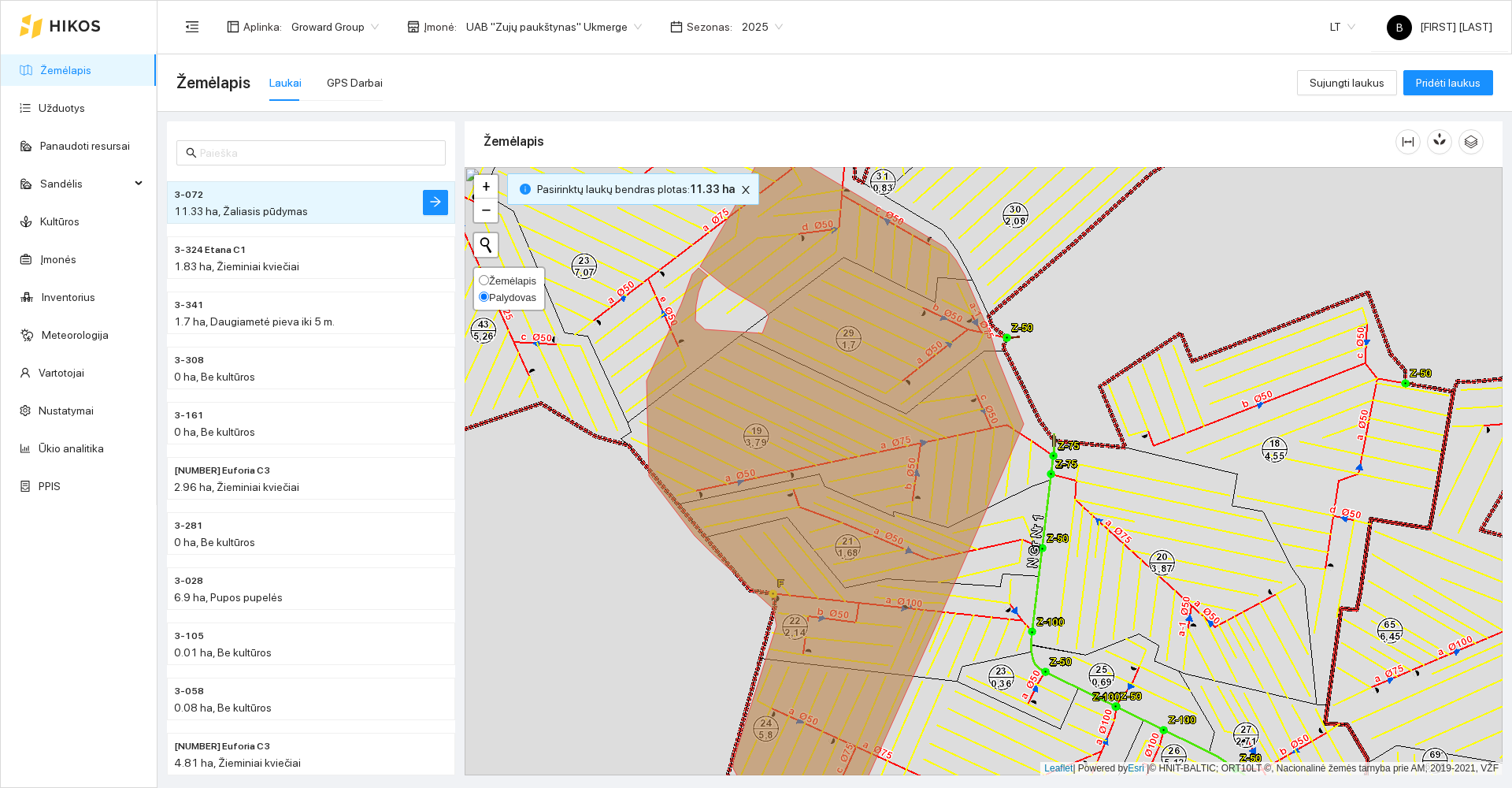 click on "Žemėlapis" at bounding box center [484, 280] 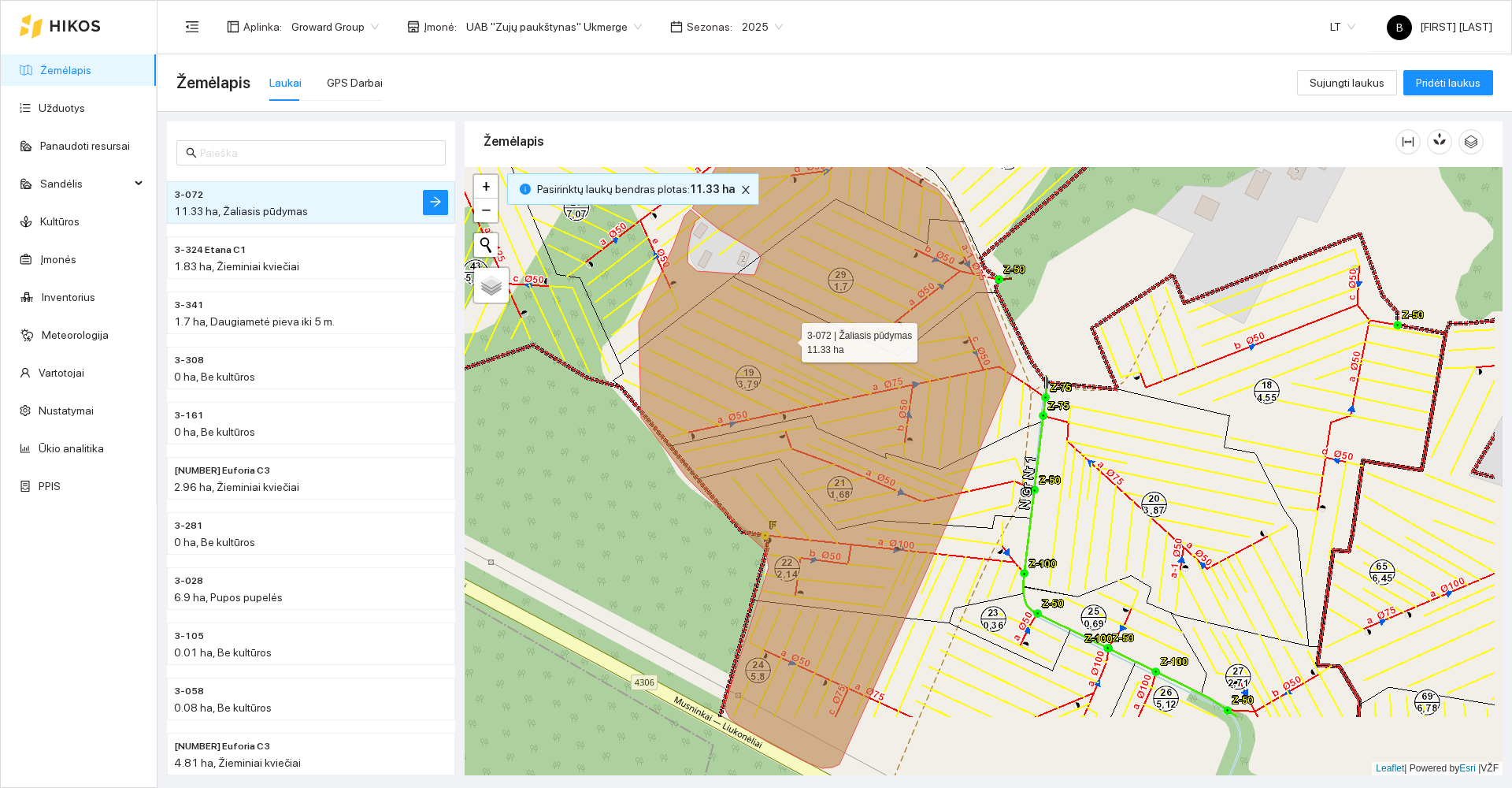 drag, startPoint x: 795, startPoint y: 399, endPoint x: 788, endPoint y: 340, distance: 59.4138 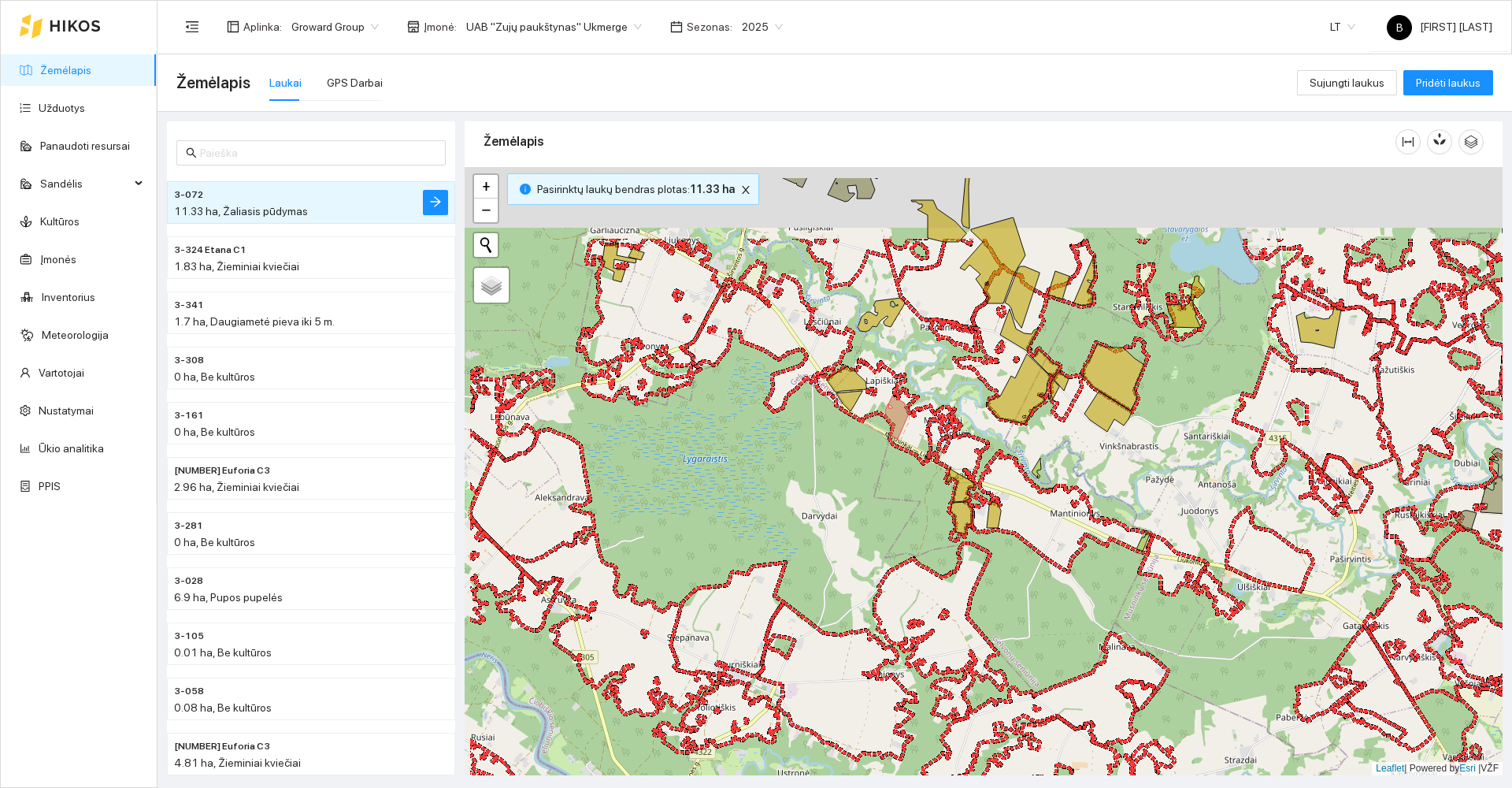 drag, startPoint x: 919, startPoint y: 288, endPoint x: 925, endPoint y: 369, distance: 81.221918 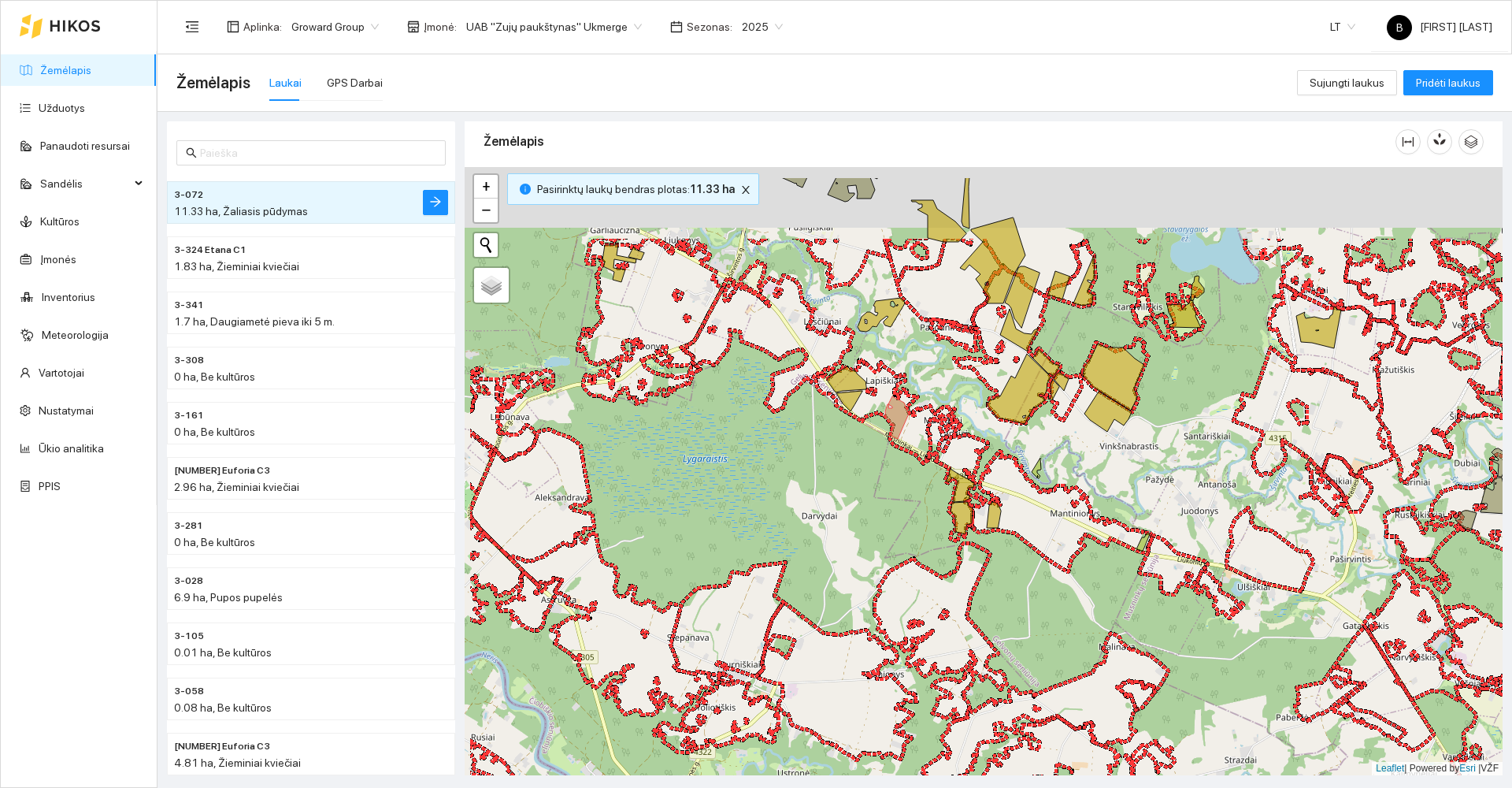click at bounding box center (984, 471) 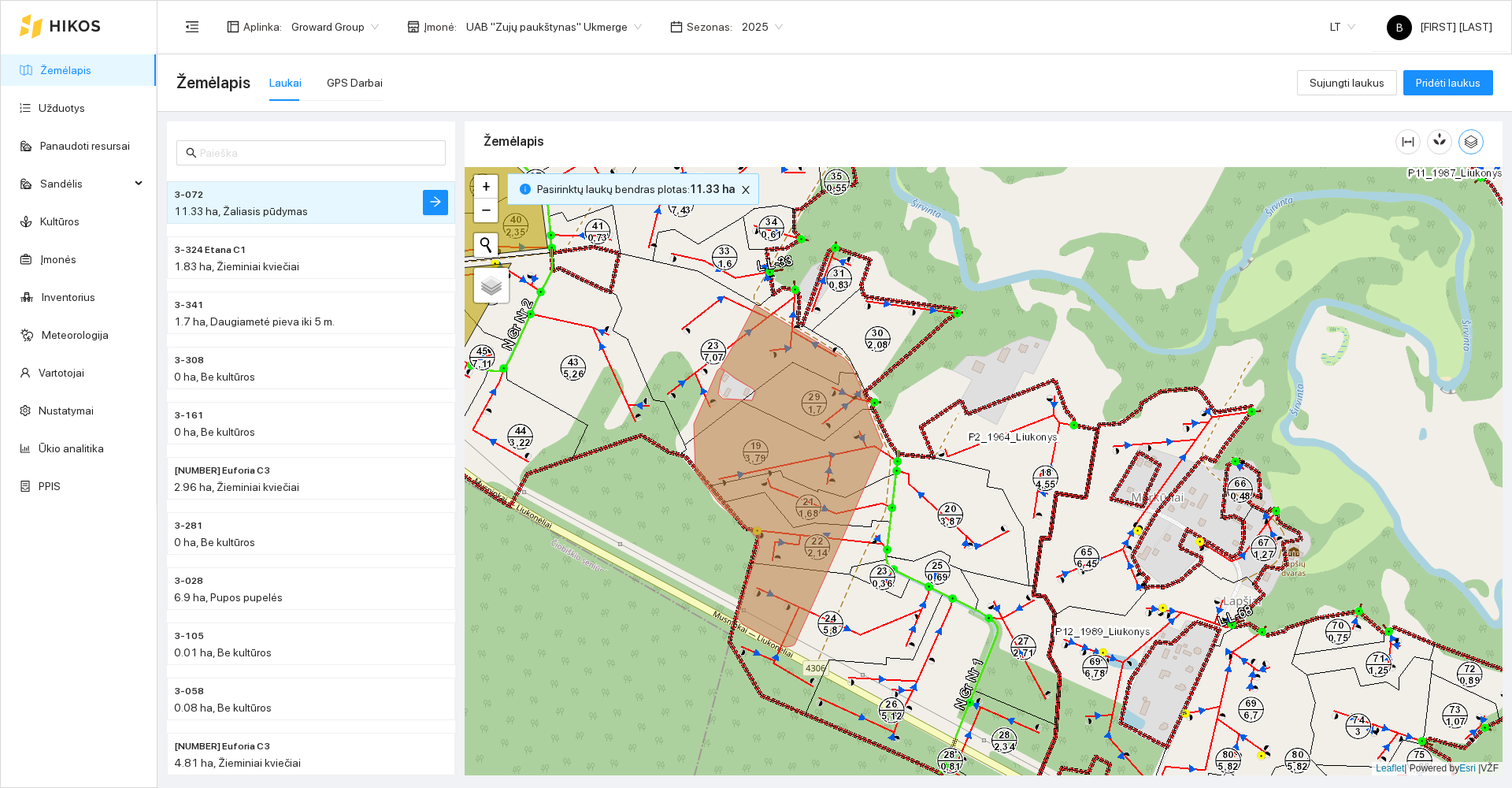click at bounding box center [1408, 142] 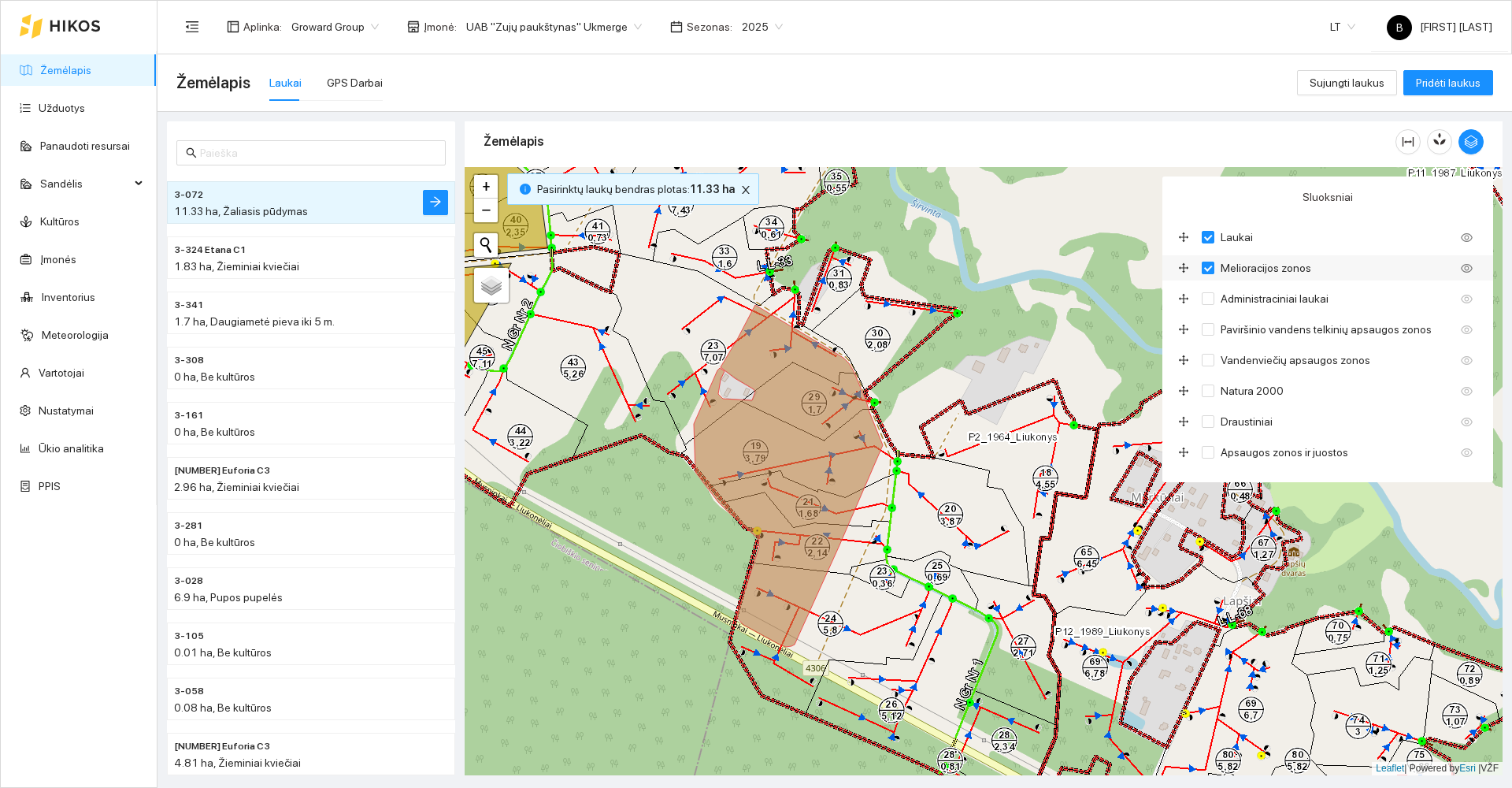 click on "Melioracijos zonos" at bounding box center [1236, 237] 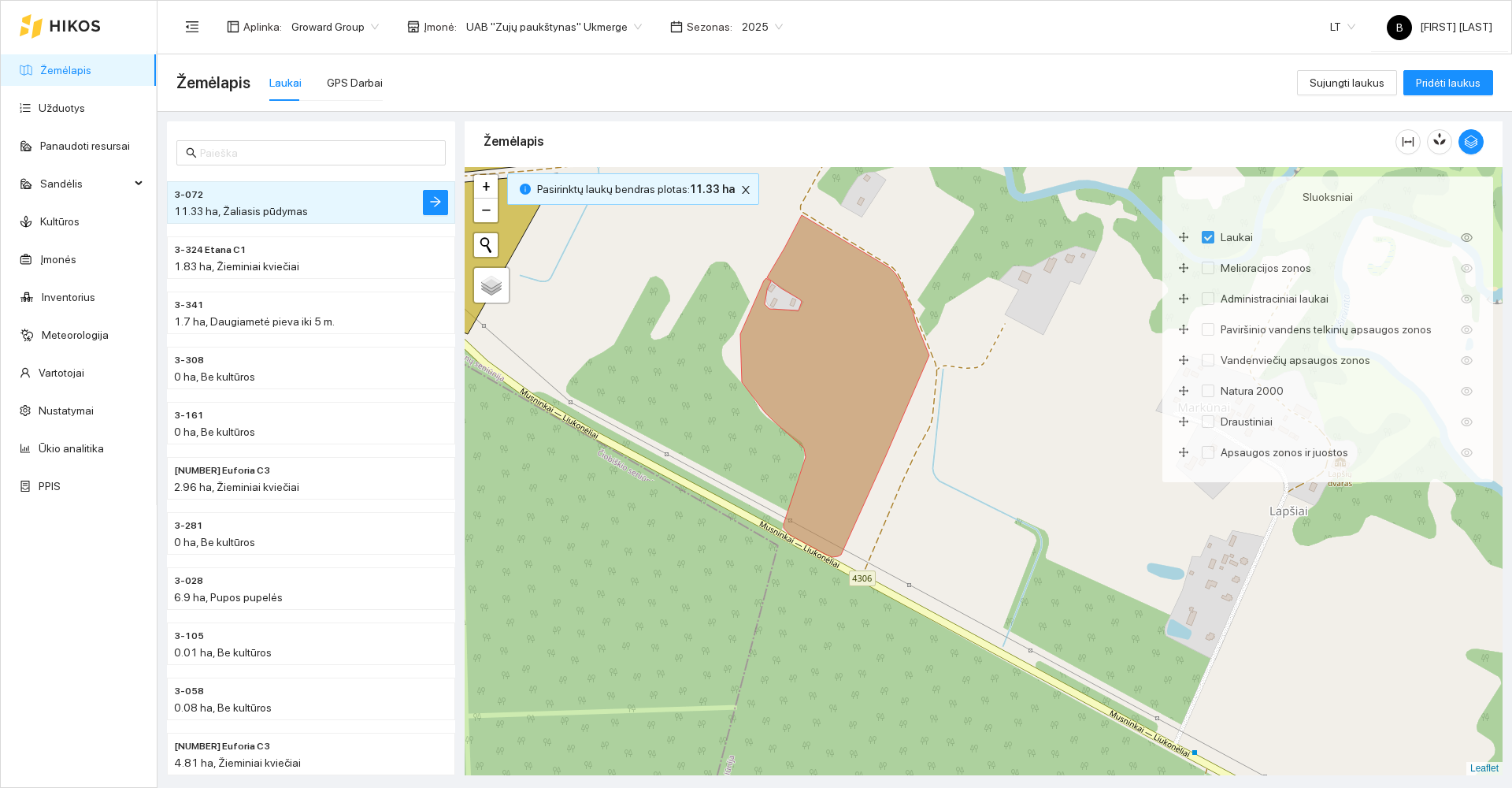 drag, startPoint x: 1035, startPoint y: 494, endPoint x: 1077, endPoint y: 405, distance: 98.4124 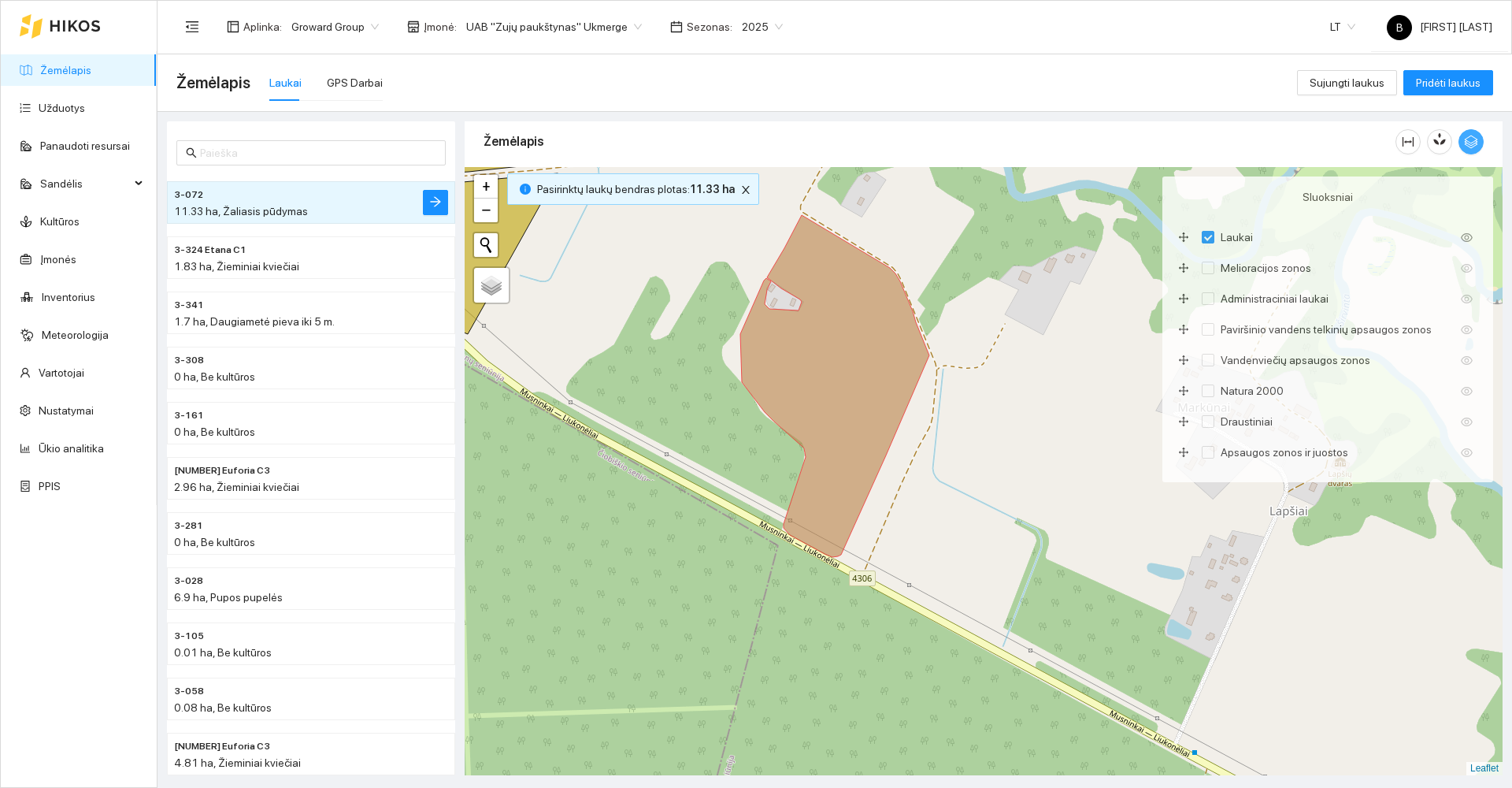 click at bounding box center [1471, 142] 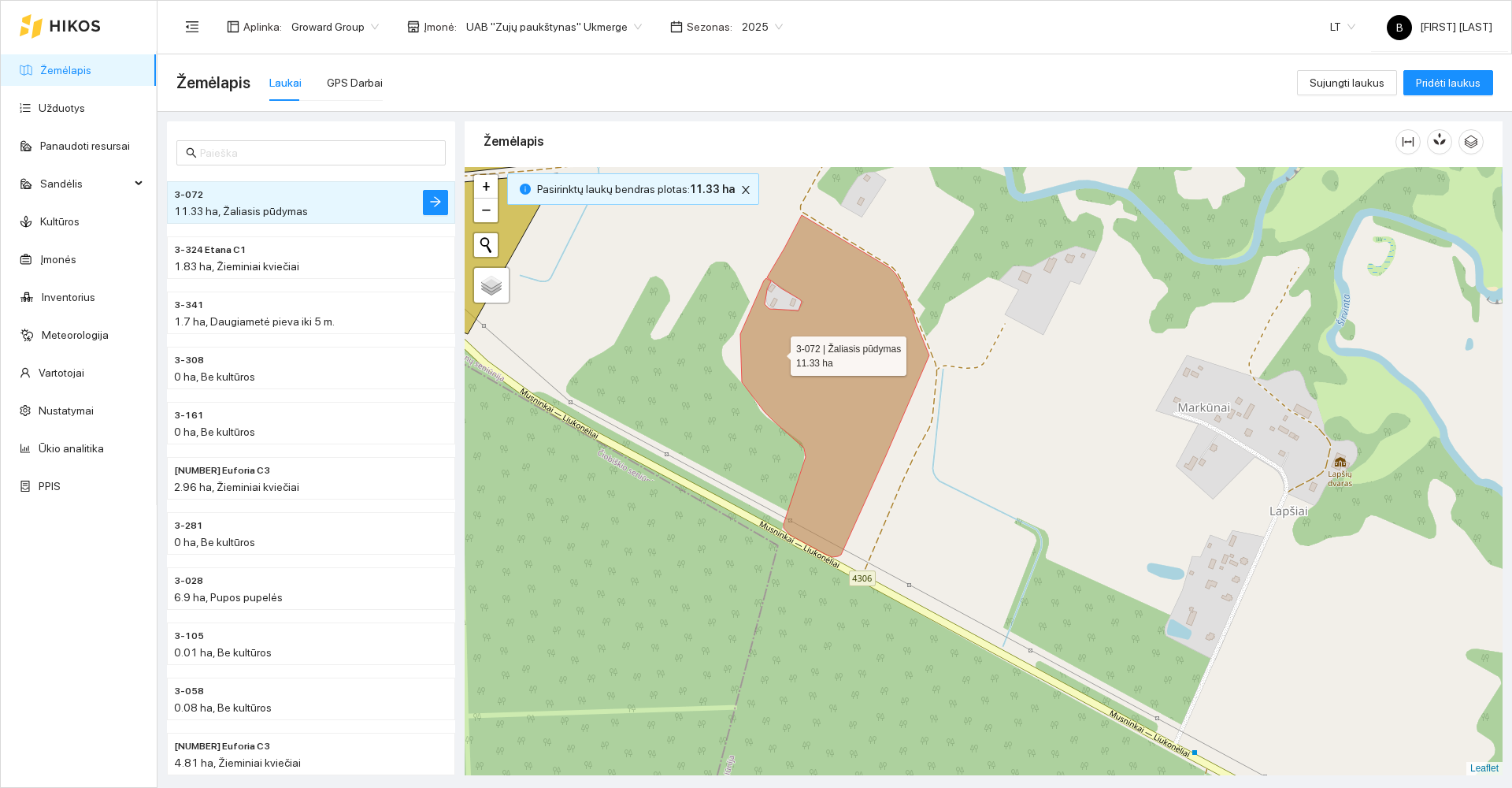 click at bounding box center [835, 386] 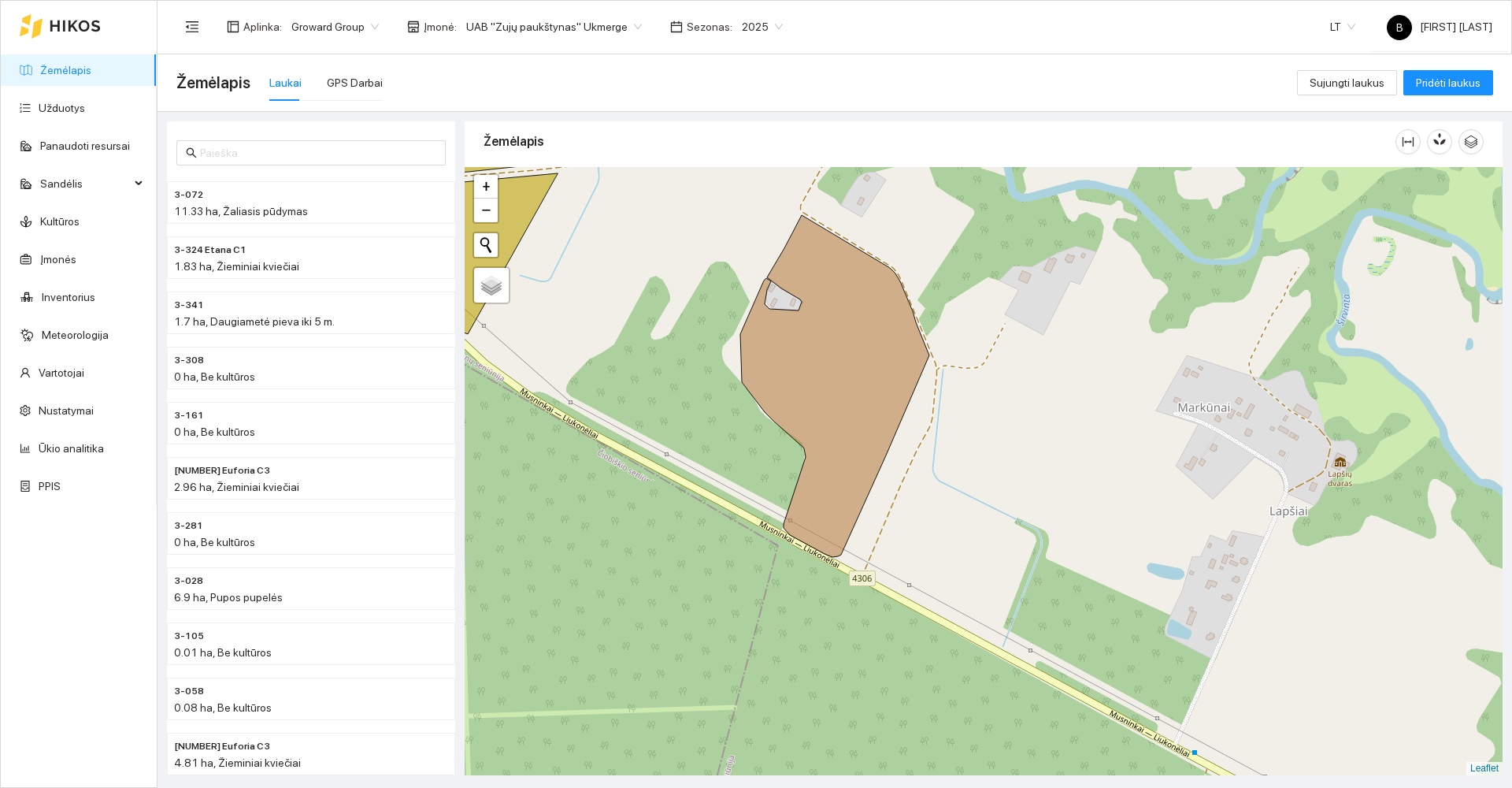 click at bounding box center (984, 471) 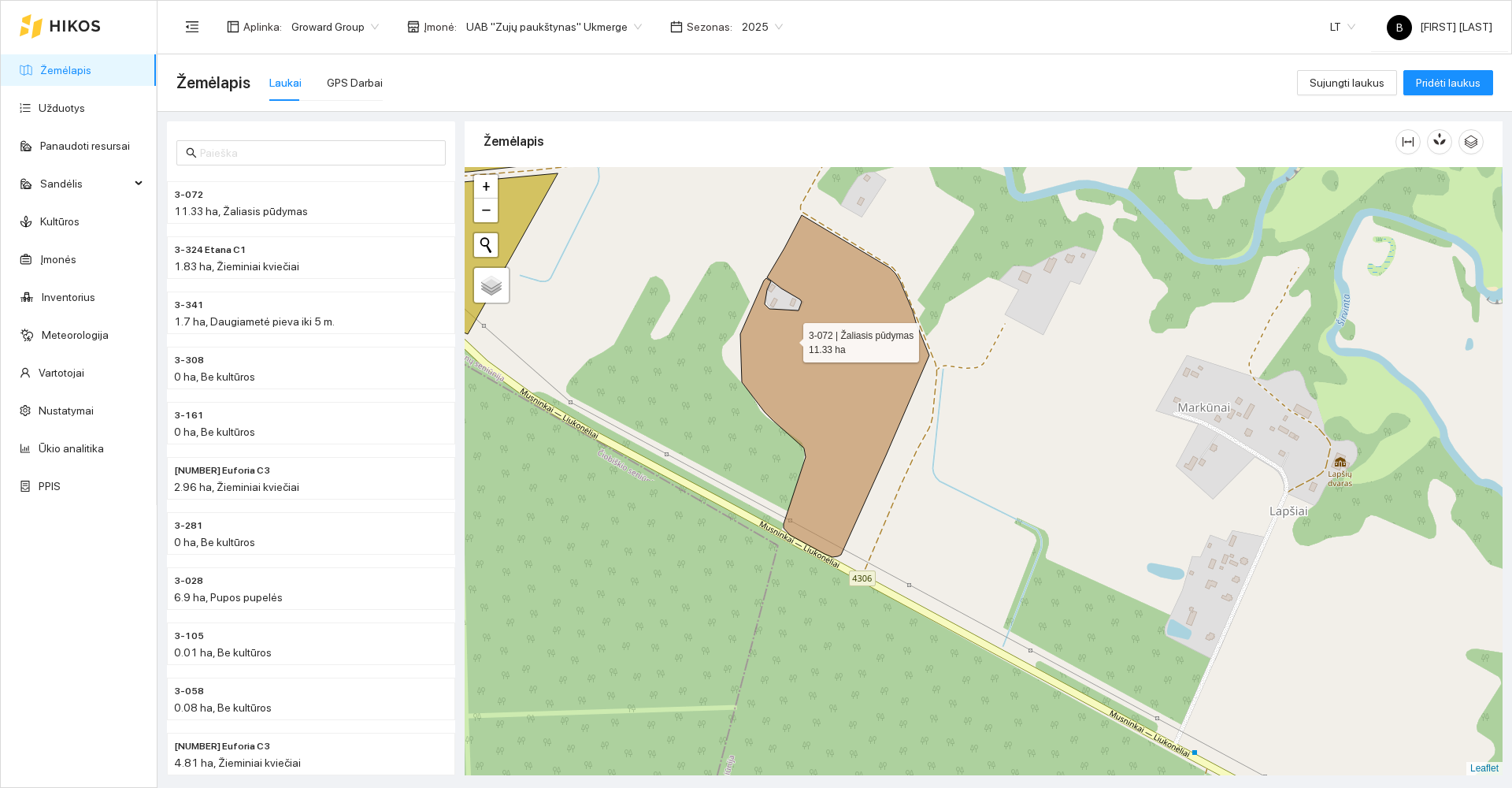 click at bounding box center [835, 386] 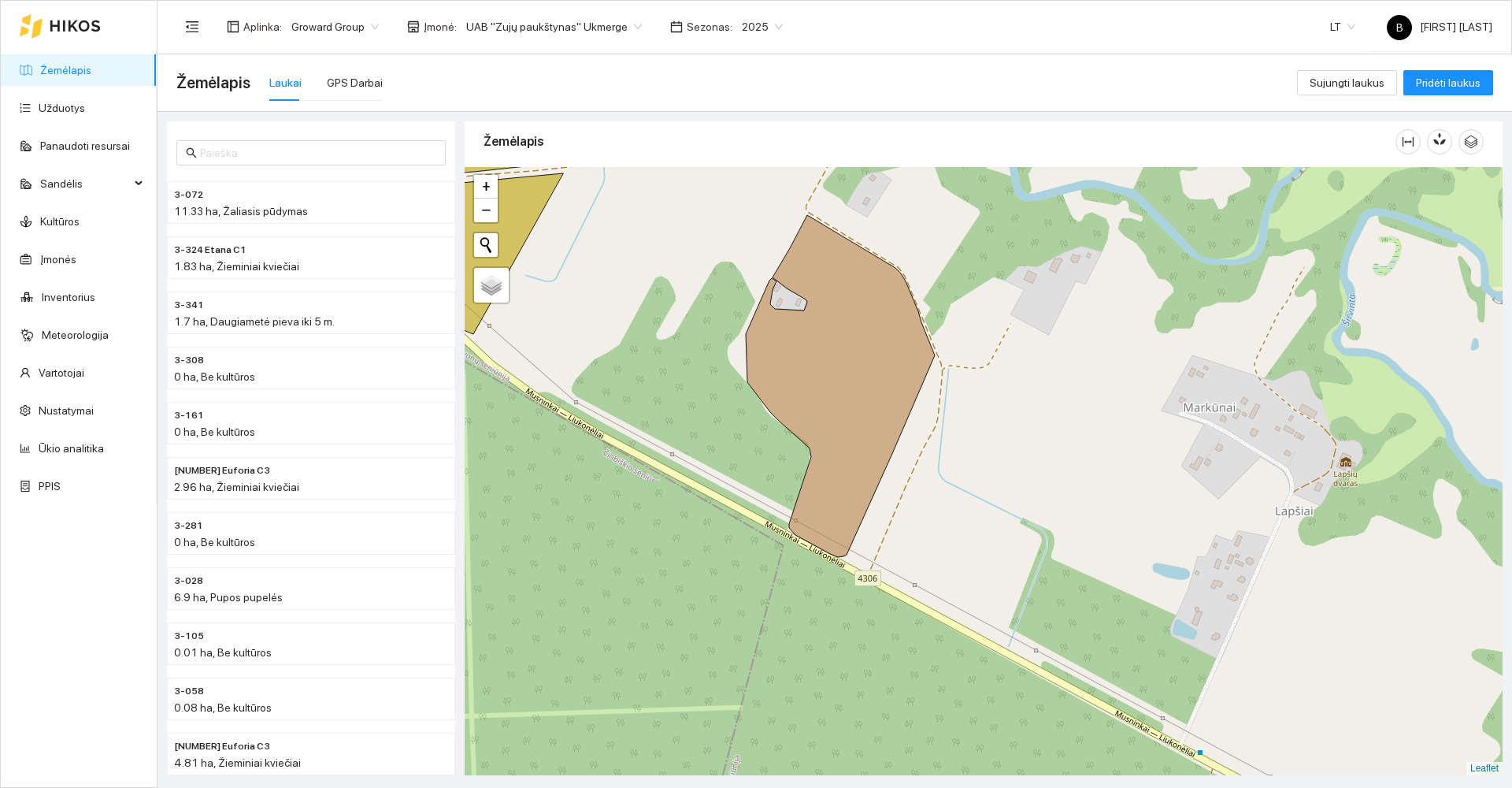 click on "Žemėlapis" at bounding box center (65, 70) 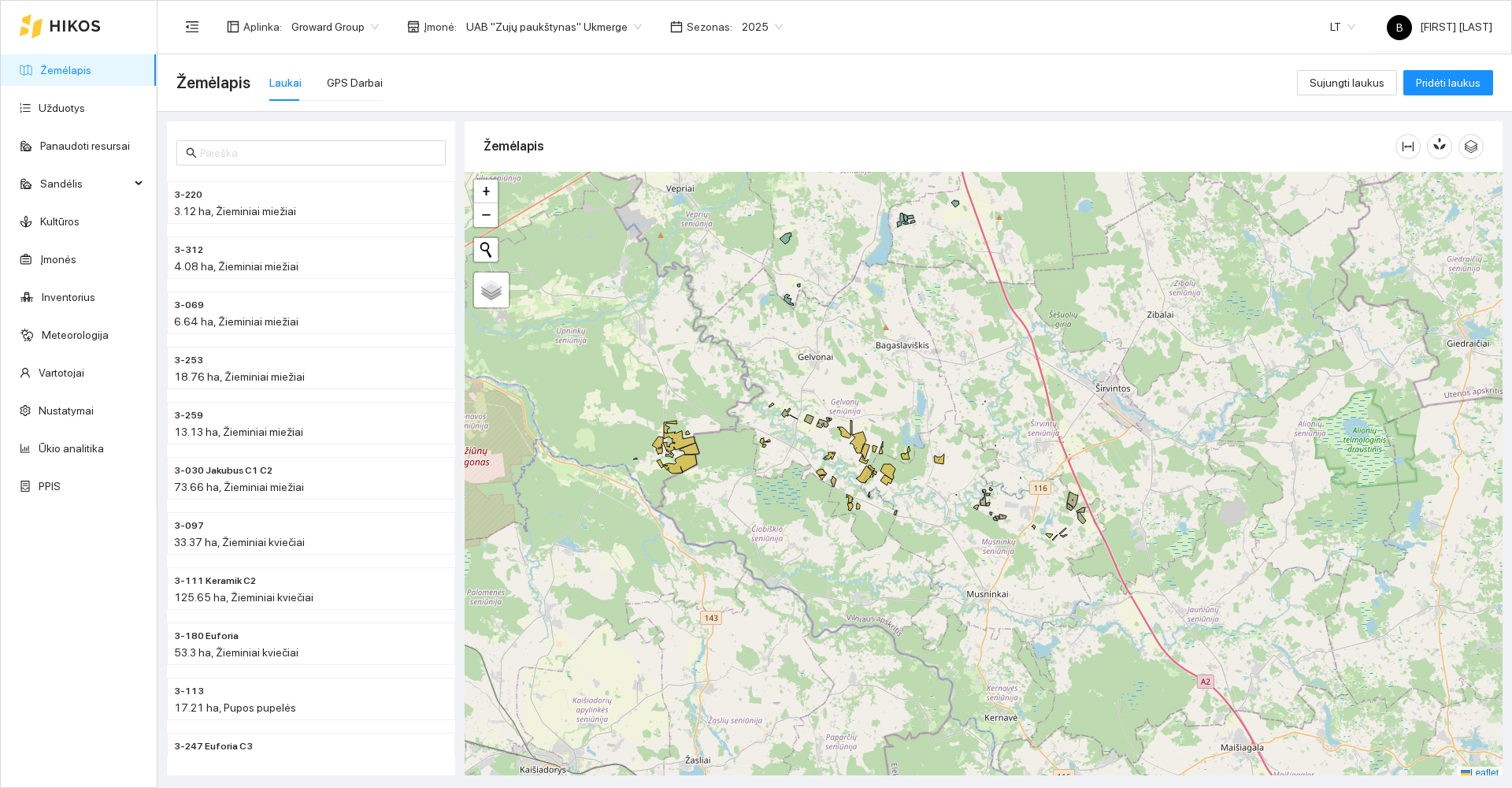 scroll, scrollTop: 5, scrollLeft: 0, axis: vertical 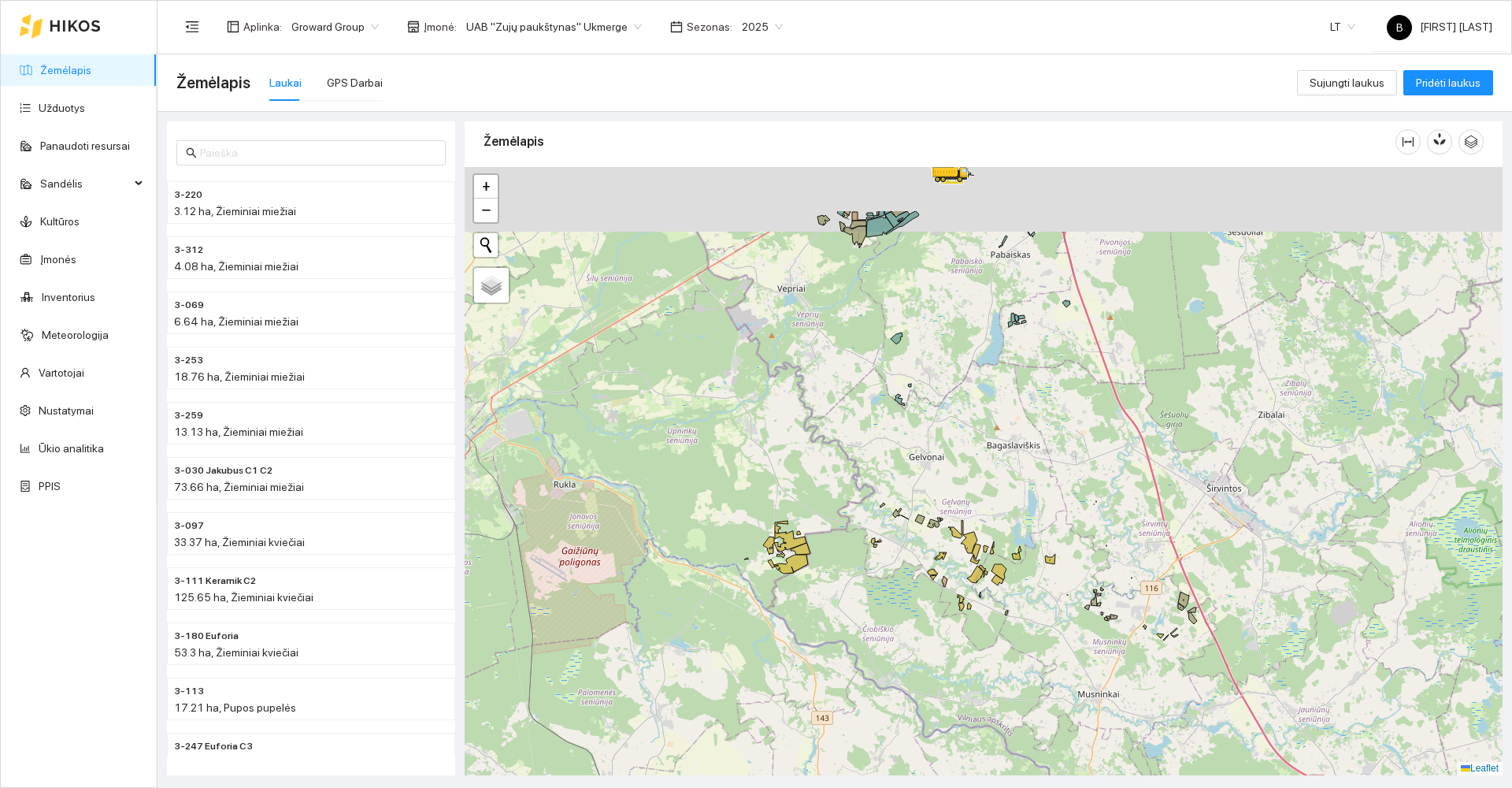 drag, startPoint x: 632, startPoint y: 360, endPoint x: 743, endPoint y: 465, distance: 152.79398 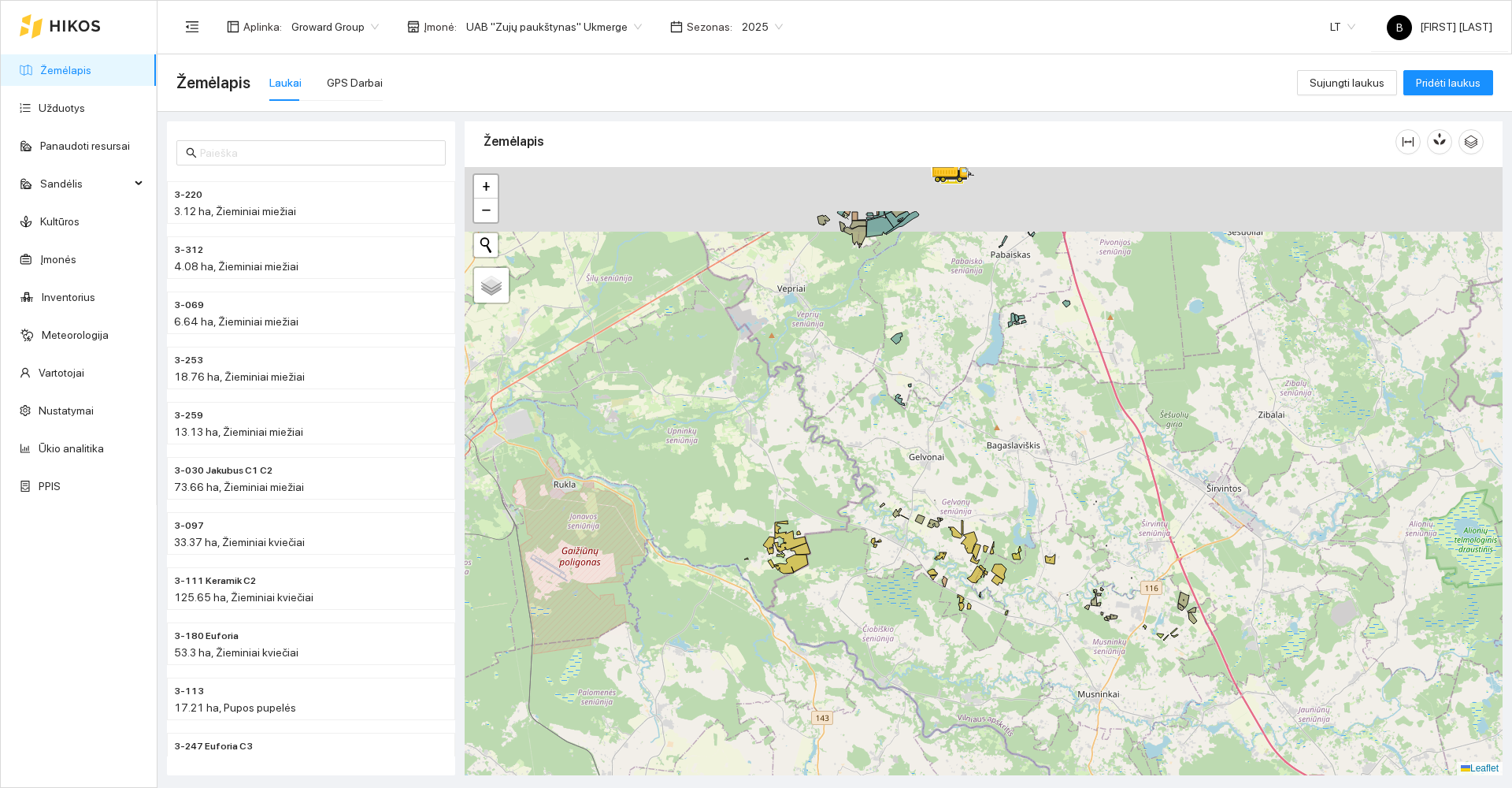 click at bounding box center [984, 471] 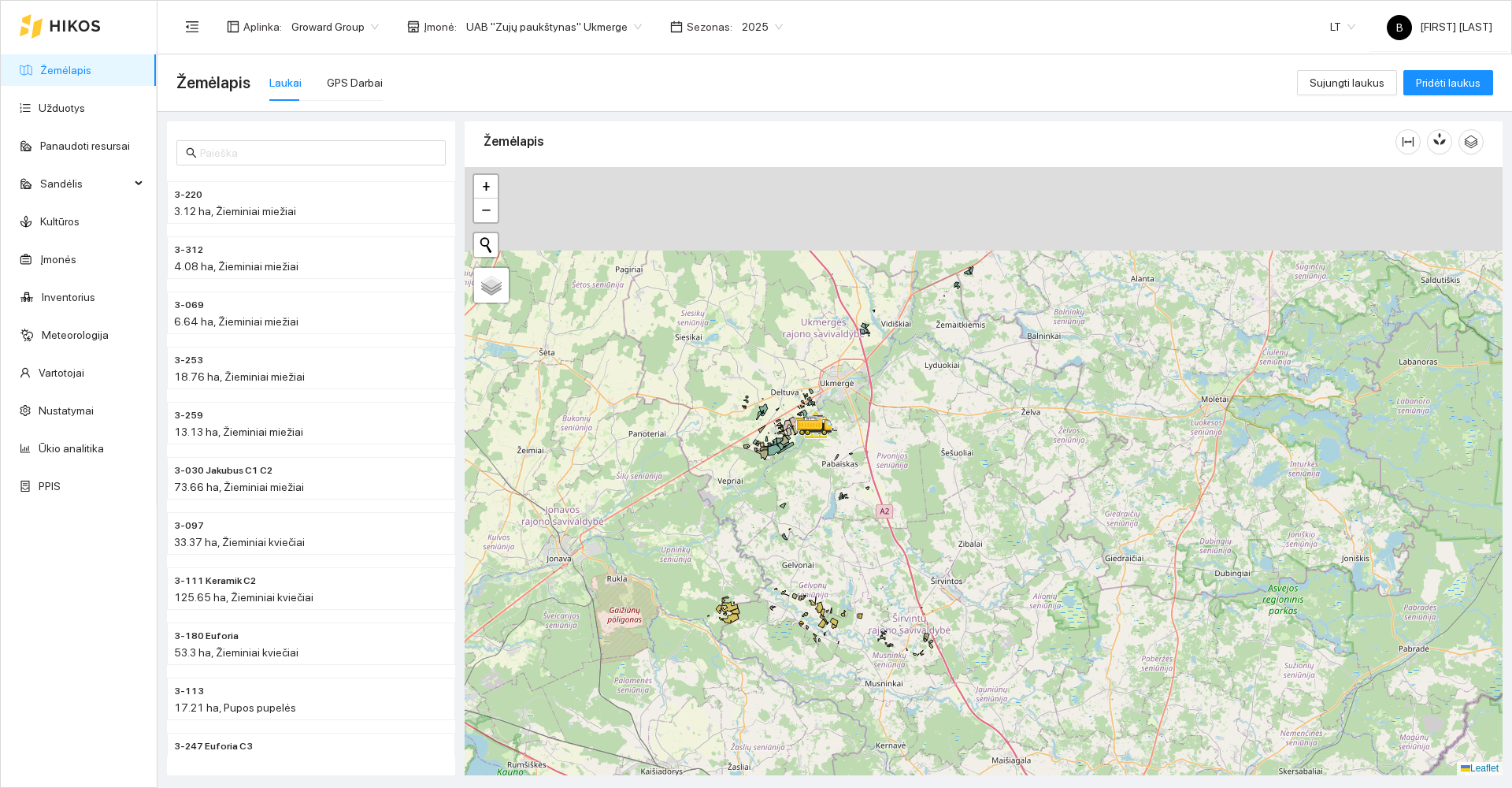drag, startPoint x: 781, startPoint y: 395, endPoint x: 746, endPoint y: 501, distance: 111.62885 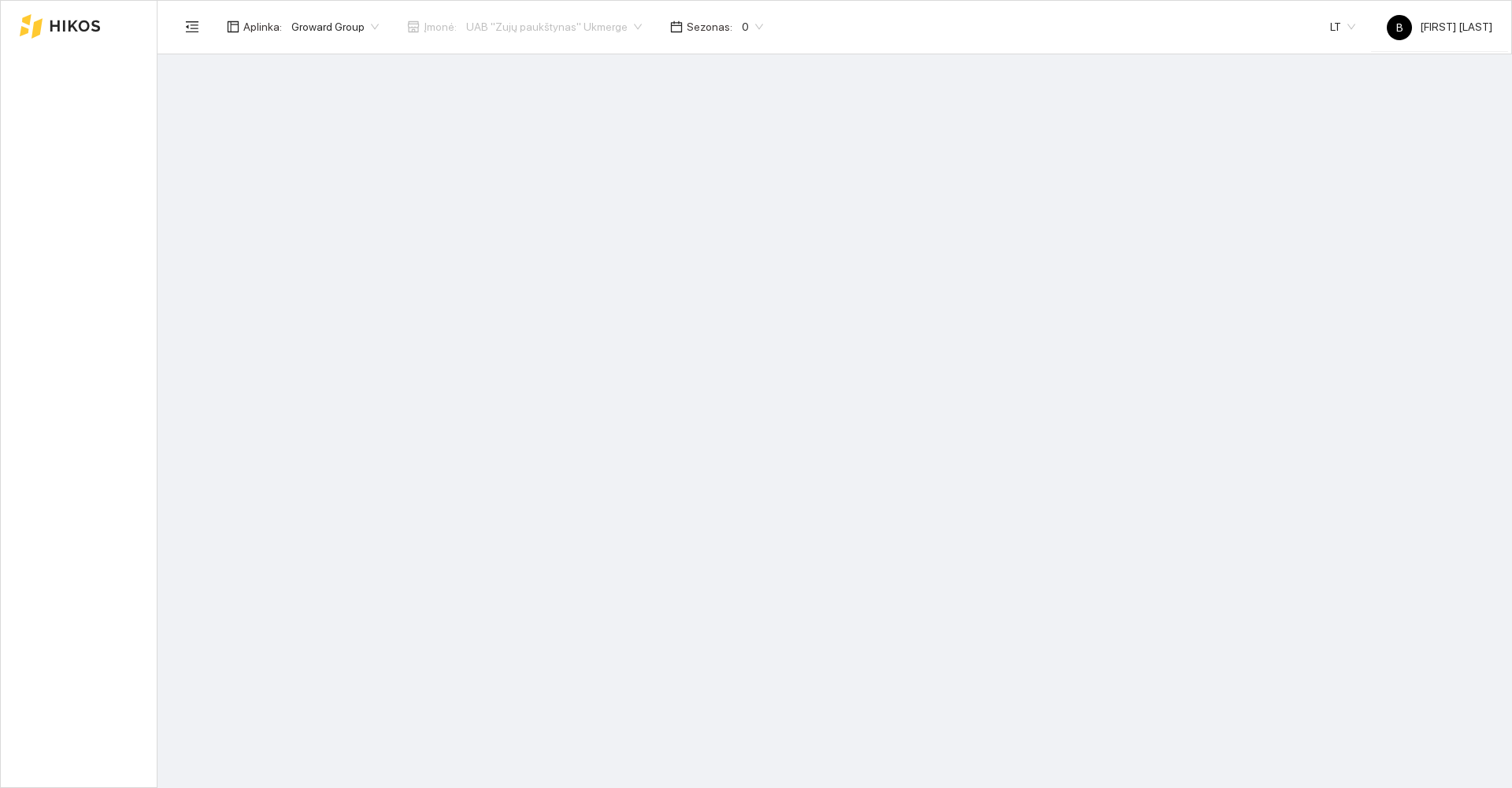 scroll, scrollTop: 0, scrollLeft: 0, axis: both 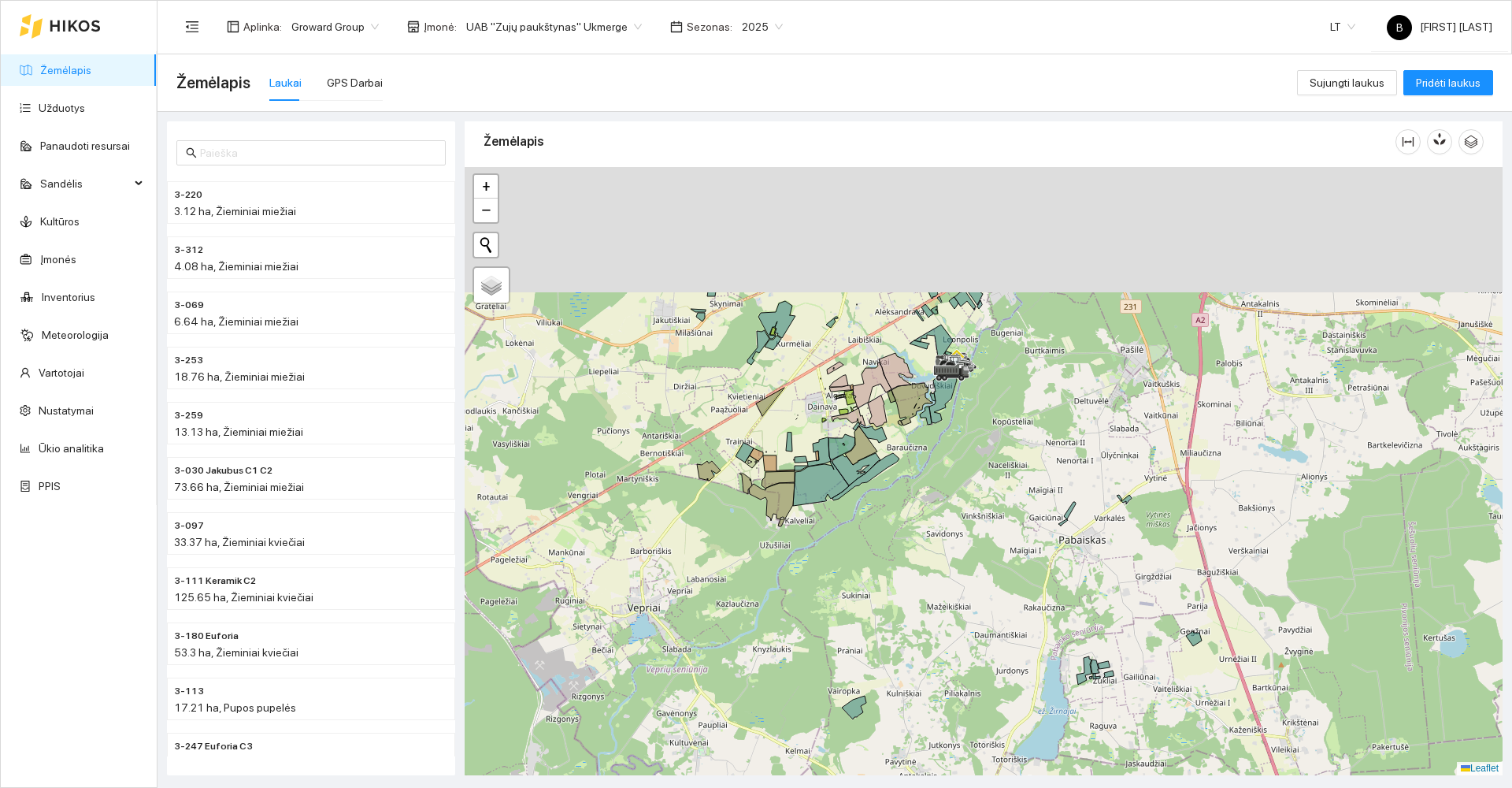 drag, startPoint x: 826, startPoint y: 411, endPoint x: 832, endPoint y: 597, distance: 186.09675 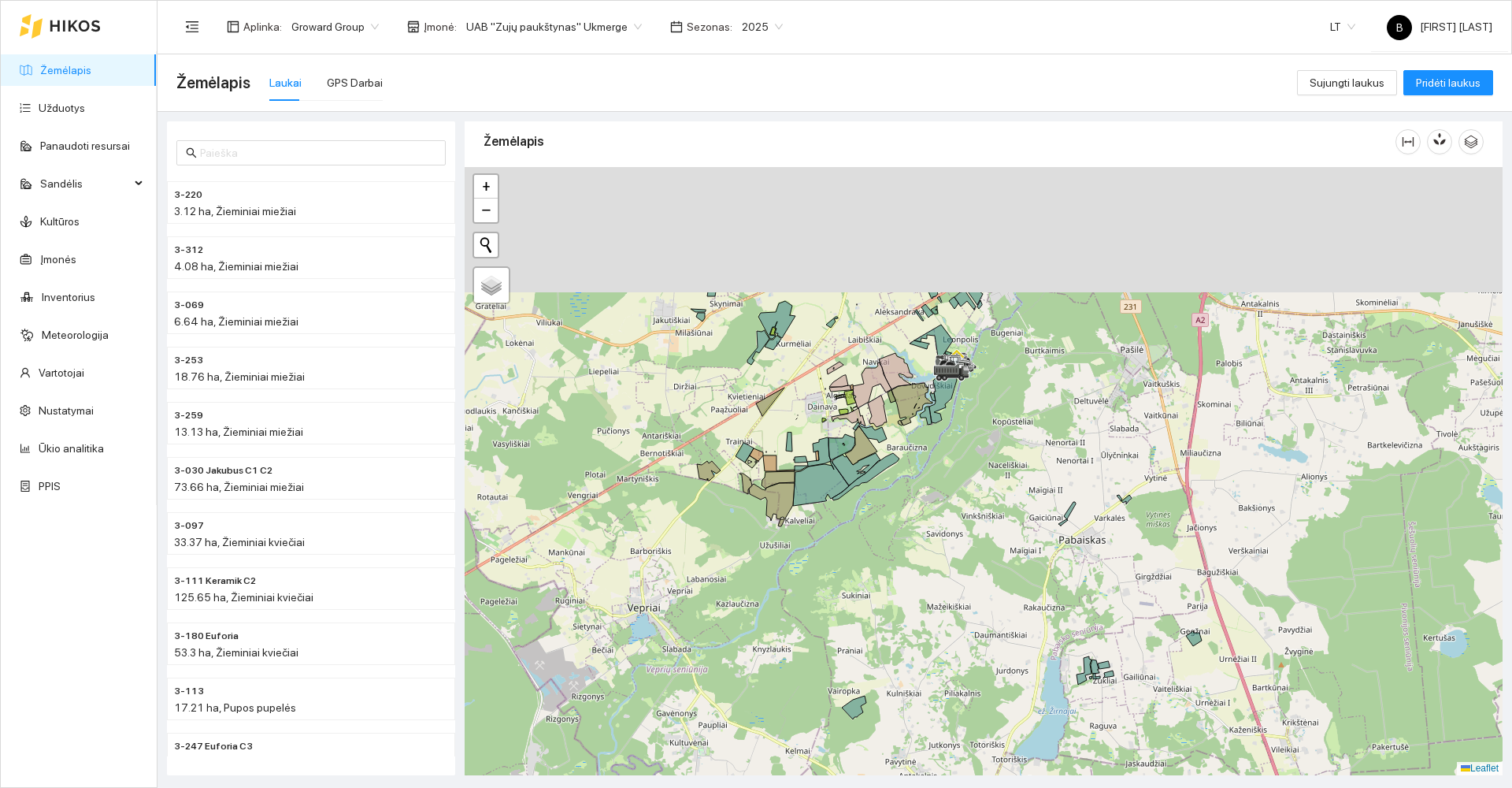 click at bounding box center [984, 471] 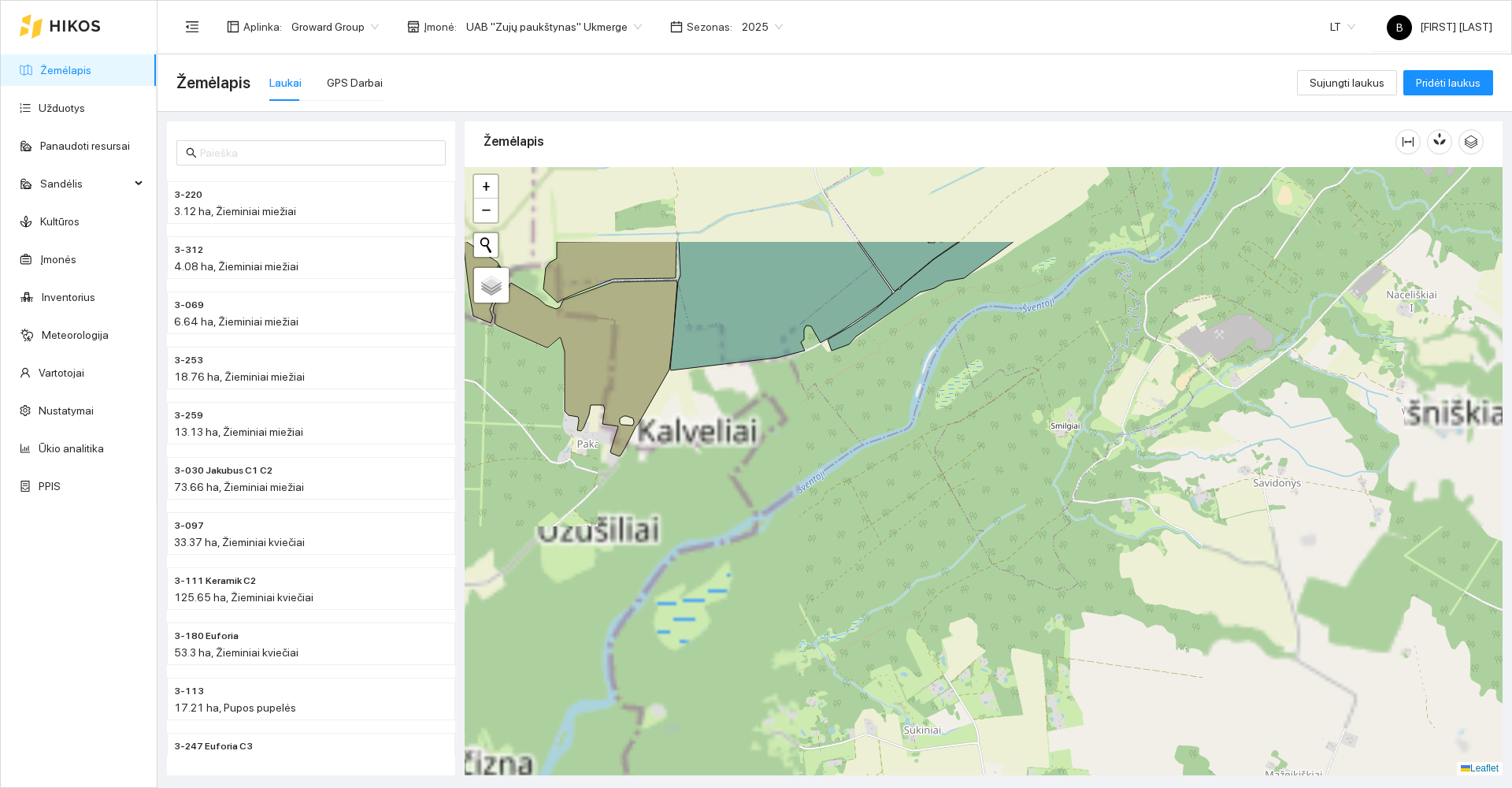 drag, startPoint x: 958, startPoint y: 413, endPoint x: 967, endPoint y: 723, distance: 310.1306 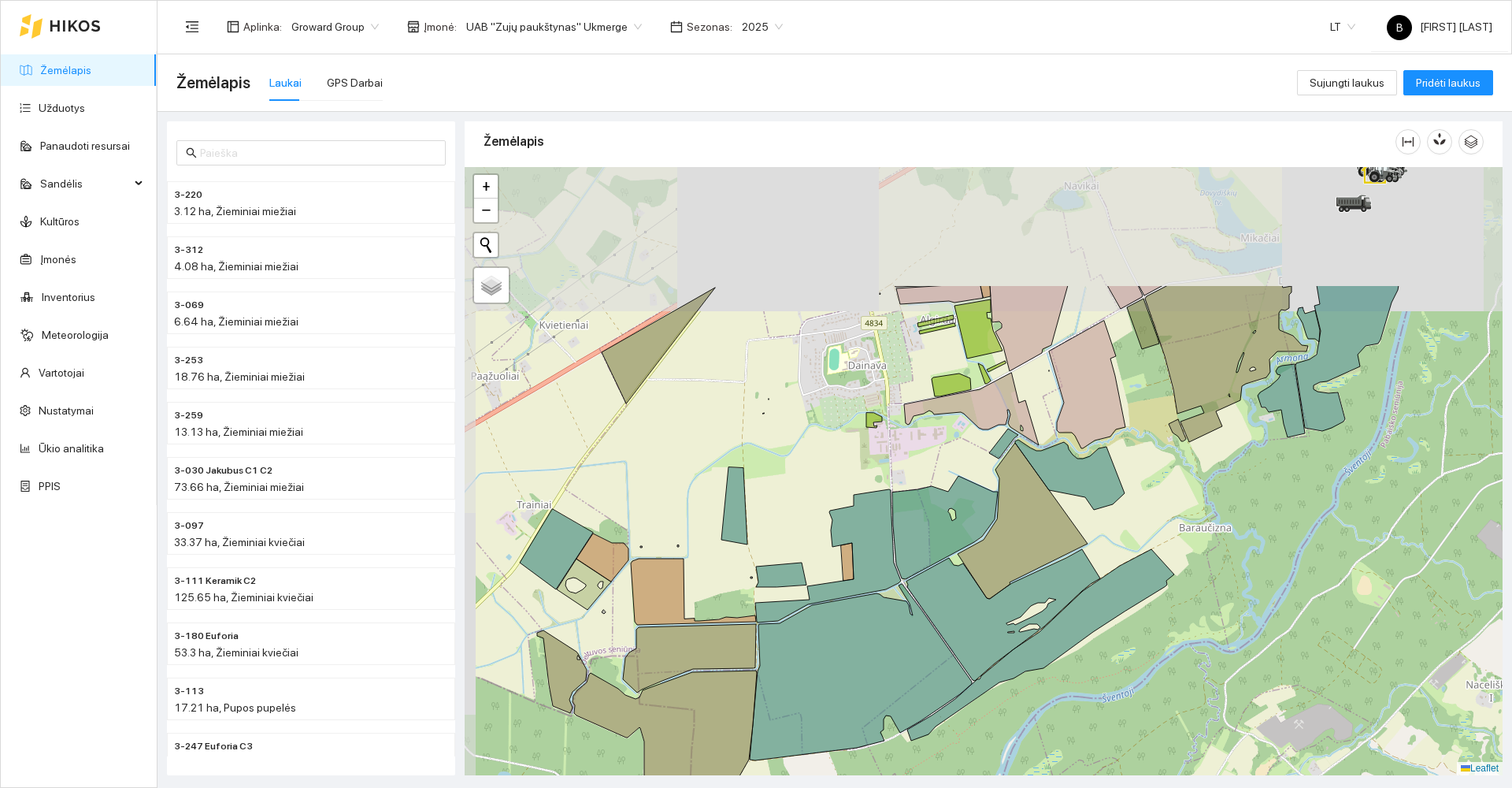 drag, startPoint x: 1021, startPoint y: 484, endPoint x: 1083, endPoint y: 663, distance: 189.43337 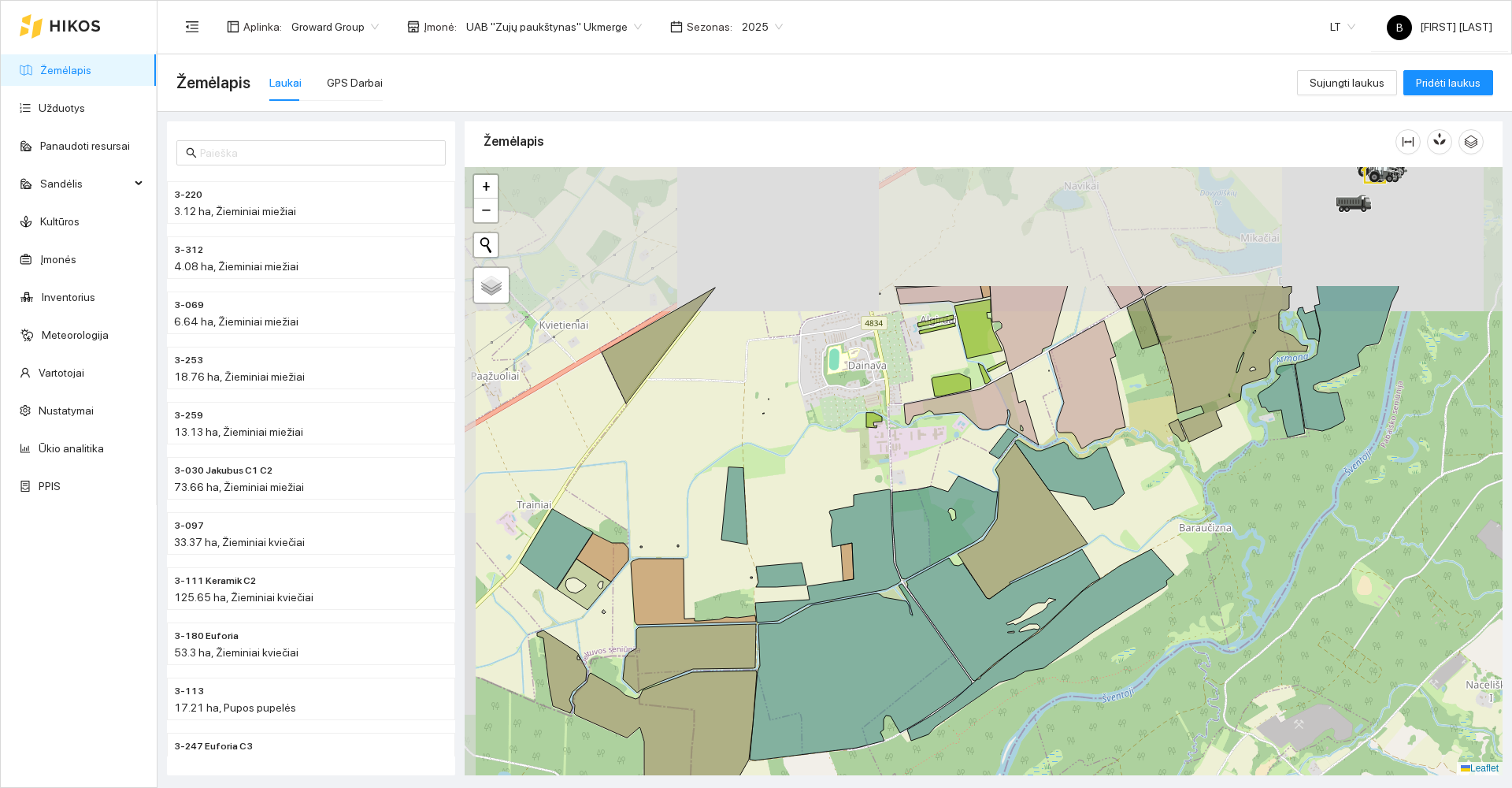 click at bounding box center [984, 471] 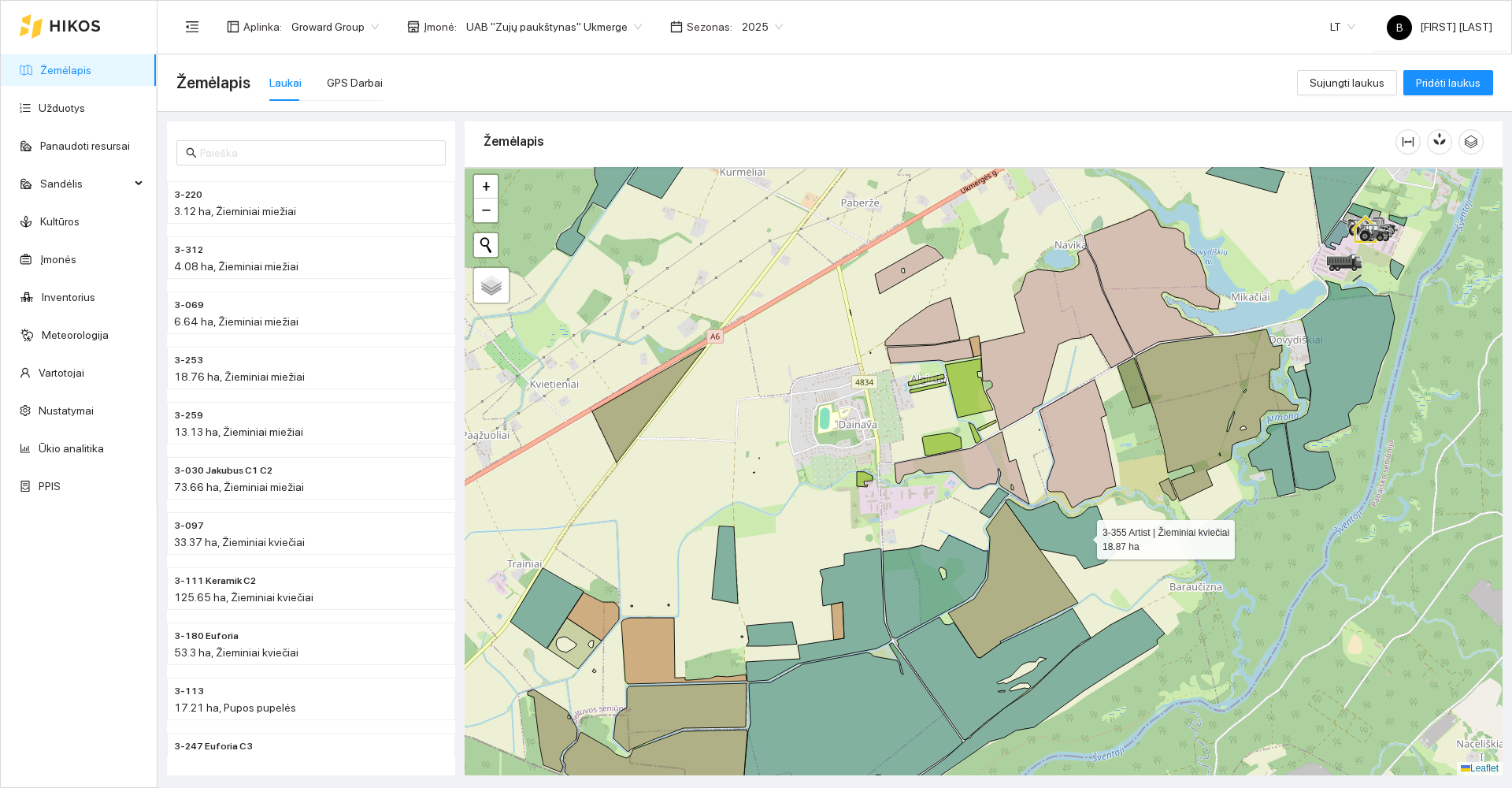 drag, startPoint x: 1091, startPoint y: 515, endPoint x: 1072, endPoint y: 558, distance: 47.010637 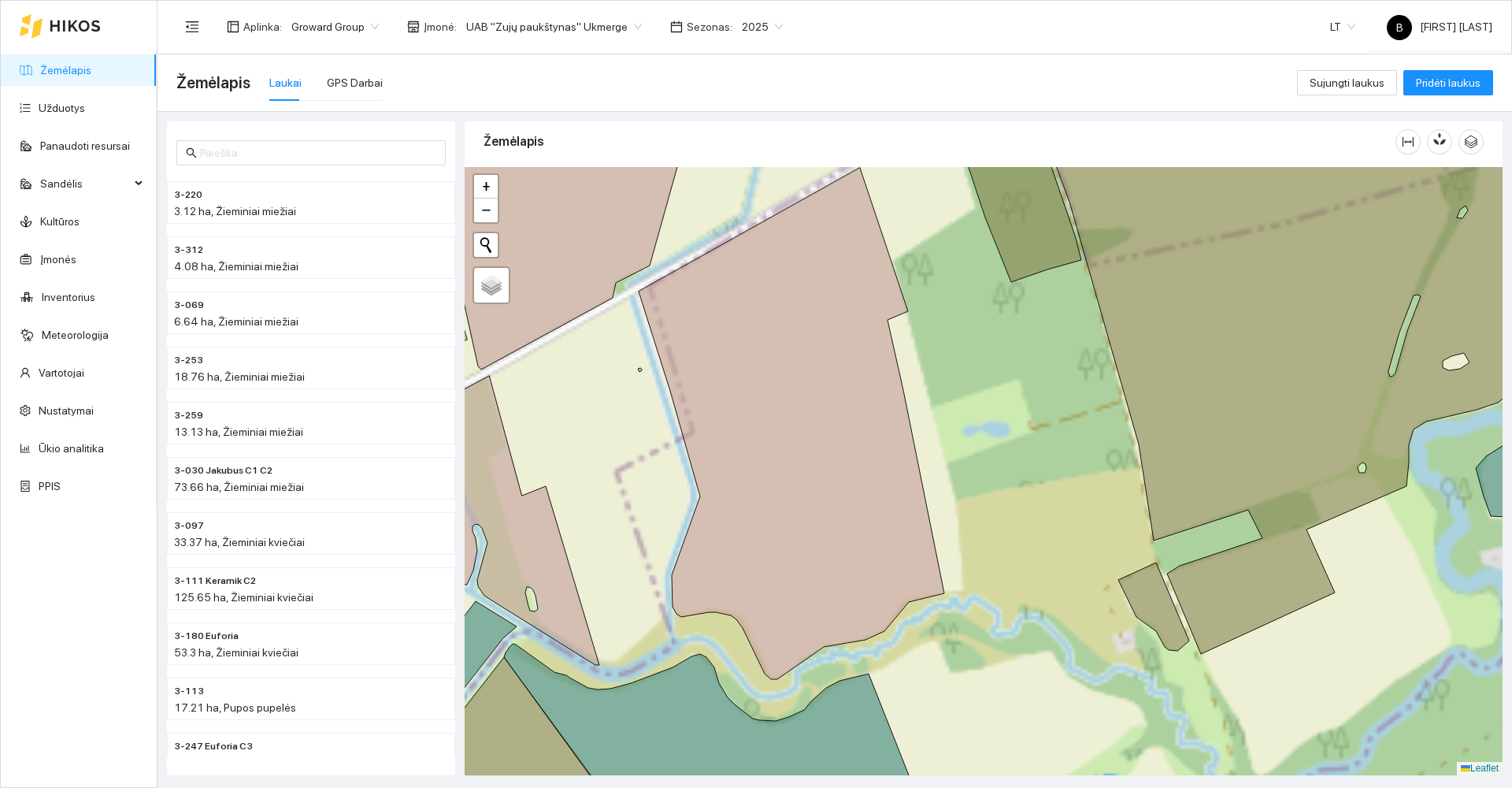 drag, startPoint x: 1144, startPoint y: 515, endPoint x: 1051, endPoint y: 524, distance: 93.4345 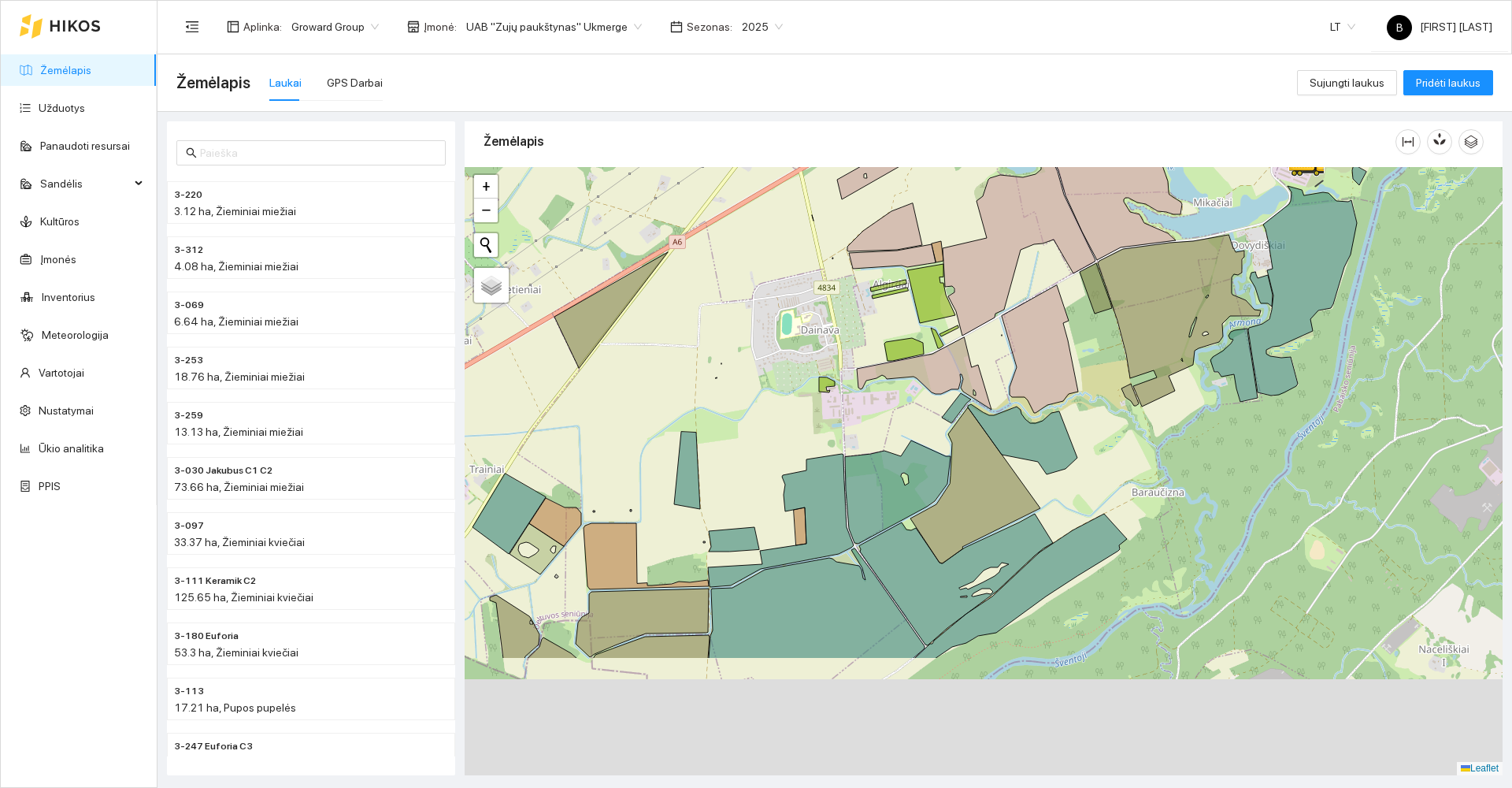 drag, startPoint x: 832, startPoint y: 537, endPoint x: 706, endPoint y: 184, distance: 374.81329 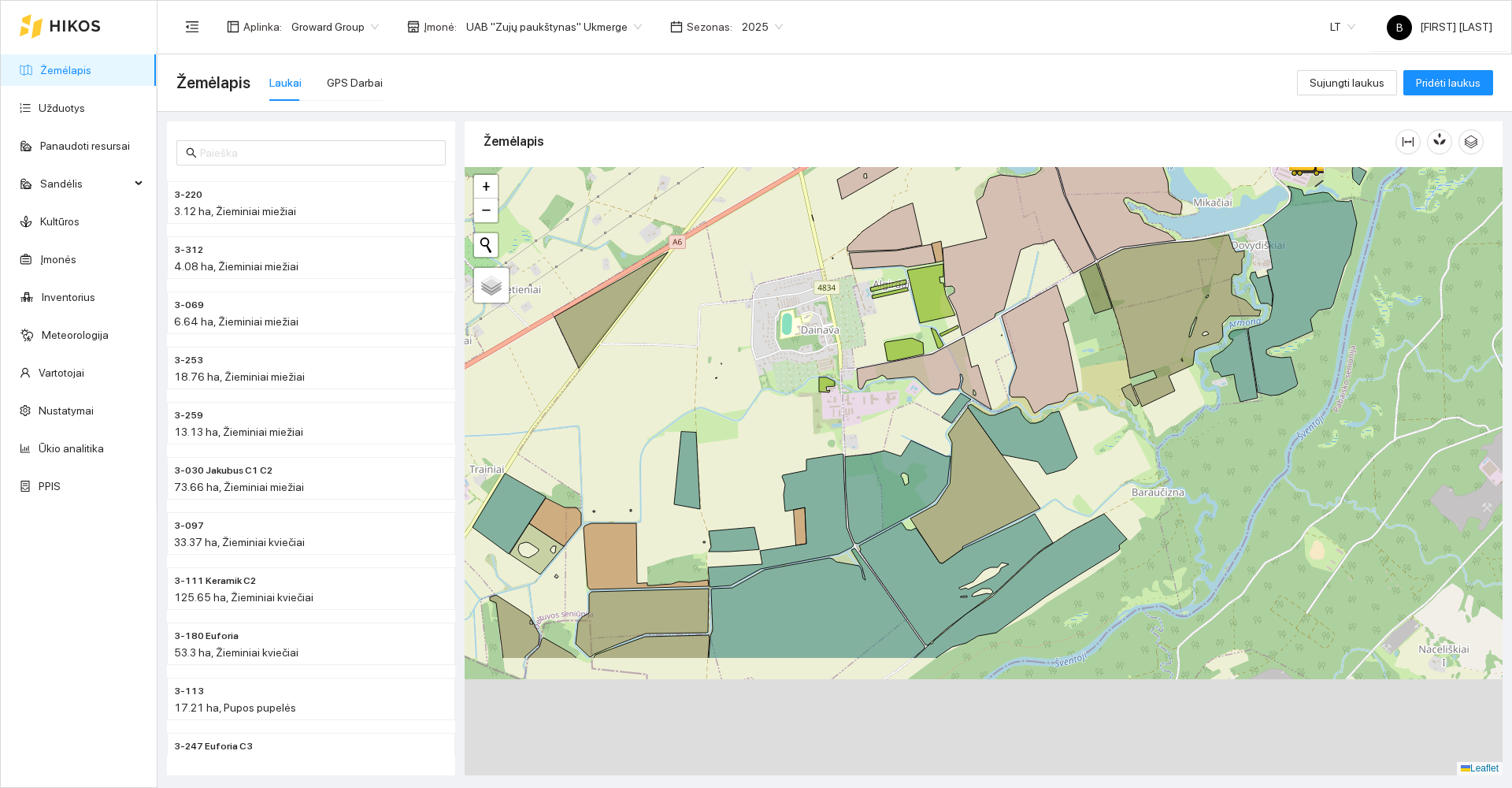 click at bounding box center [984, 471] 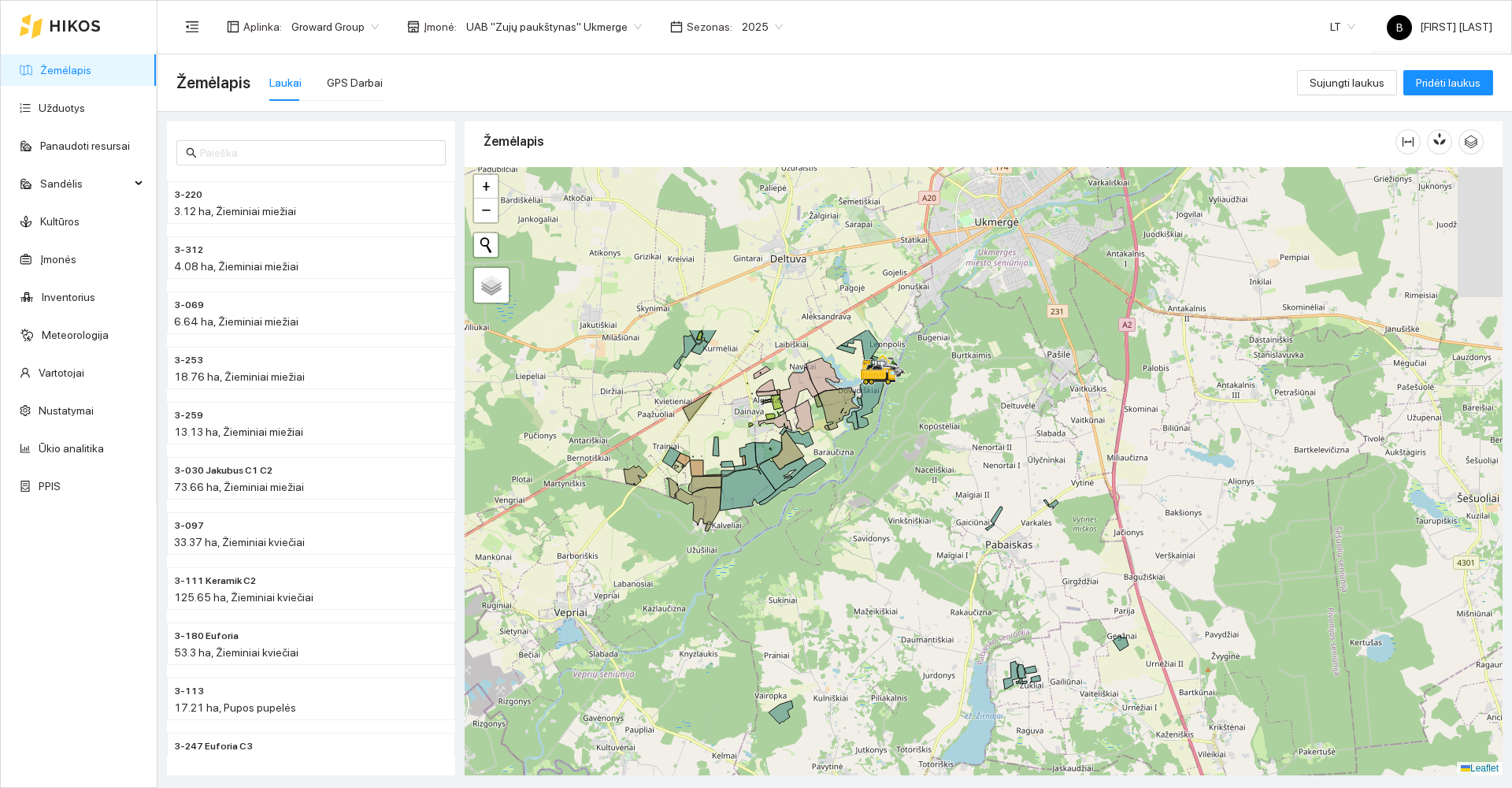 drag, startPoint x: 618, startPoint y: 380, endPoint x: 648, endPoint y: 540, distance: 162.78821 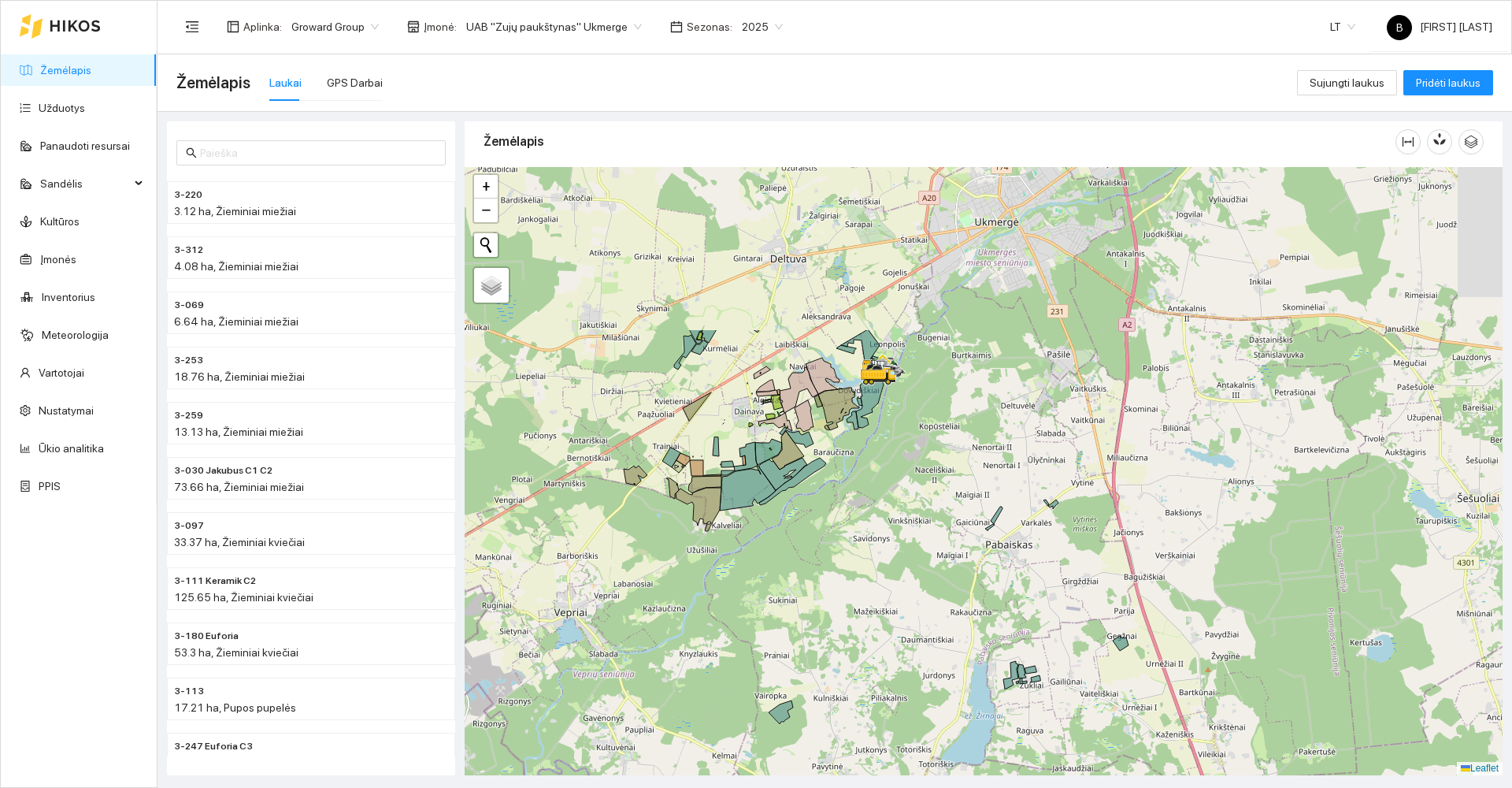 click at bounding box center [984, 471] 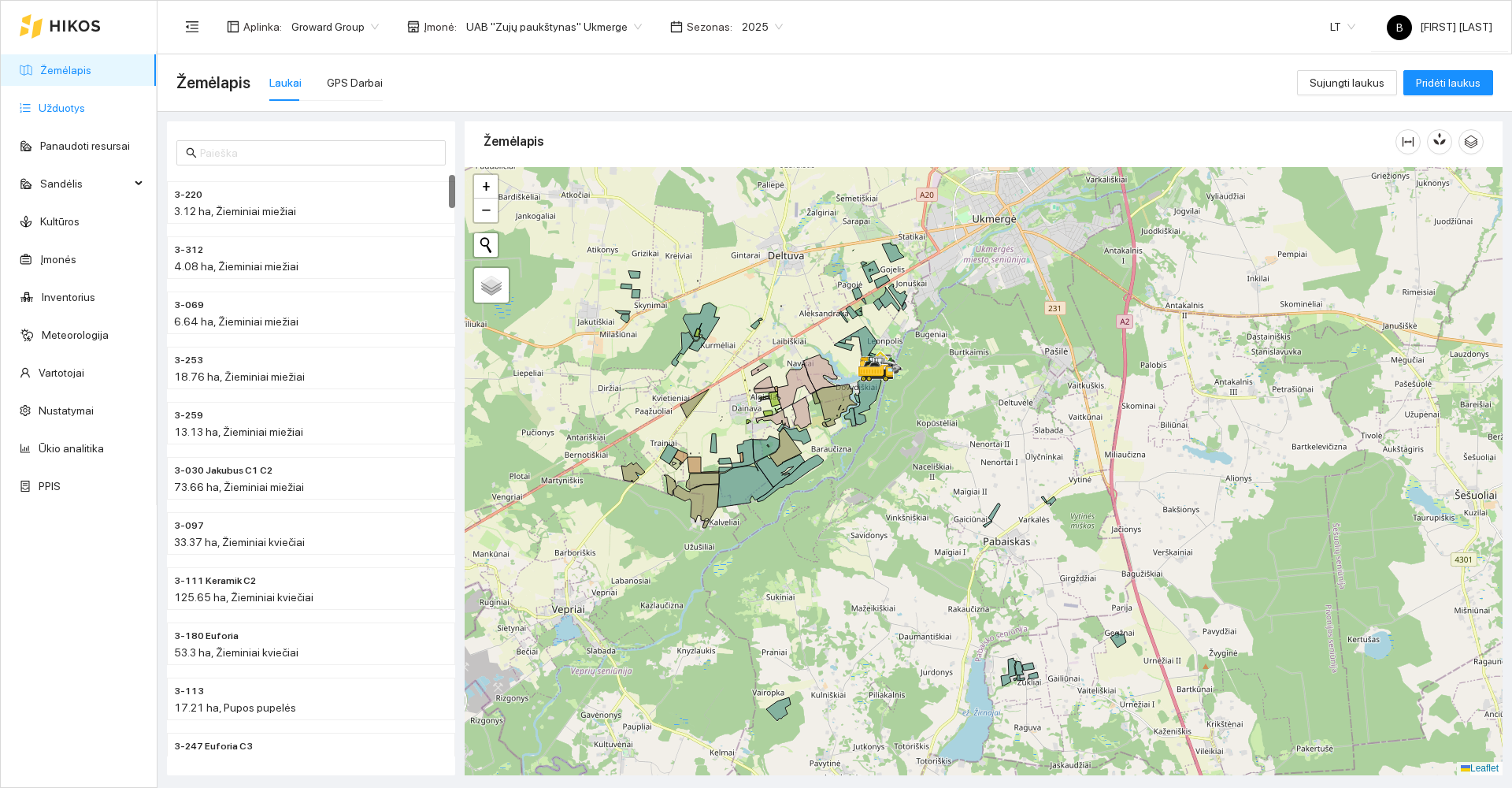 click on "Užduotys" at bounding box center (61, 108) 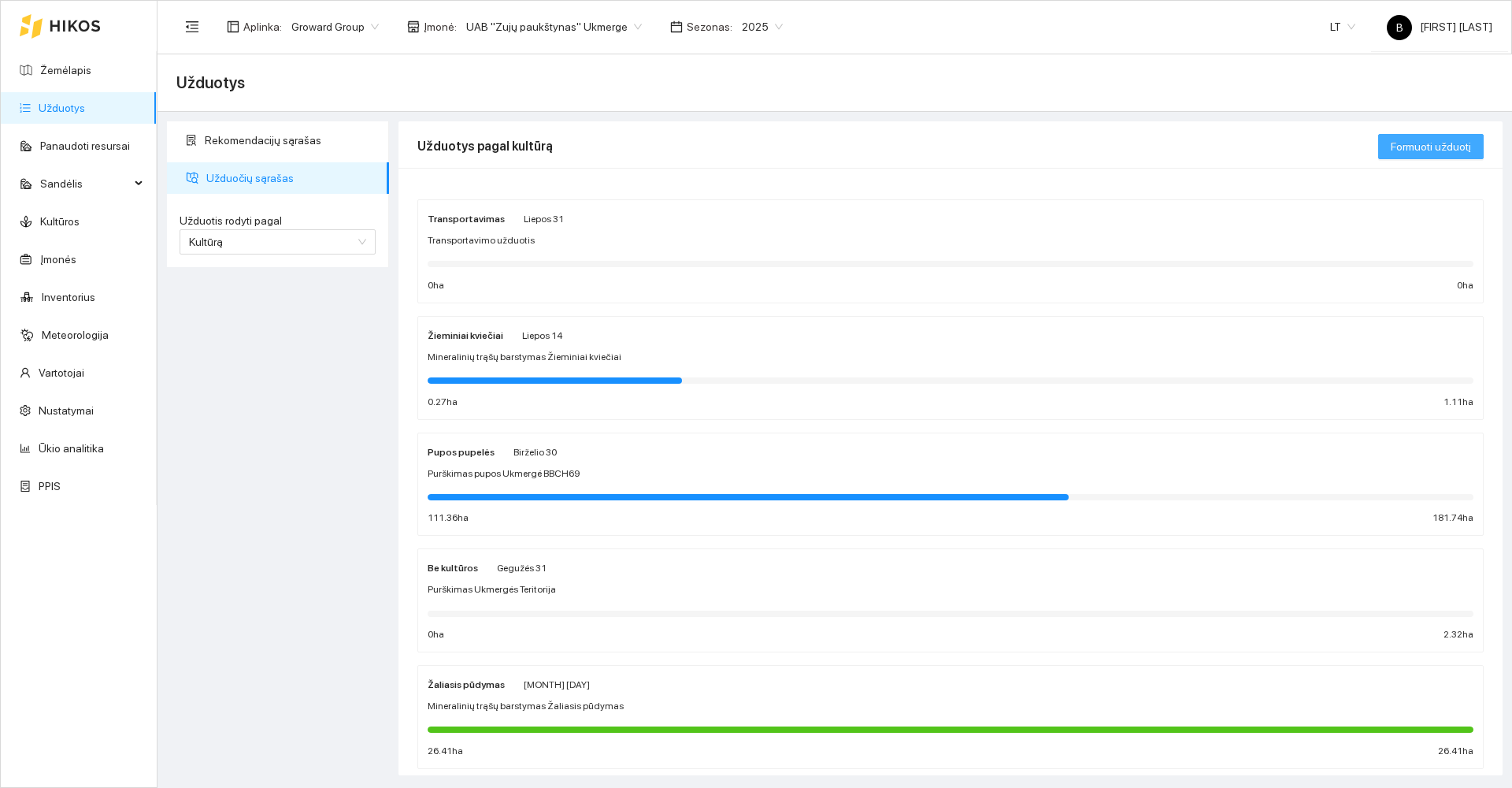 click on "Formuoti užduotį" at bounding box center [1431, 147] 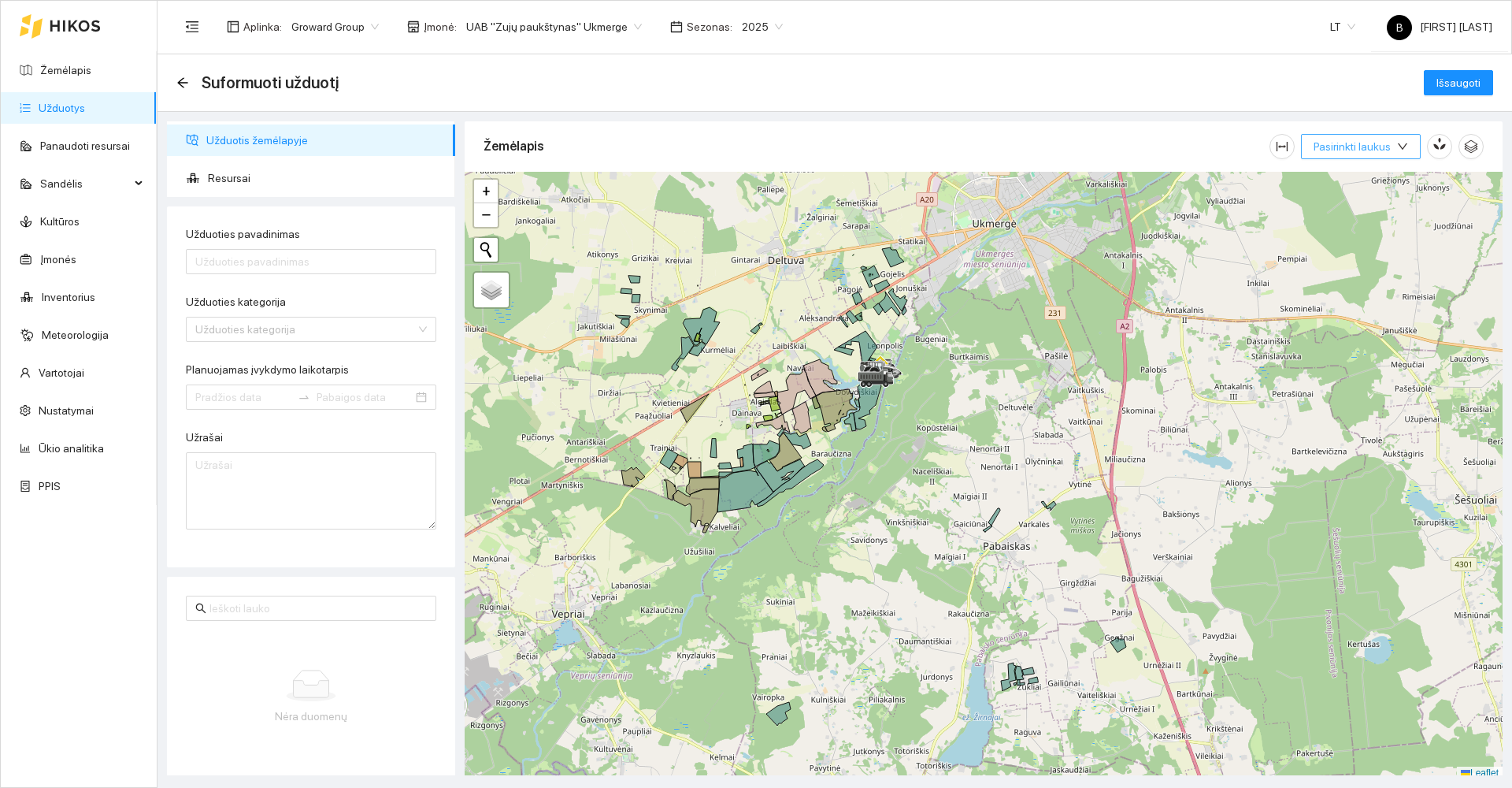 click on "Pasirinkti laukus" at bounding box center [1282, 147] 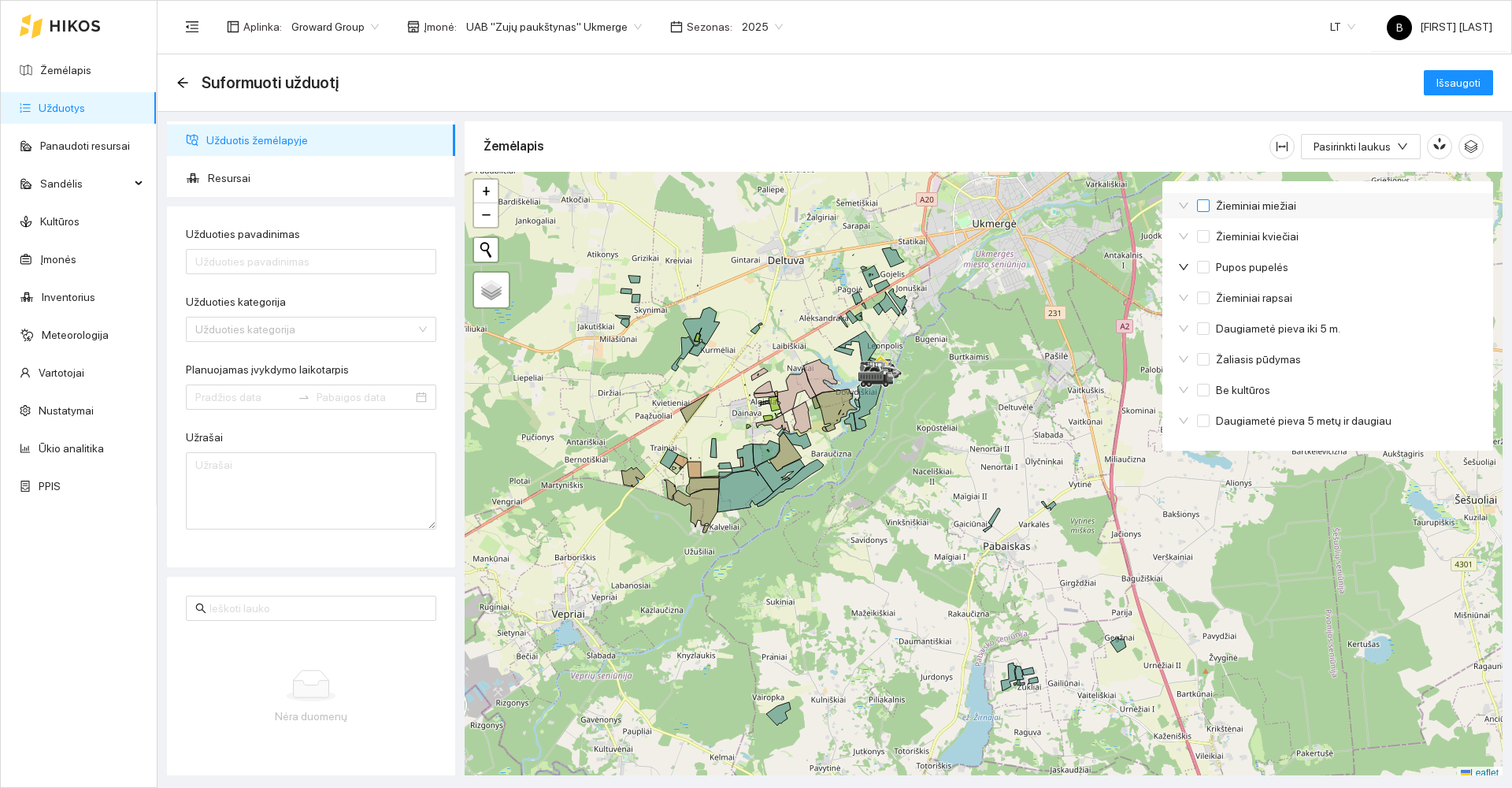 click on "Žieminiai miežiai" at bounding box center [1203, 206] 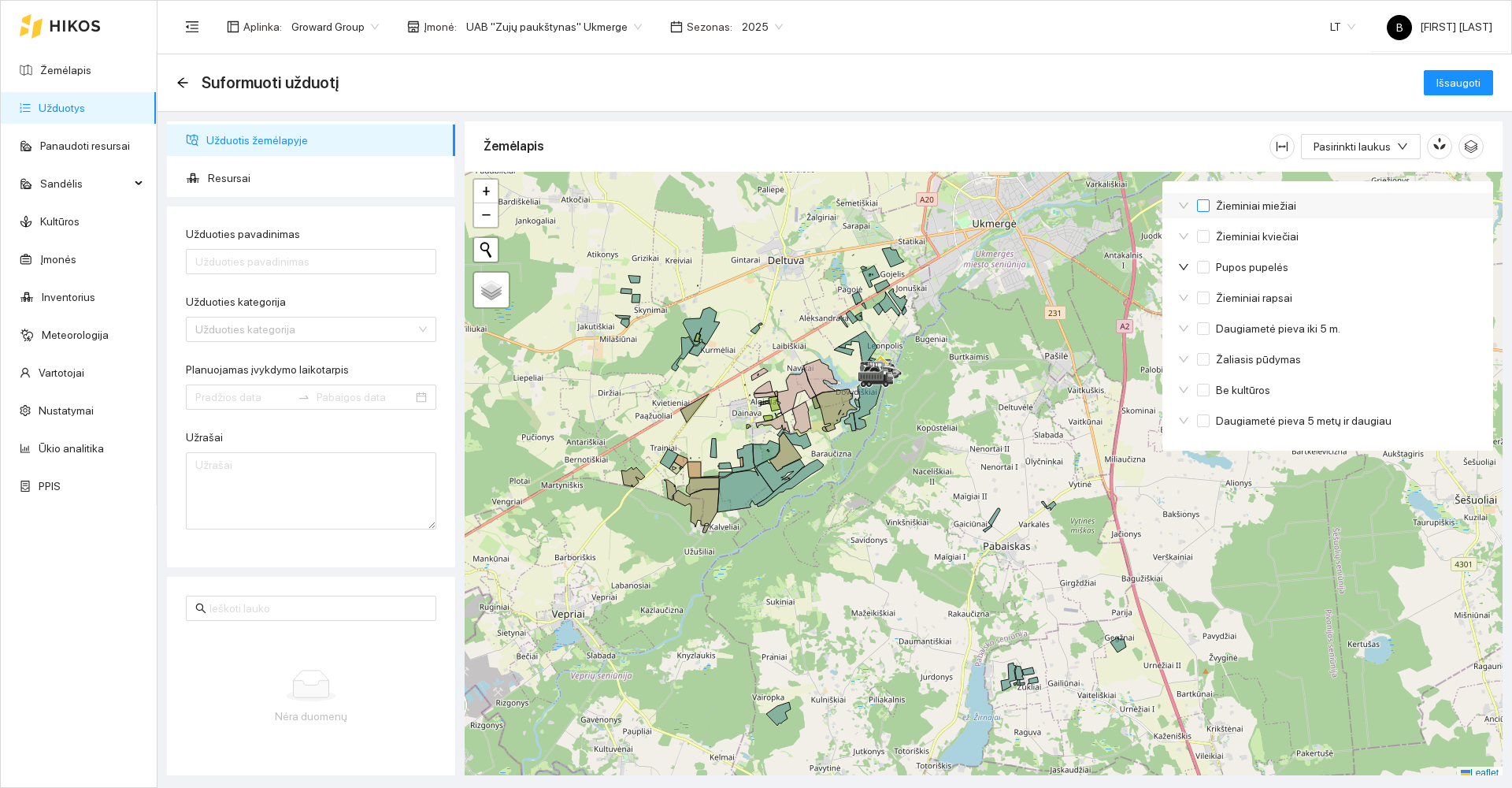 checkbox on "true" 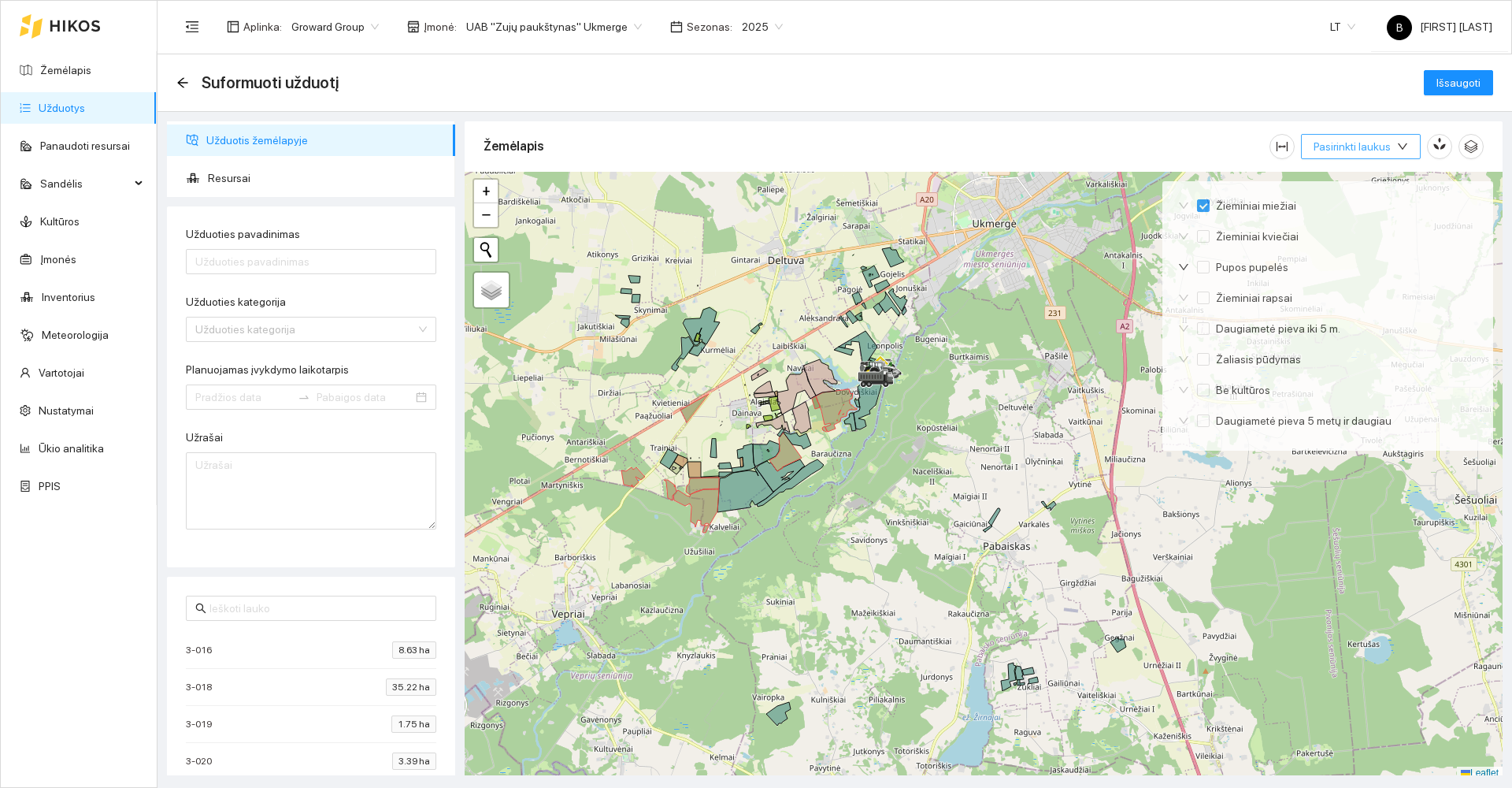 click on "Pasirinkti laukus" at bounding box center [1282, 147] 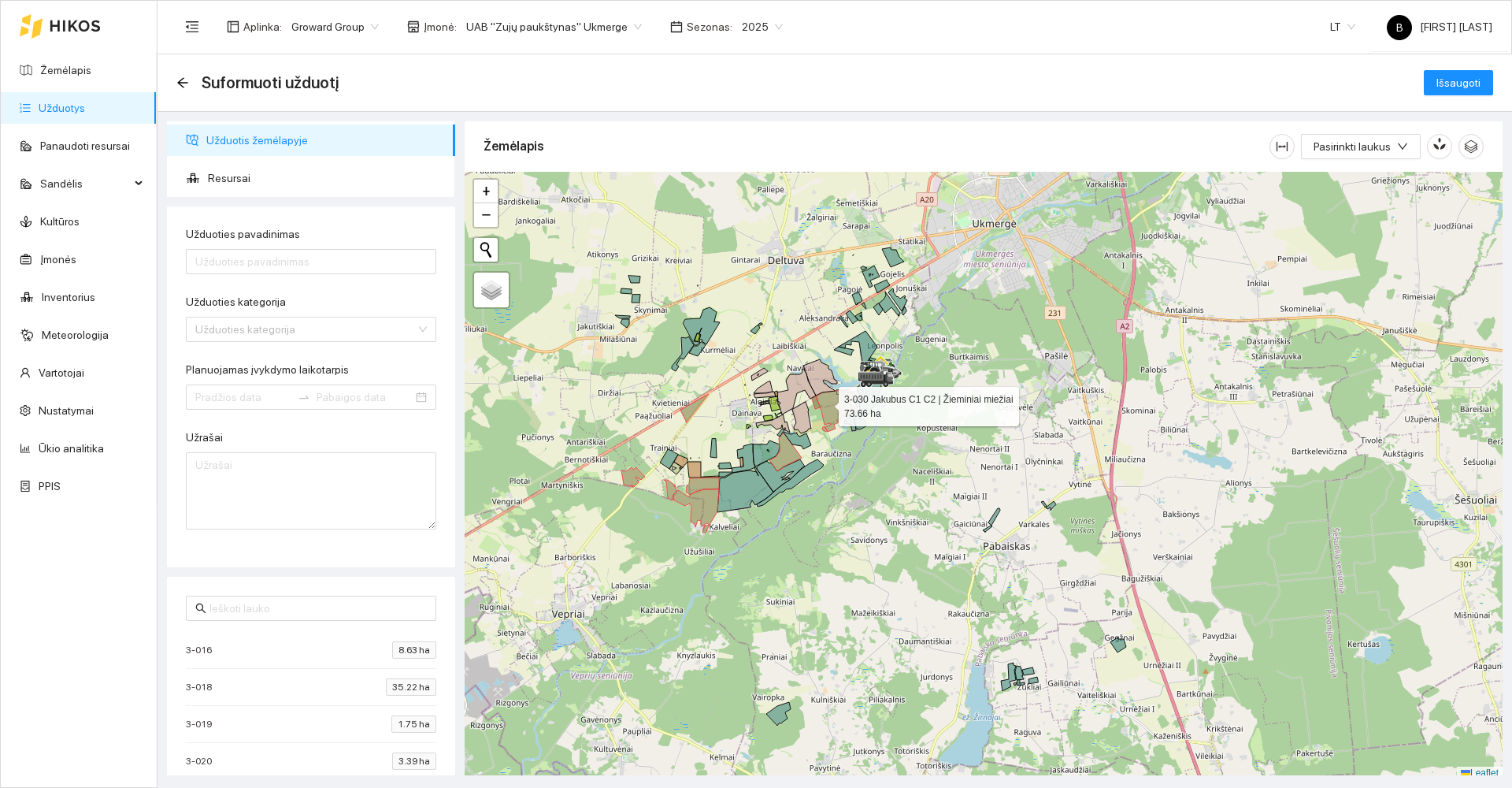 click at bounding box center [836, 411] 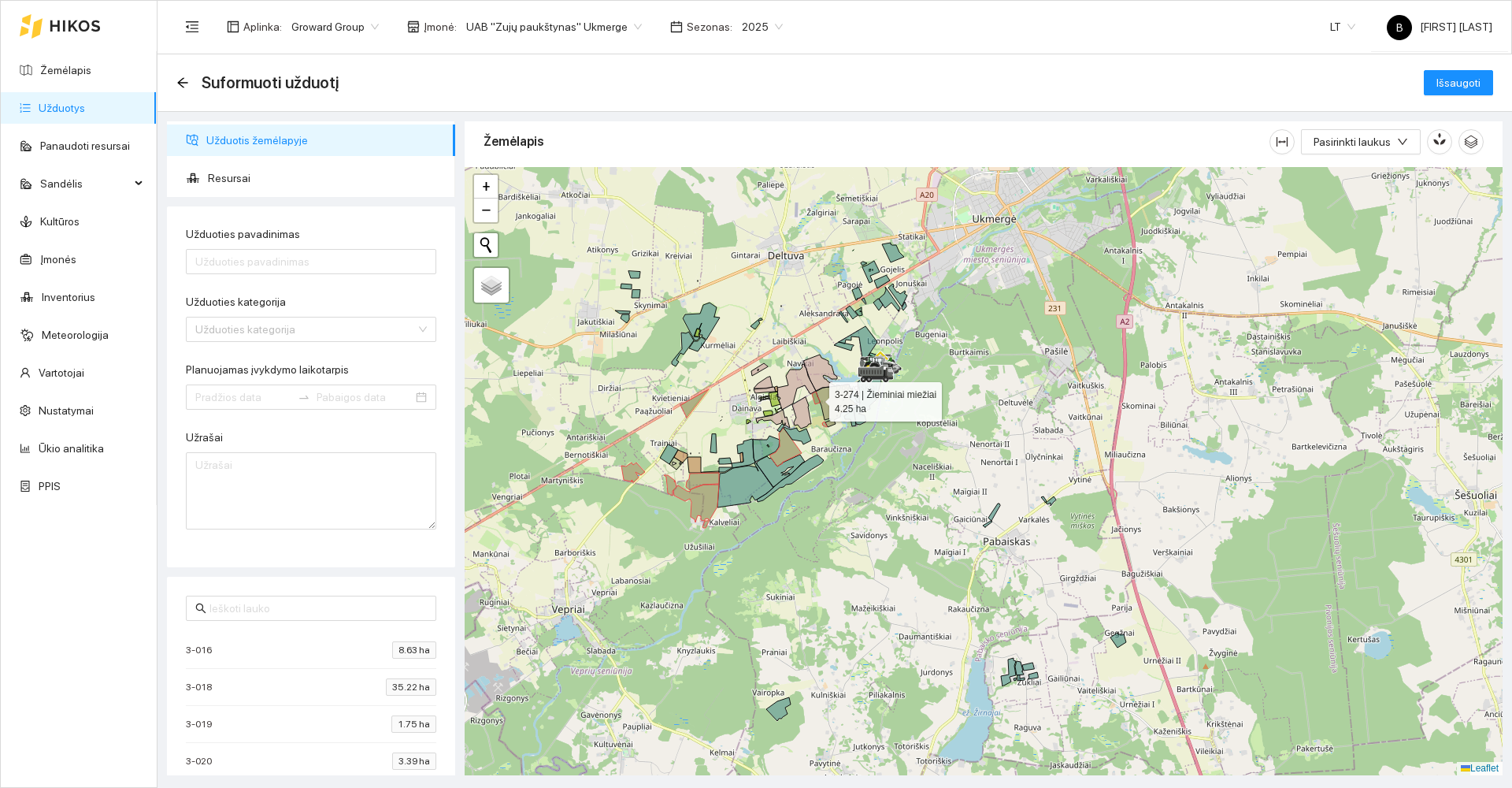 click at bounding box center (816, 398) 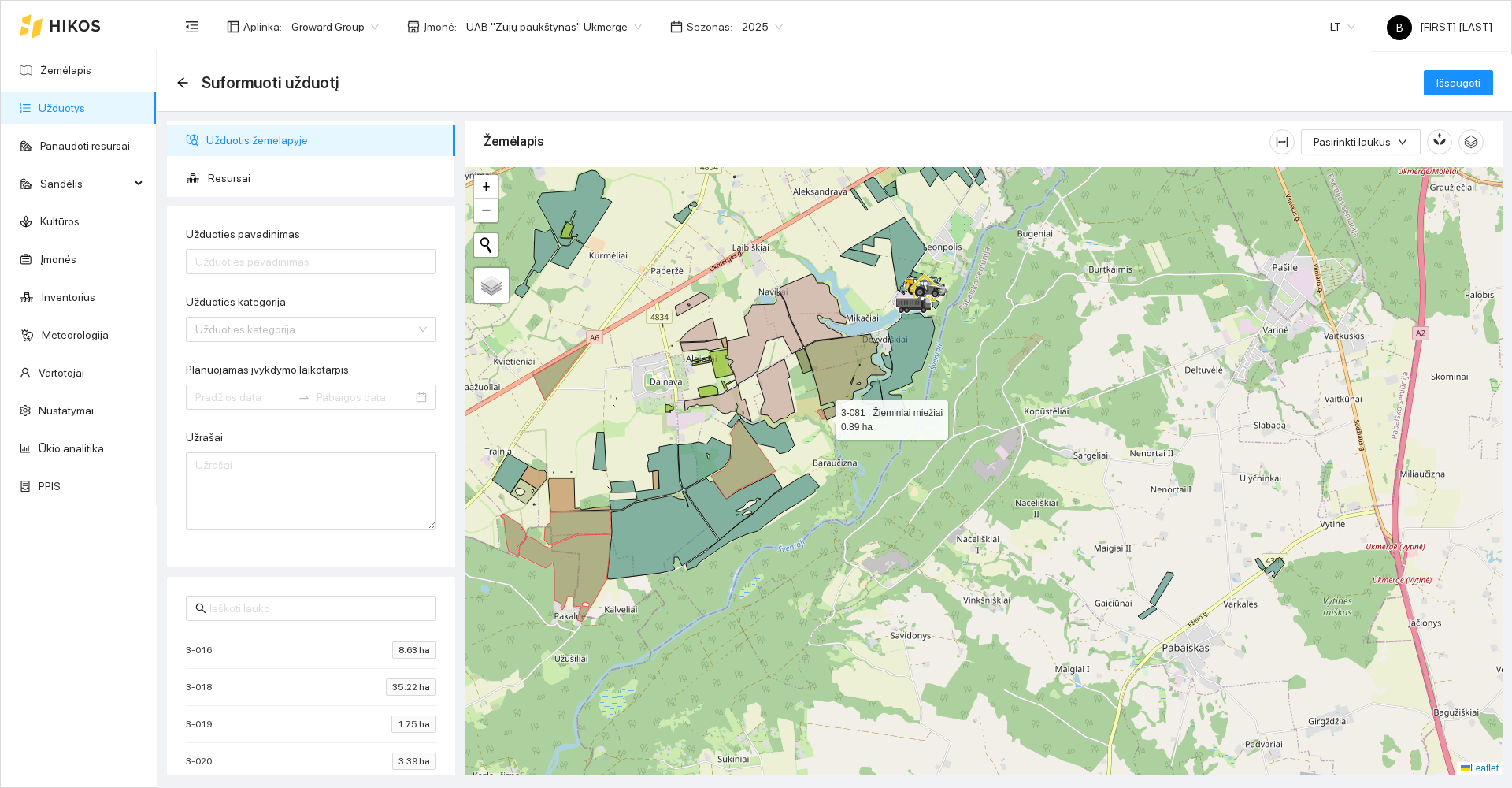 click at bounding box center (821, 414) 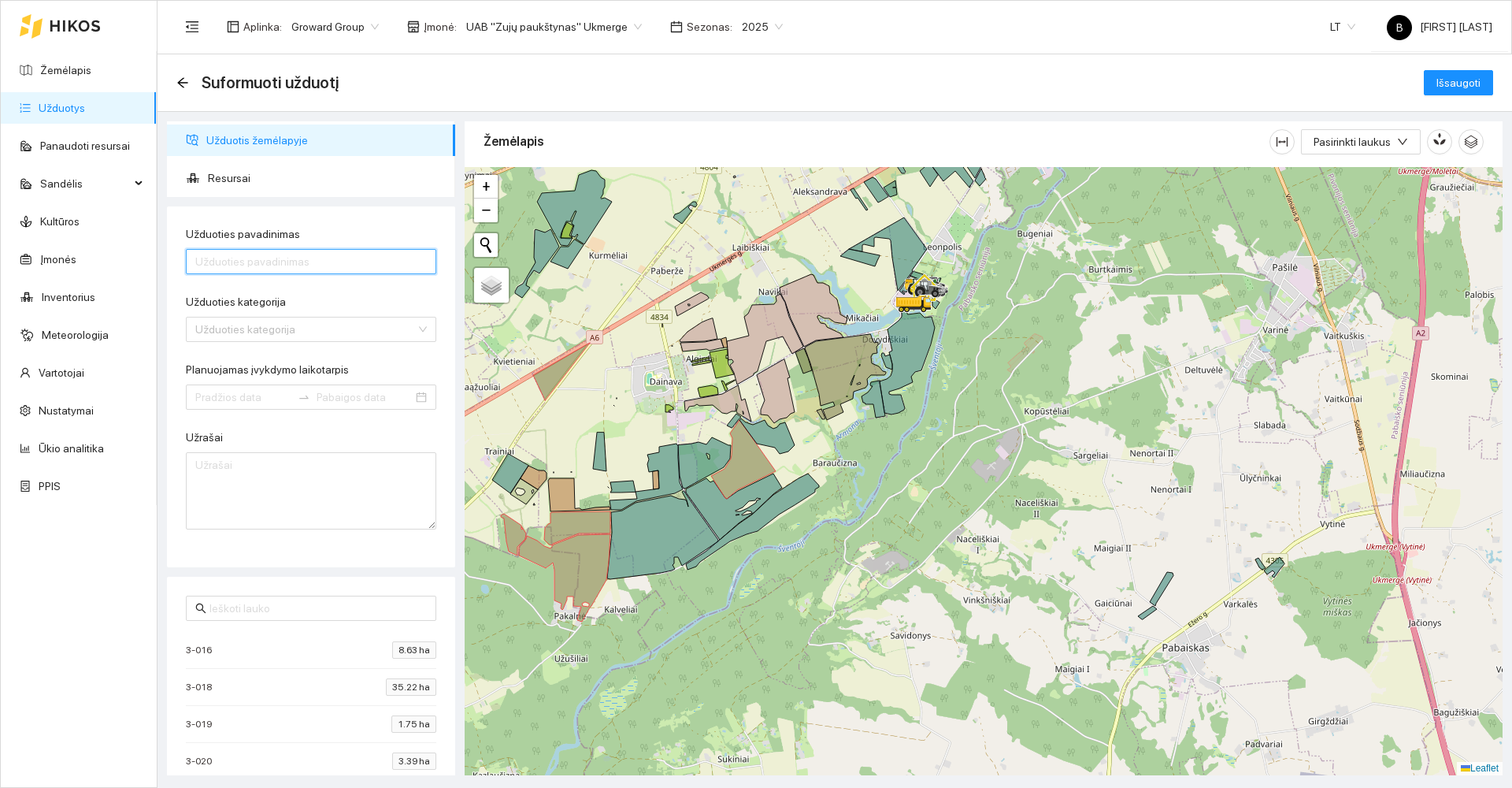 click on "Užduoties pavadinimas" at bounding box center [311, 262] 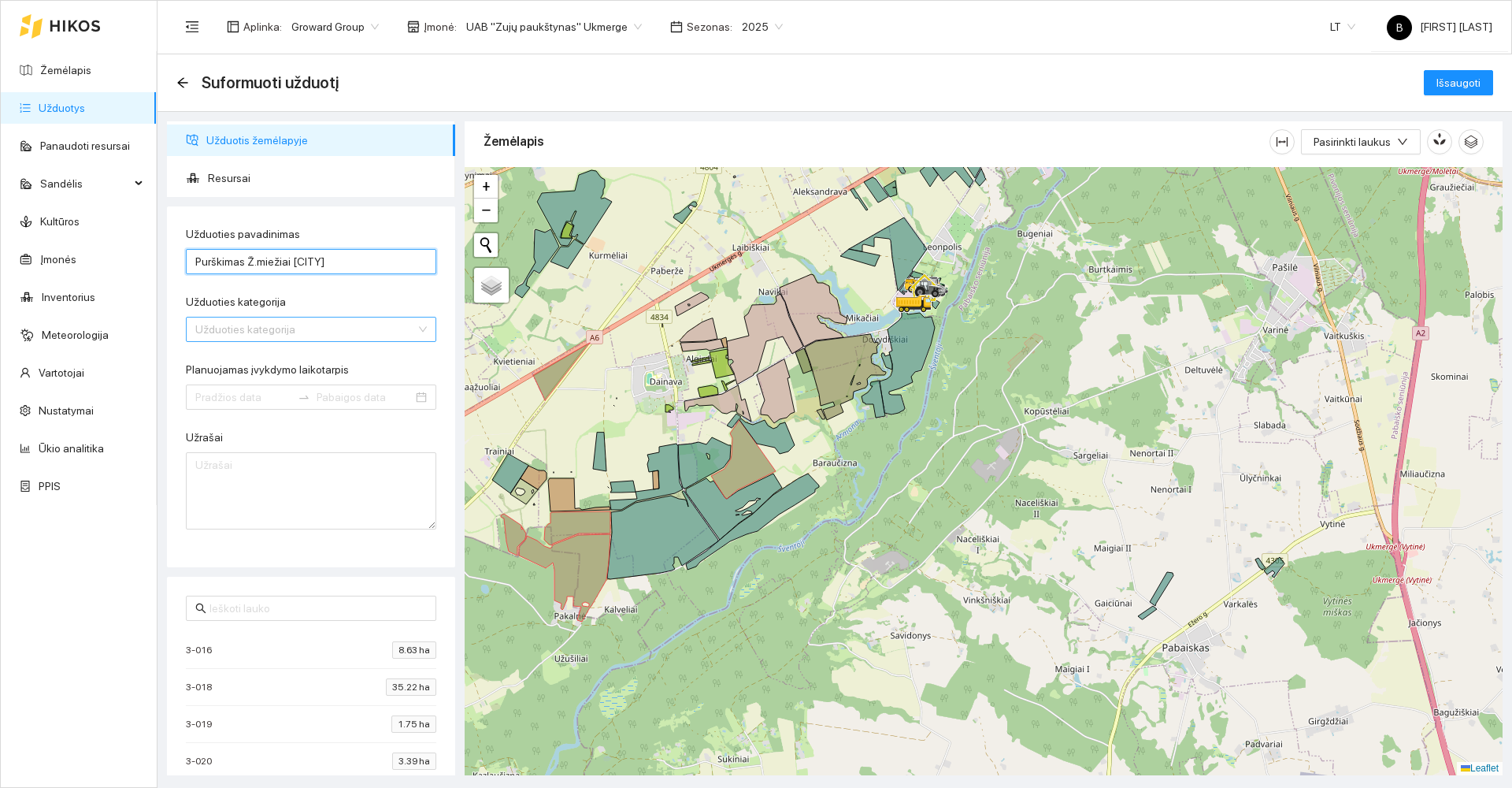 type on "Purškimas Ž.miežiai [CITY]" 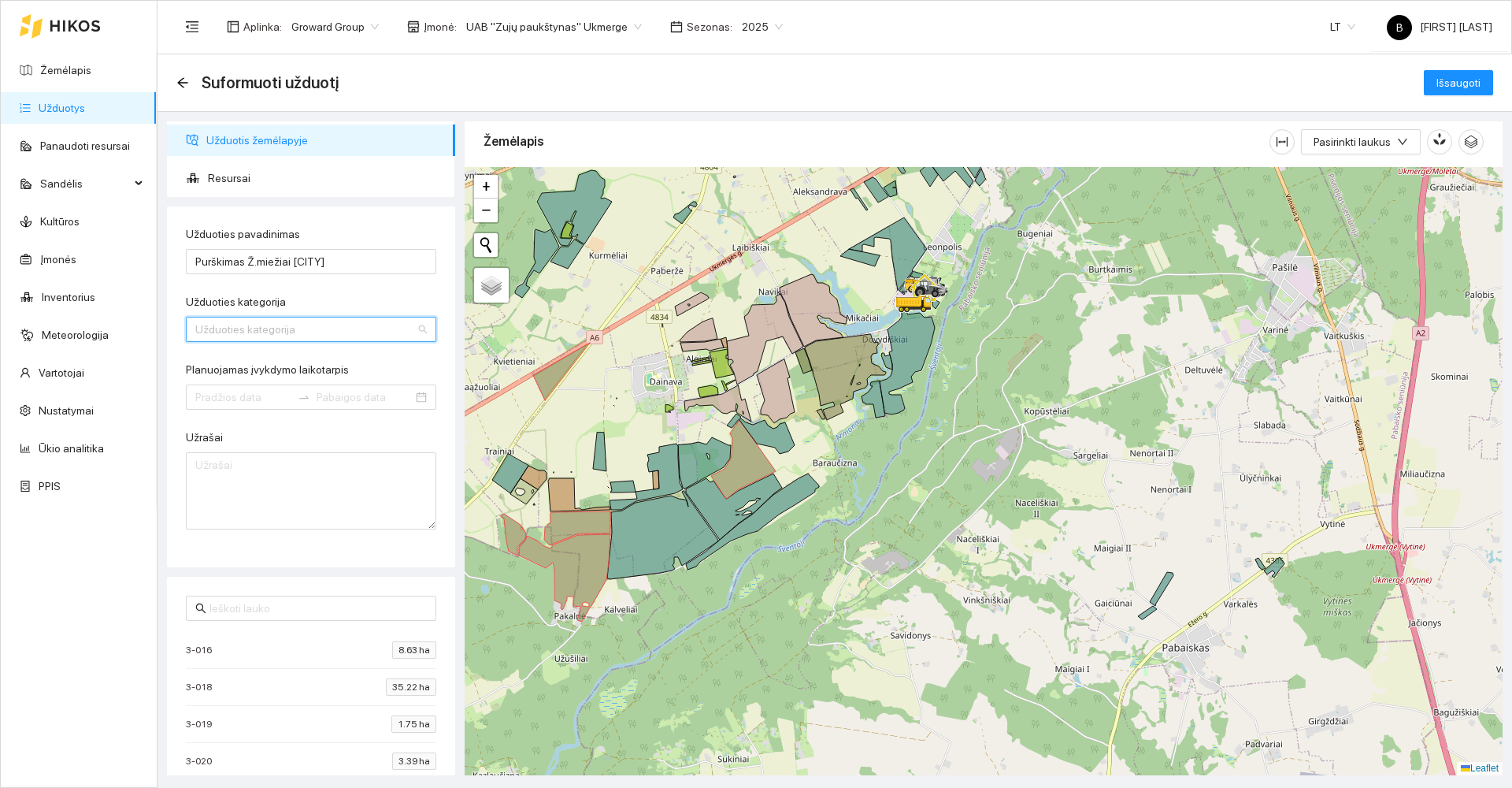 click on "Užduoties kategorija" at bounding box center (306, 329) 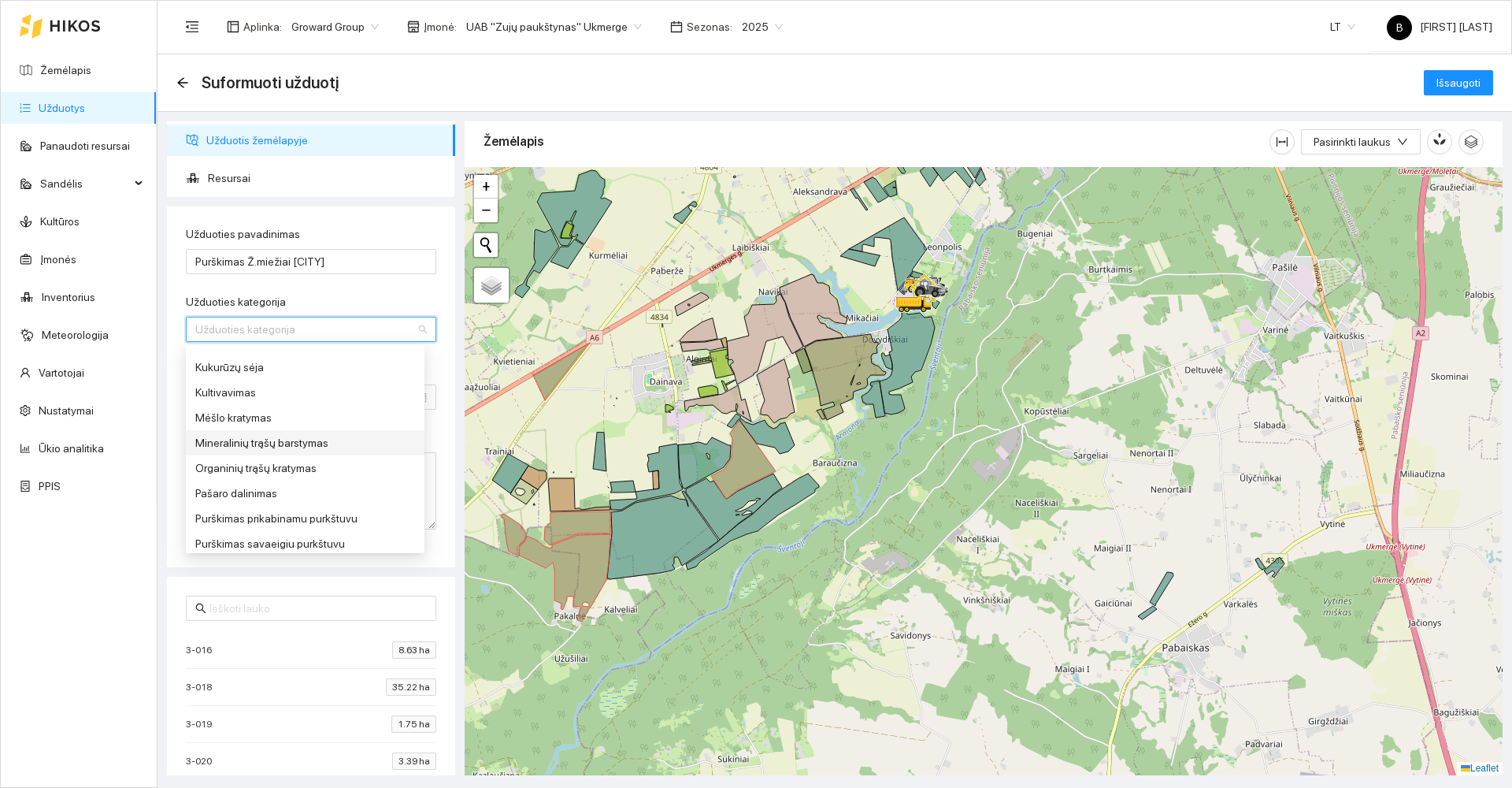 scroll, scrollTop: 552, scrollLeft: 0, axis: vertical 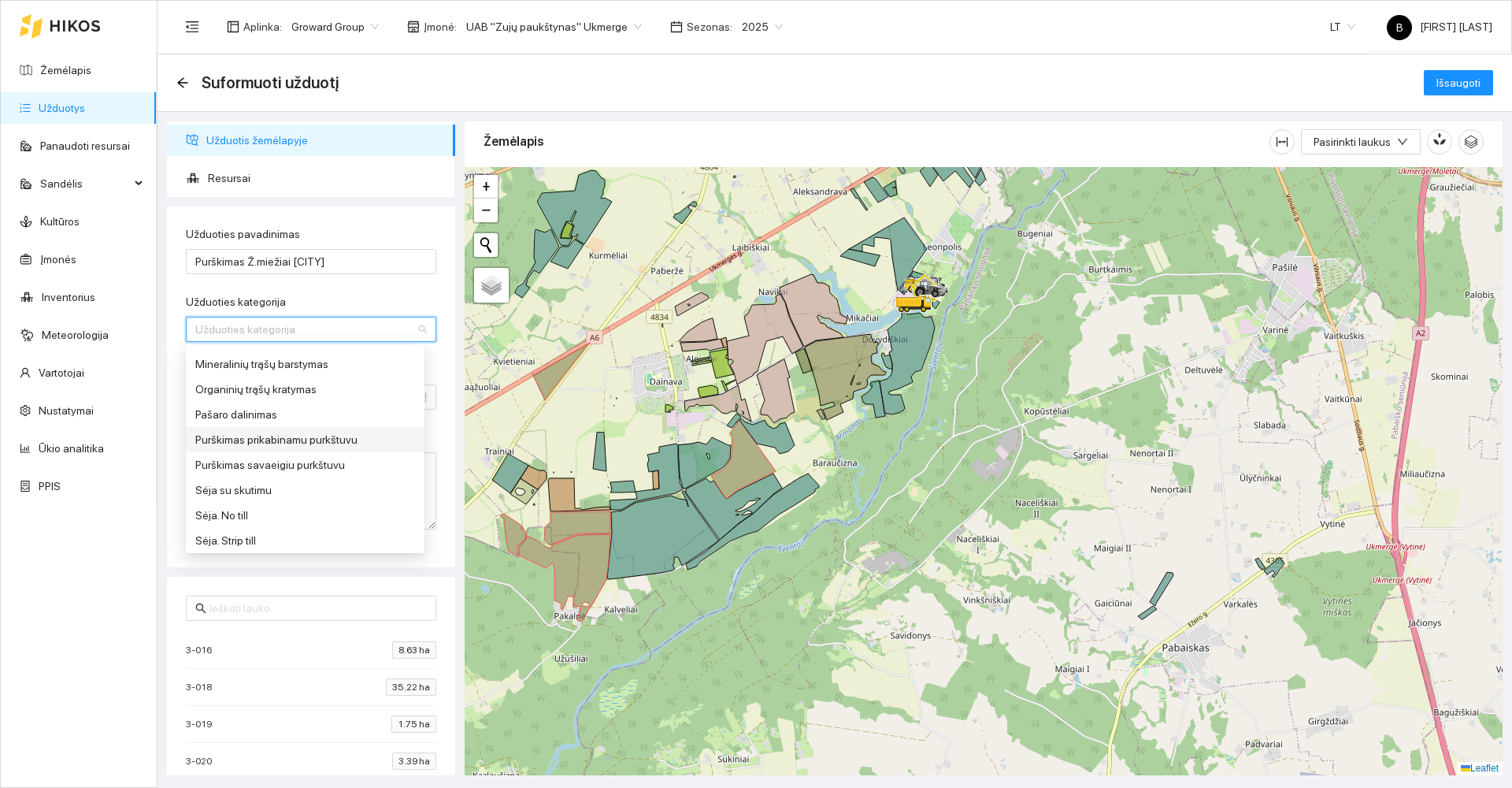 click on "Purškimas prikabinamu purkštuvu" at bounding box center (305, 440) 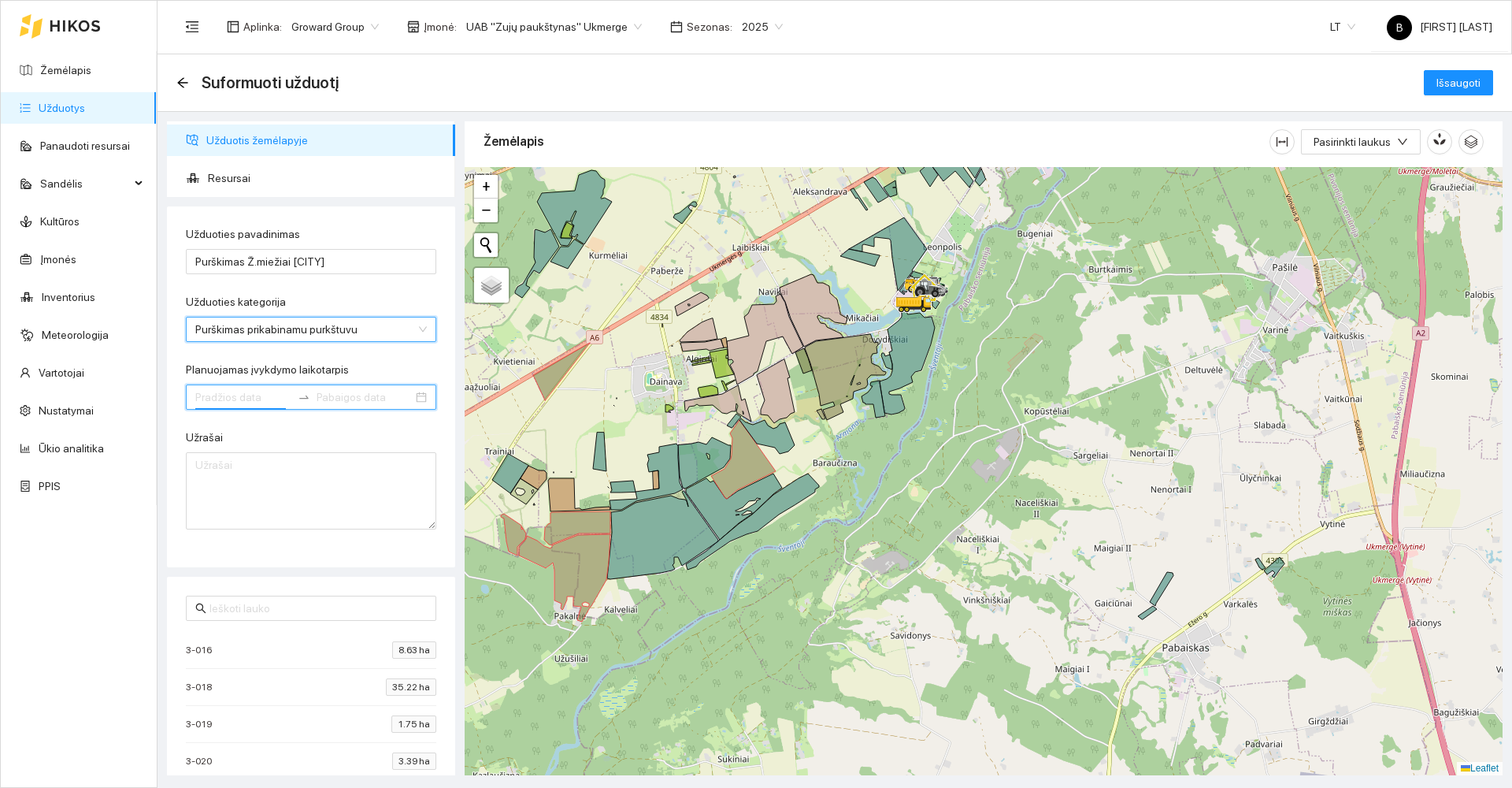 click on "Planuojamas įvykdymo laikotarpis" at bounding box center (243, 397) 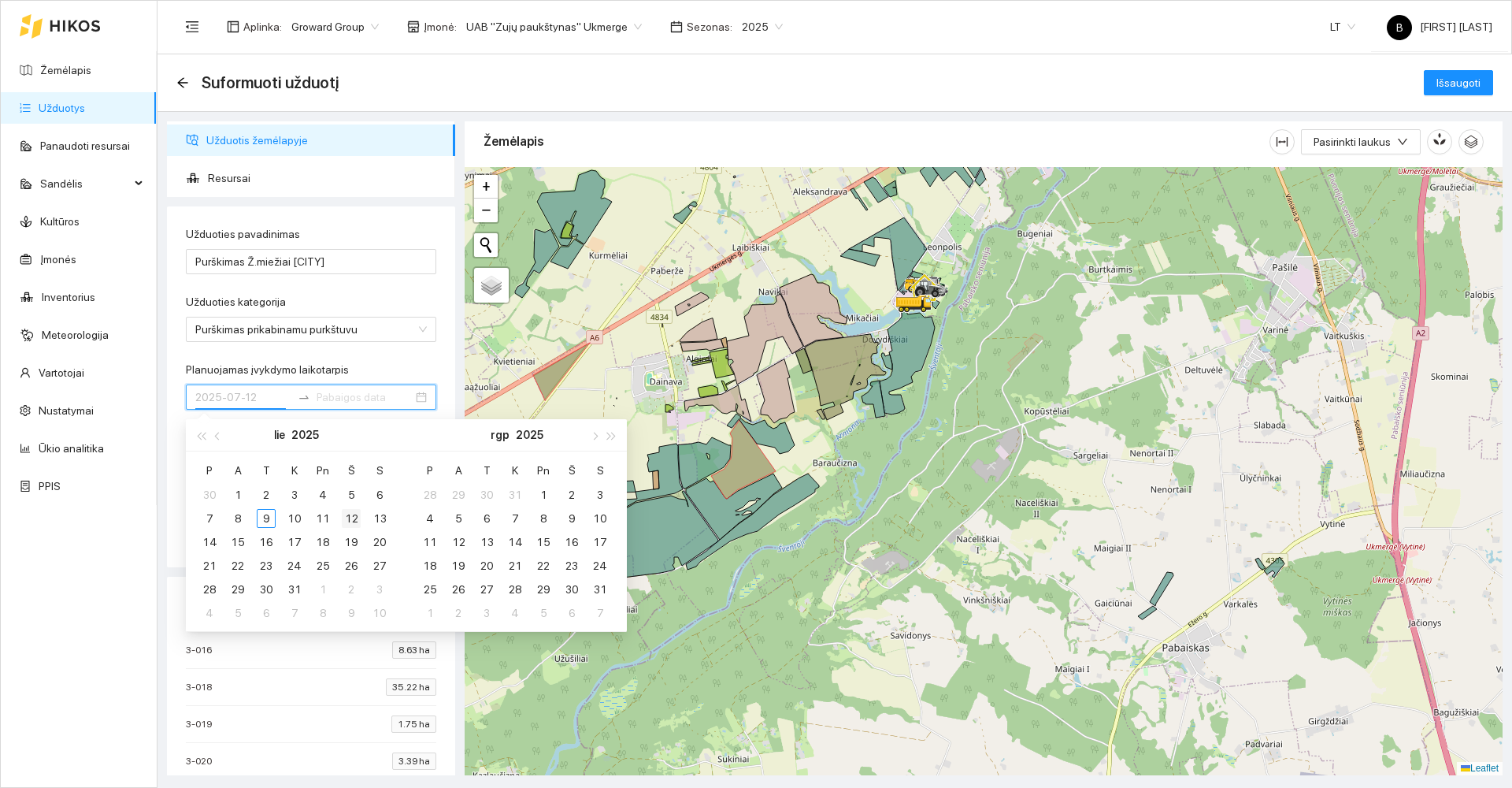 click on "12" at bounding box center [238, 495] 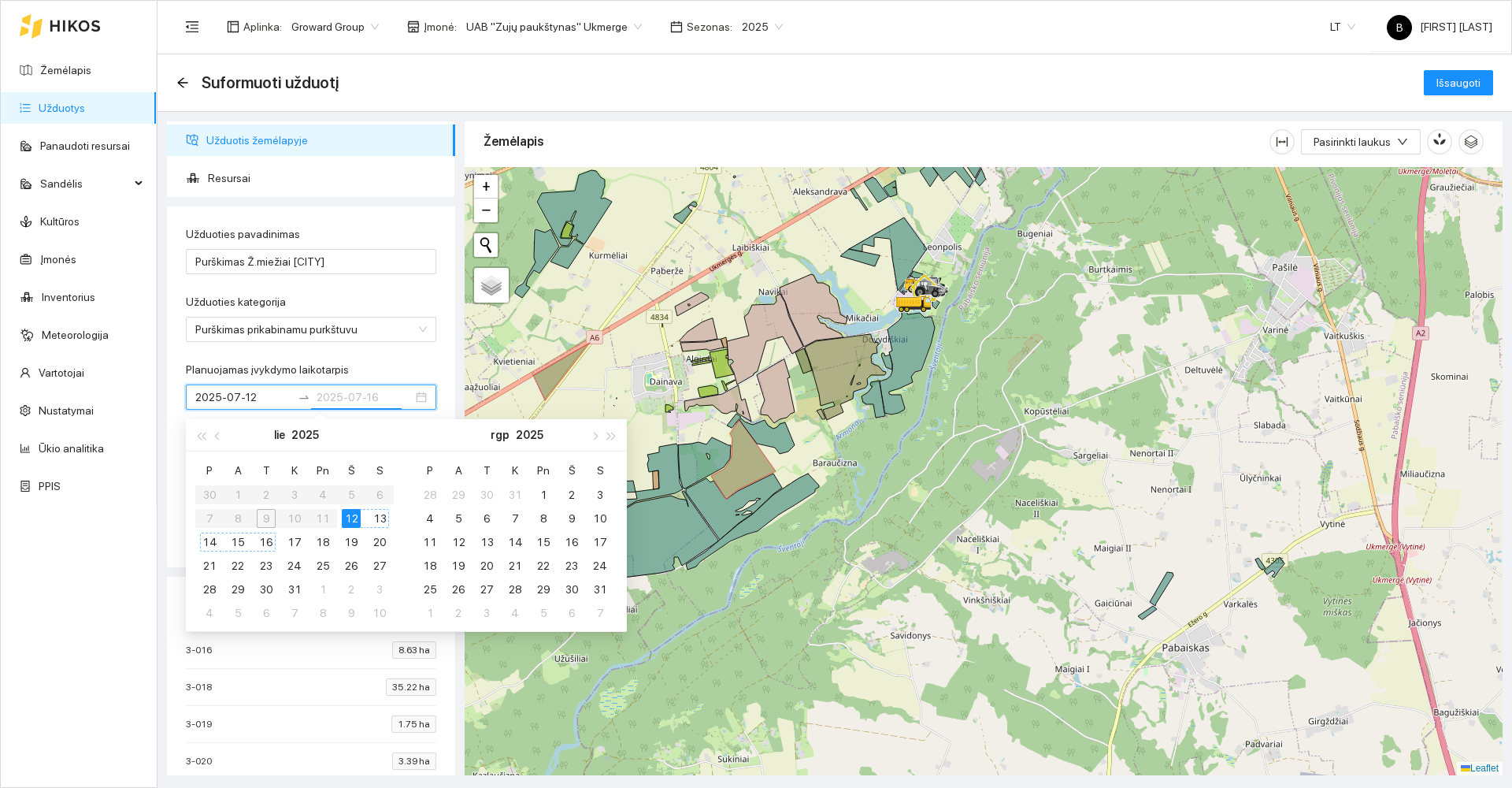 click on "16" at bounding box center [266, 542] 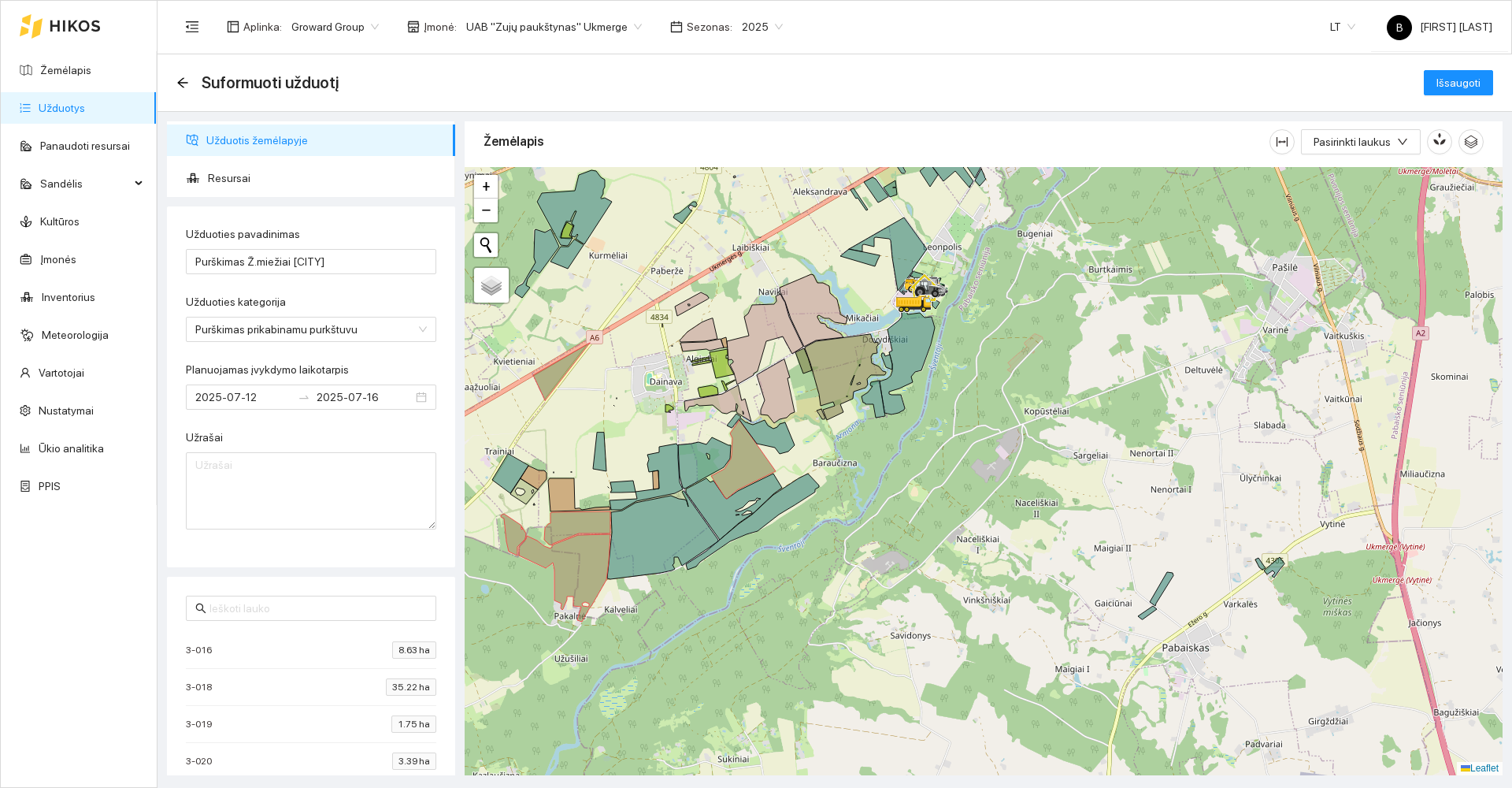 click on "Užduoties pavadinimas Purškimas Ž.miežiai [CITY] Užduoties kategorija Purškimas prikabinamu purkštuvu 39 2 17 Akėjimas Akmenų rinkimas Arimas Bulvių kasimas Bulvių sodinimas Cukrinių runkelių kasimas Cukrinių runkelių sėja Darbas su kompensacine priekaba Darbas teleskopiniu krautuvu Darbas teritorijoje Degistato laistymas Germinavimas Grunto darbai Javų derliaus nuėmimas Kita Kreikimas Krovinio vežimas priekaba Kukurūzų biomasei nuėmimas smulkinant Kukurūzų grūdams kūlimas Kukurūzų sėja Kultivavimas Mėšlo kratymas Mineralinių trąšų barstymas Organinių trąšų kratymas Pašaro dalinimas Purškimas prikabinamu purkštuvu Purškimas savaeigiu purkštuvu Sėja su skutimu Sėja. No till Sėja. Strip till Skutimas diskinis Skutimas noraginis Sniego valymas Srutų laistymas Srutų vežimas su bačka Standartinė sėja Tarpueilių kaupimas Traktoriaus transportas kelyje Tranšėjos formavimas Vandens vežimas Volavimas Žolės grėbimas Žolės pjovimas Žolės presavimas" at bounding box center [311, 387] 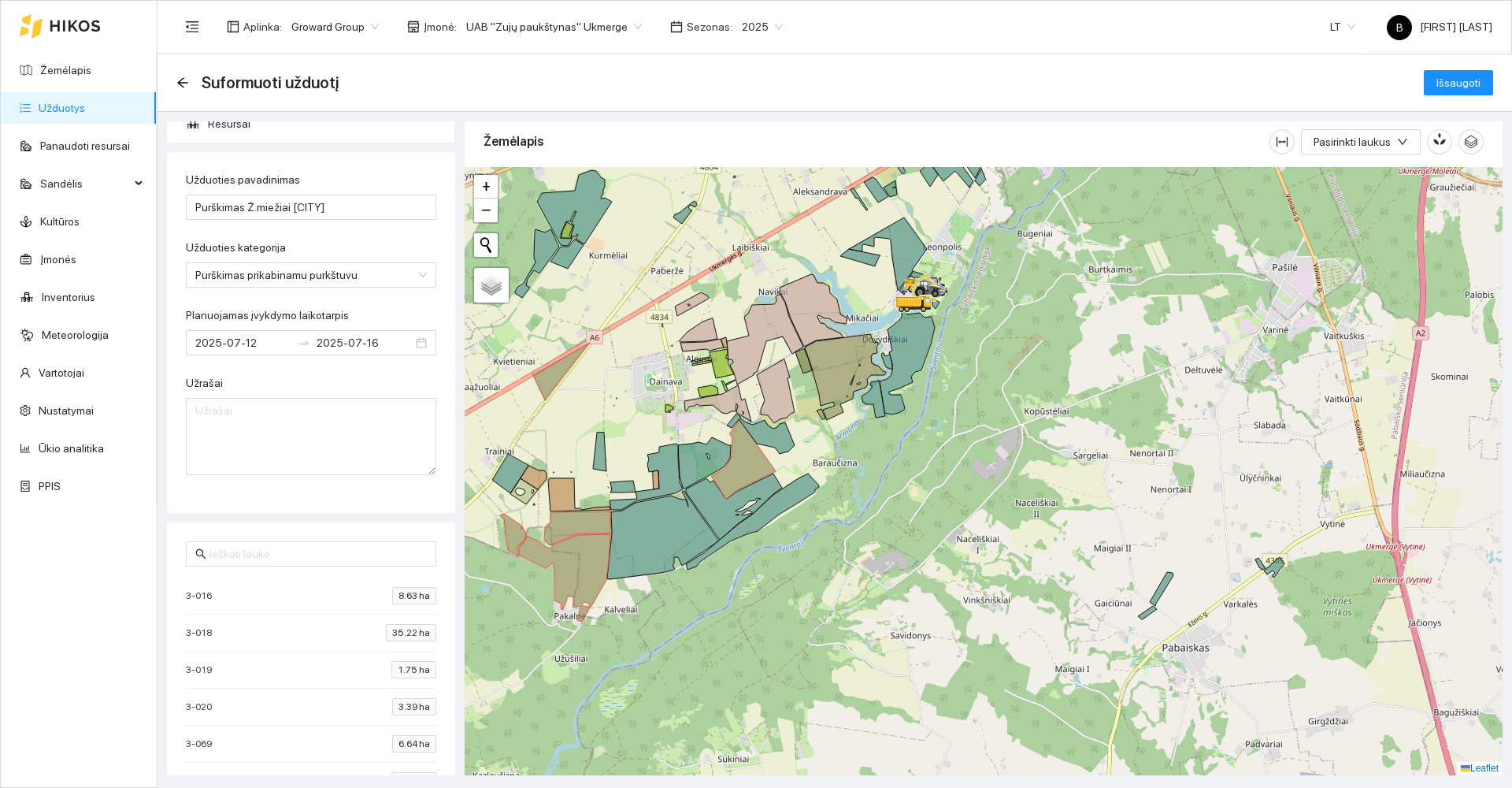 scroll, scrollTop: 0, scrollLeft: 0, axis: both 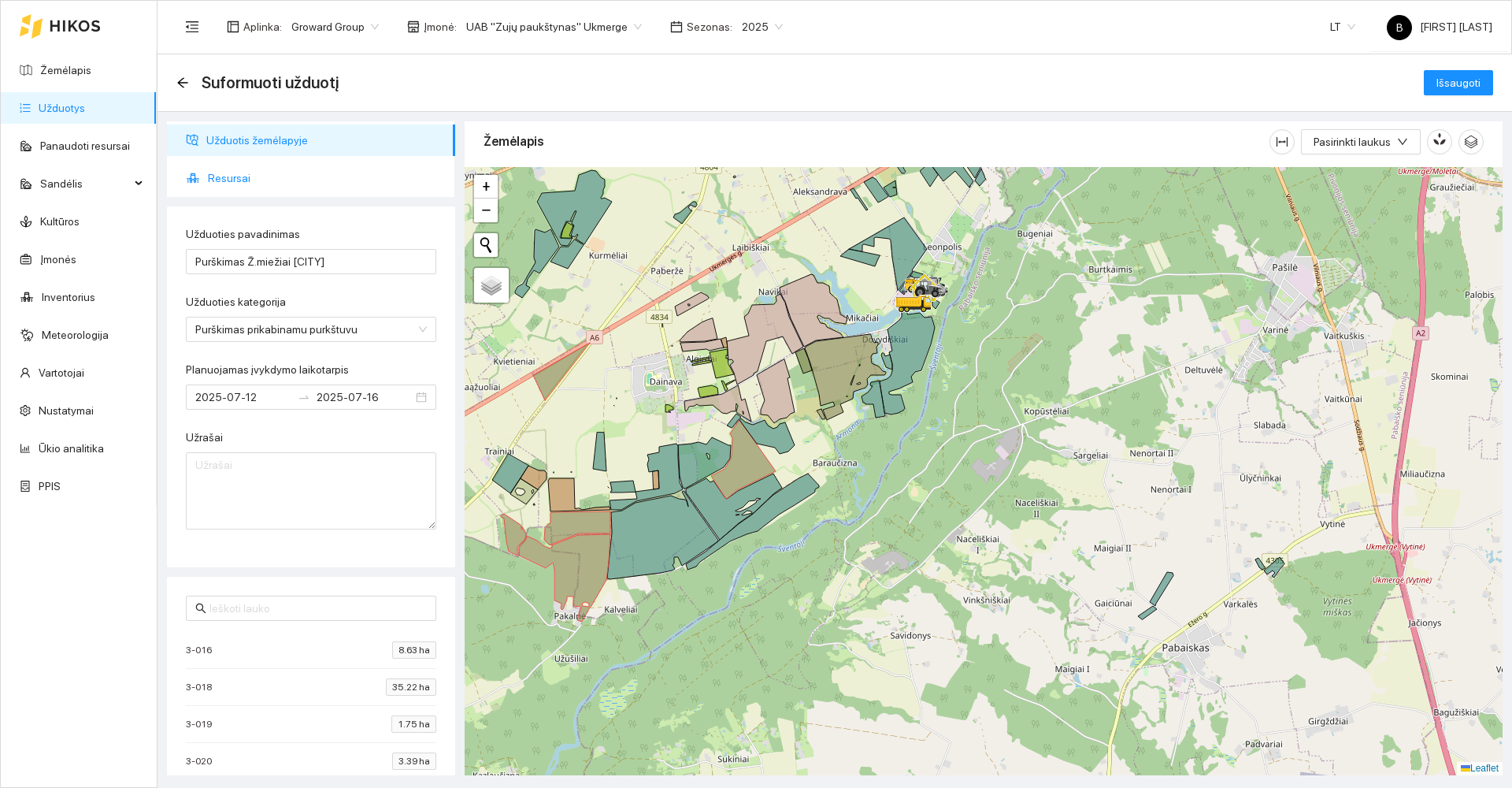 click on "Resursai" at bounding box center (325, 178) 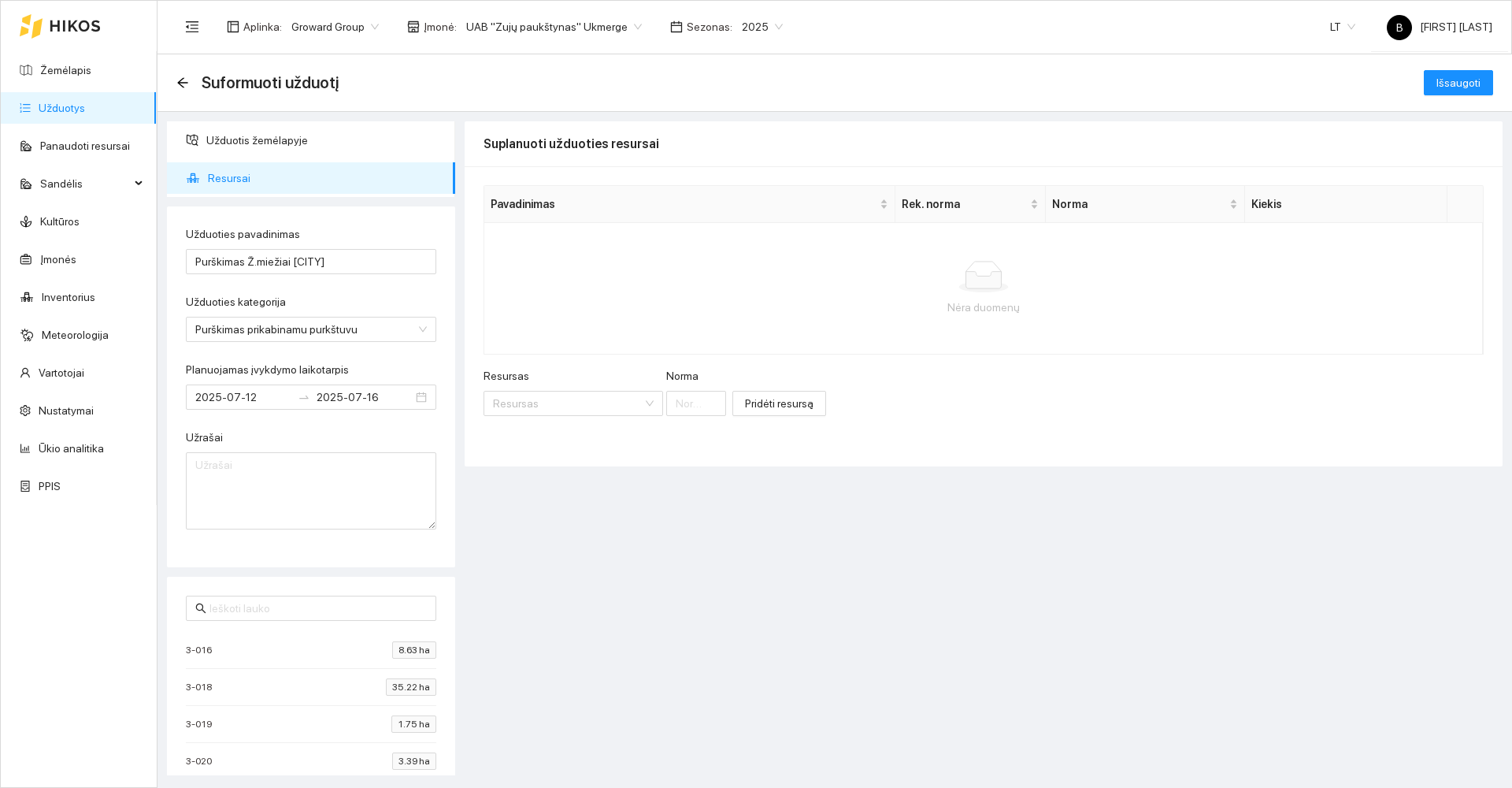 scroll, scrollTop: 0, scrollLeft: 0, axis: both 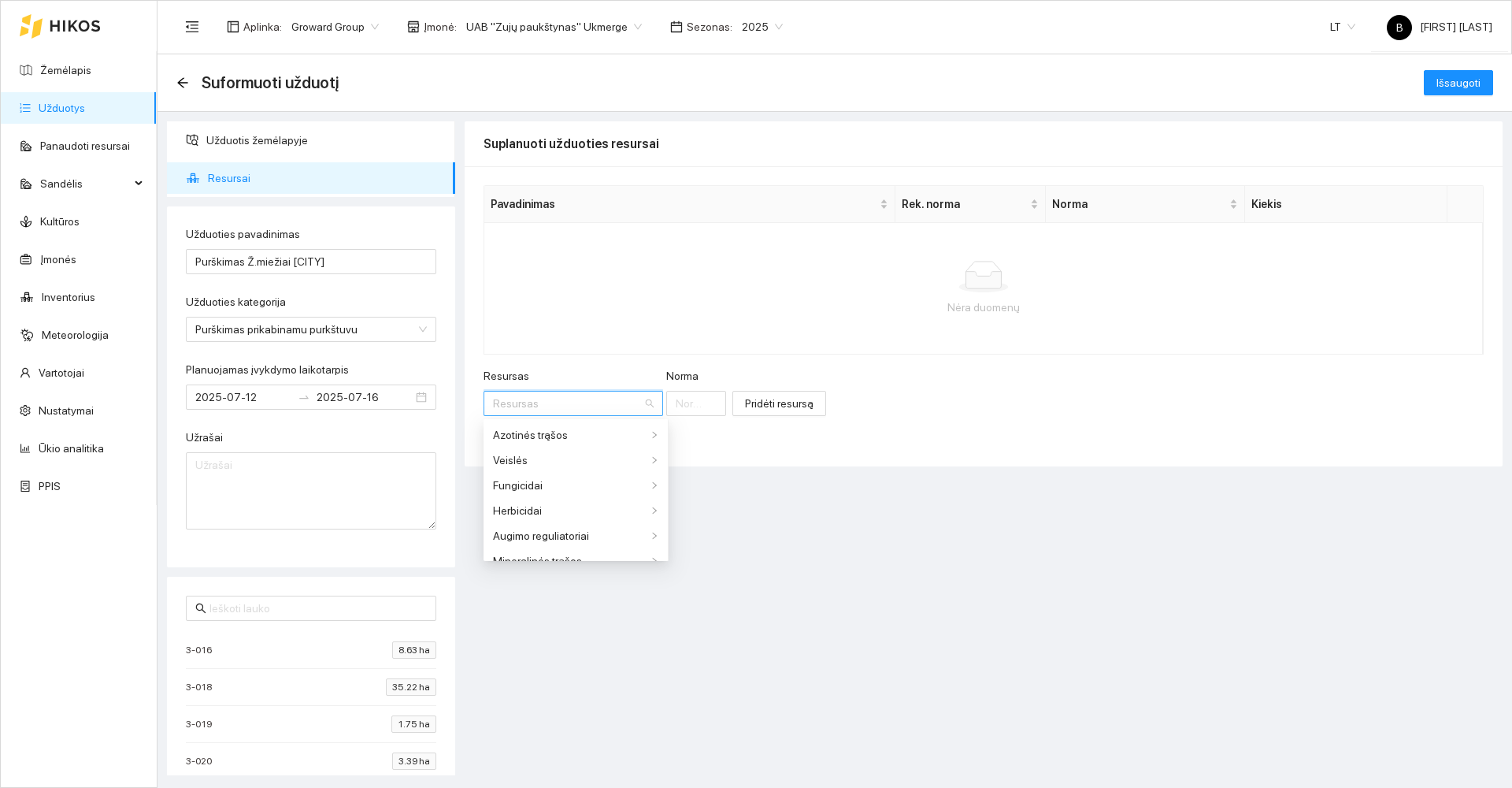 click on "Resursas" at bounding box center (568, 403) 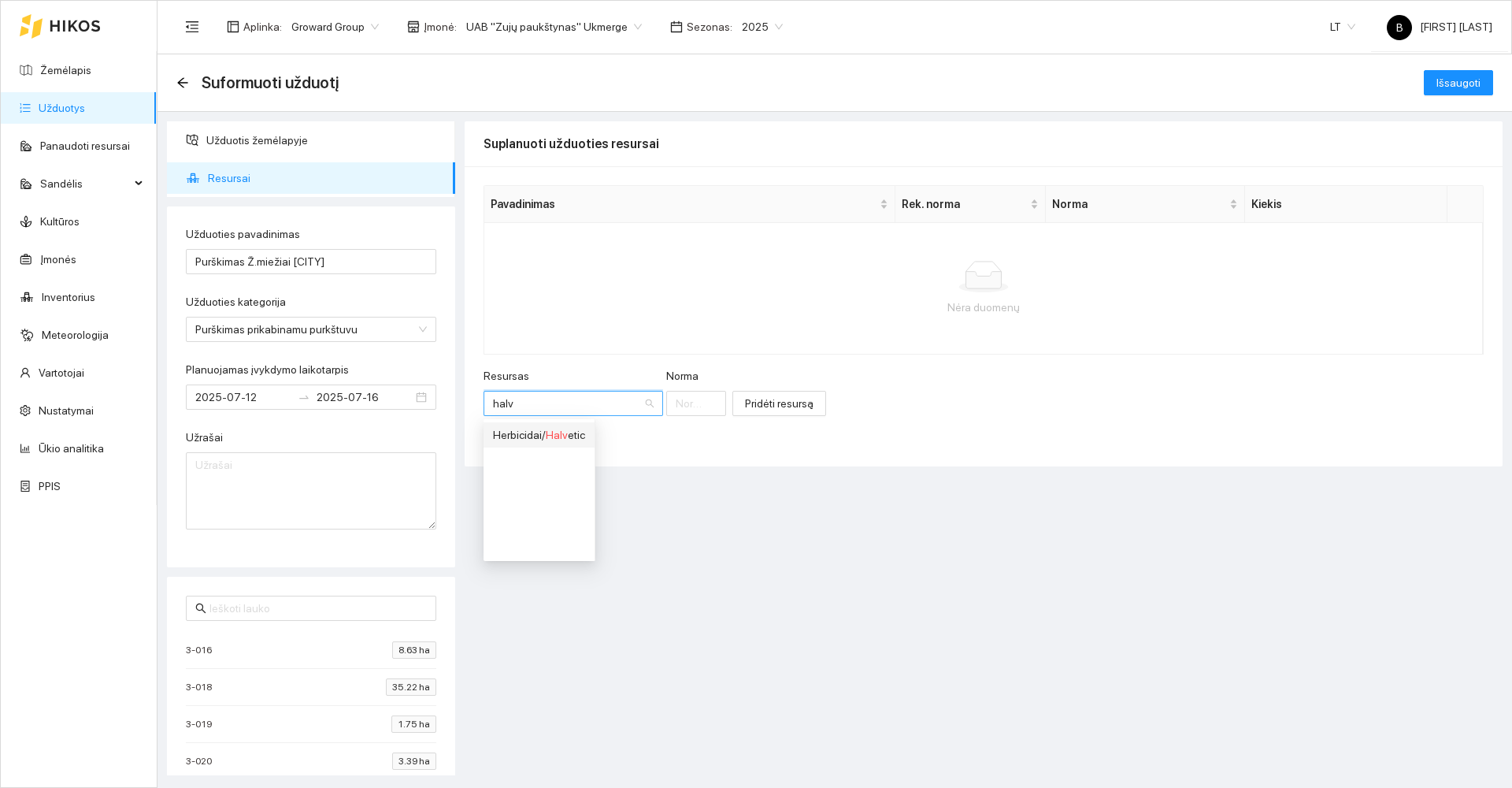 click on "Herbicidai  /  Halv etic" at bounding box center [539, 435] 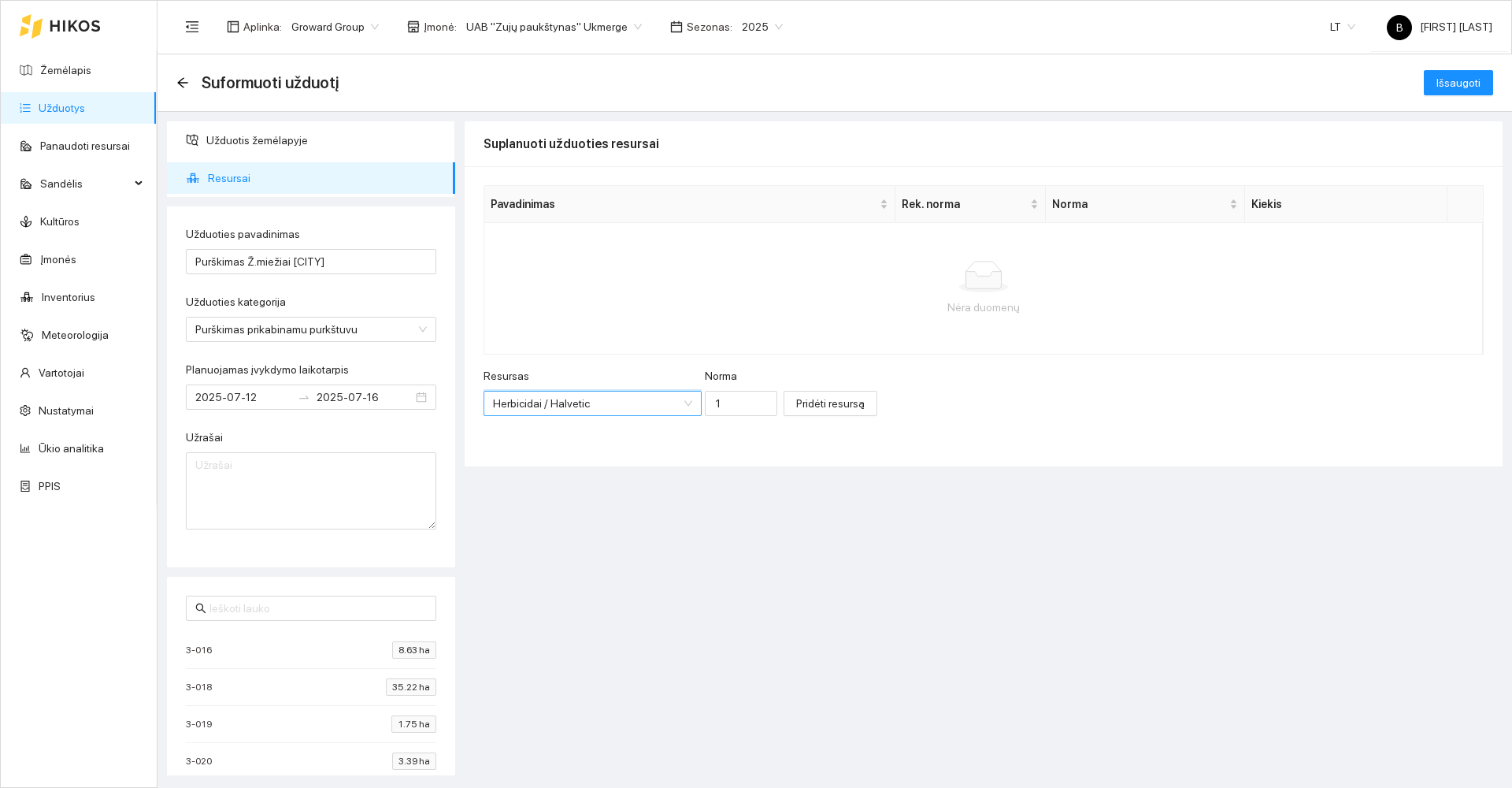 scroll, scrollTop: 441, scrollLeft: 0, axis: vertical 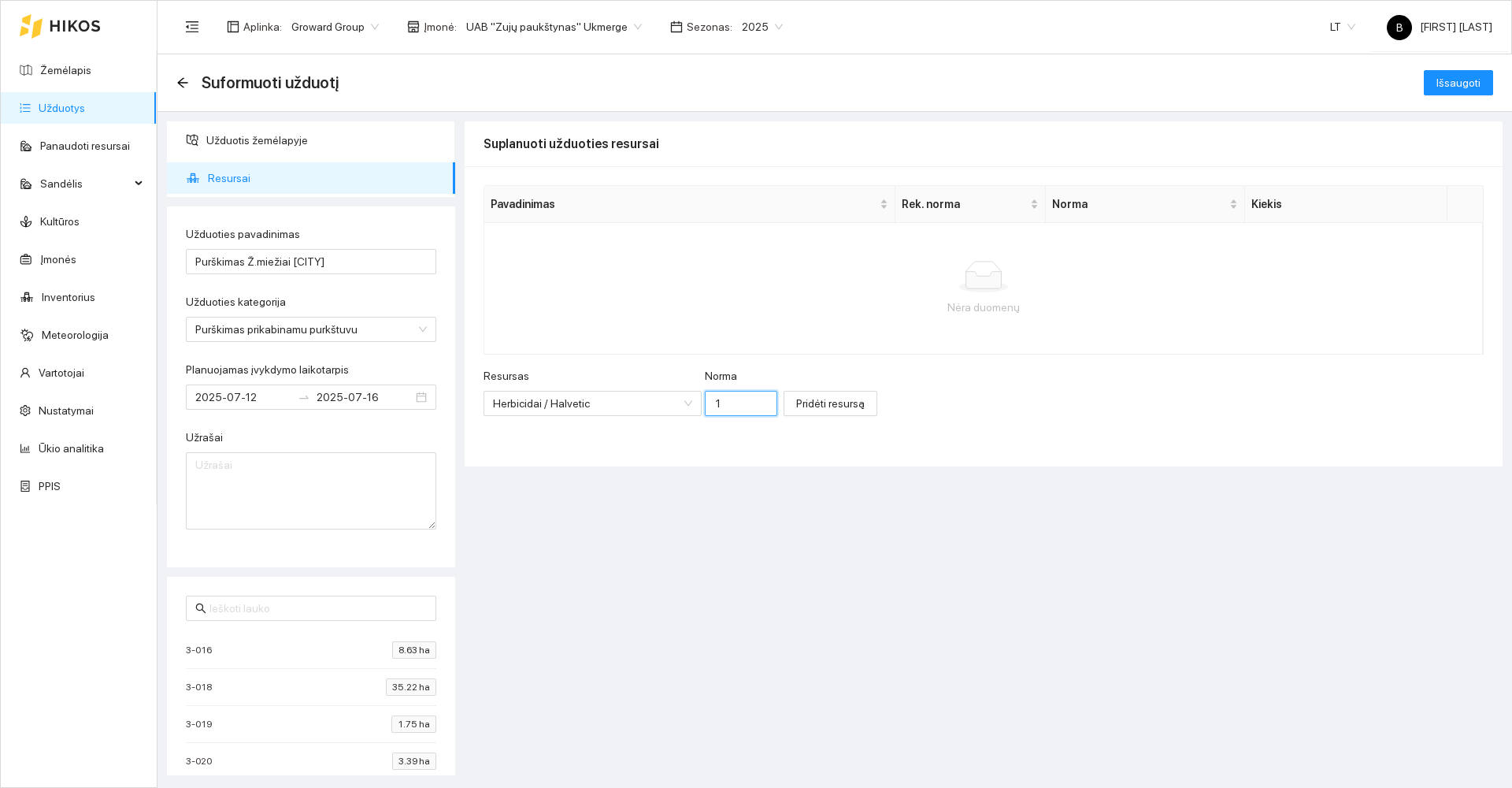 click on "1" at bounding box center [741, 403] 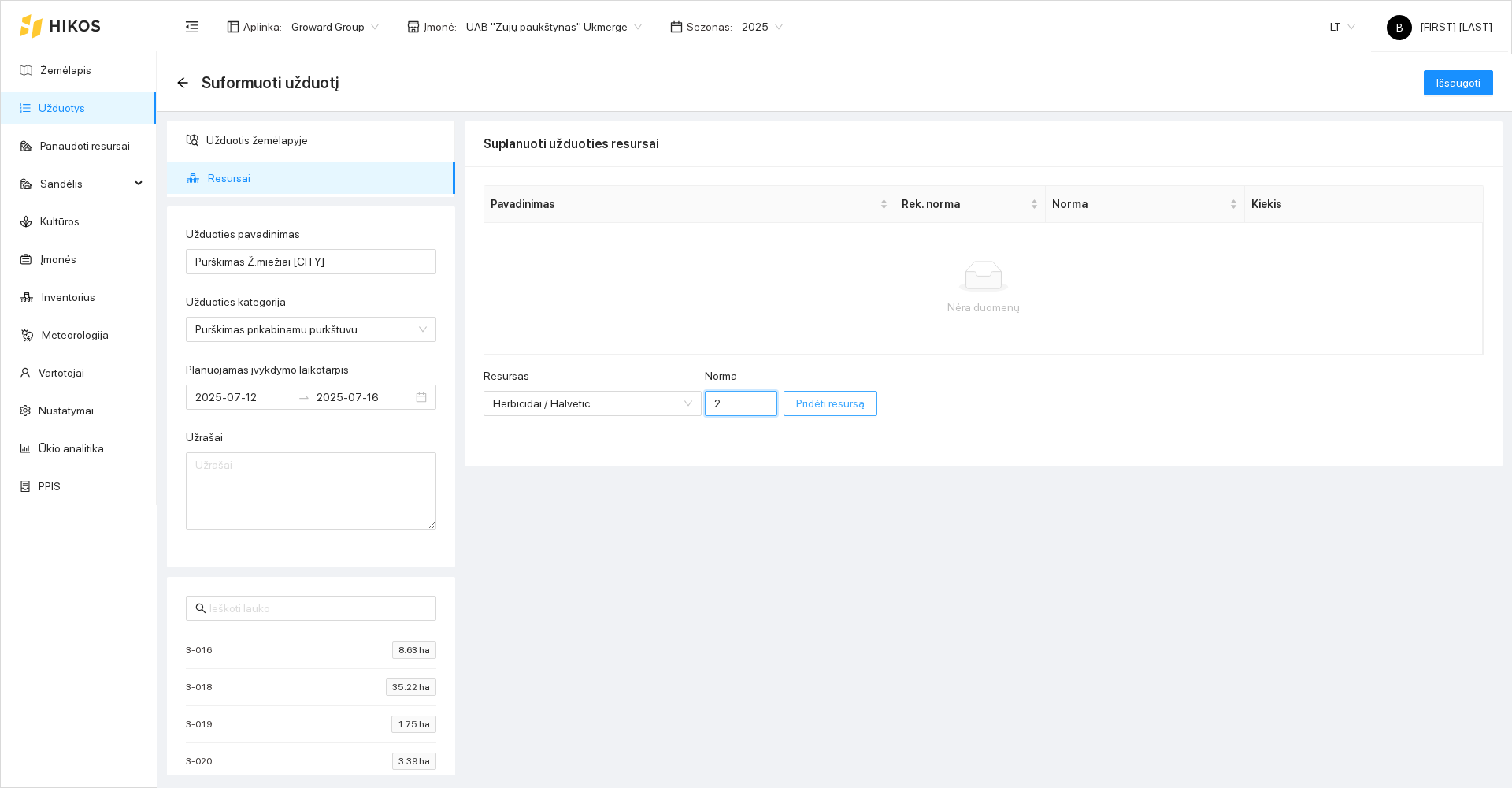 type on "2" 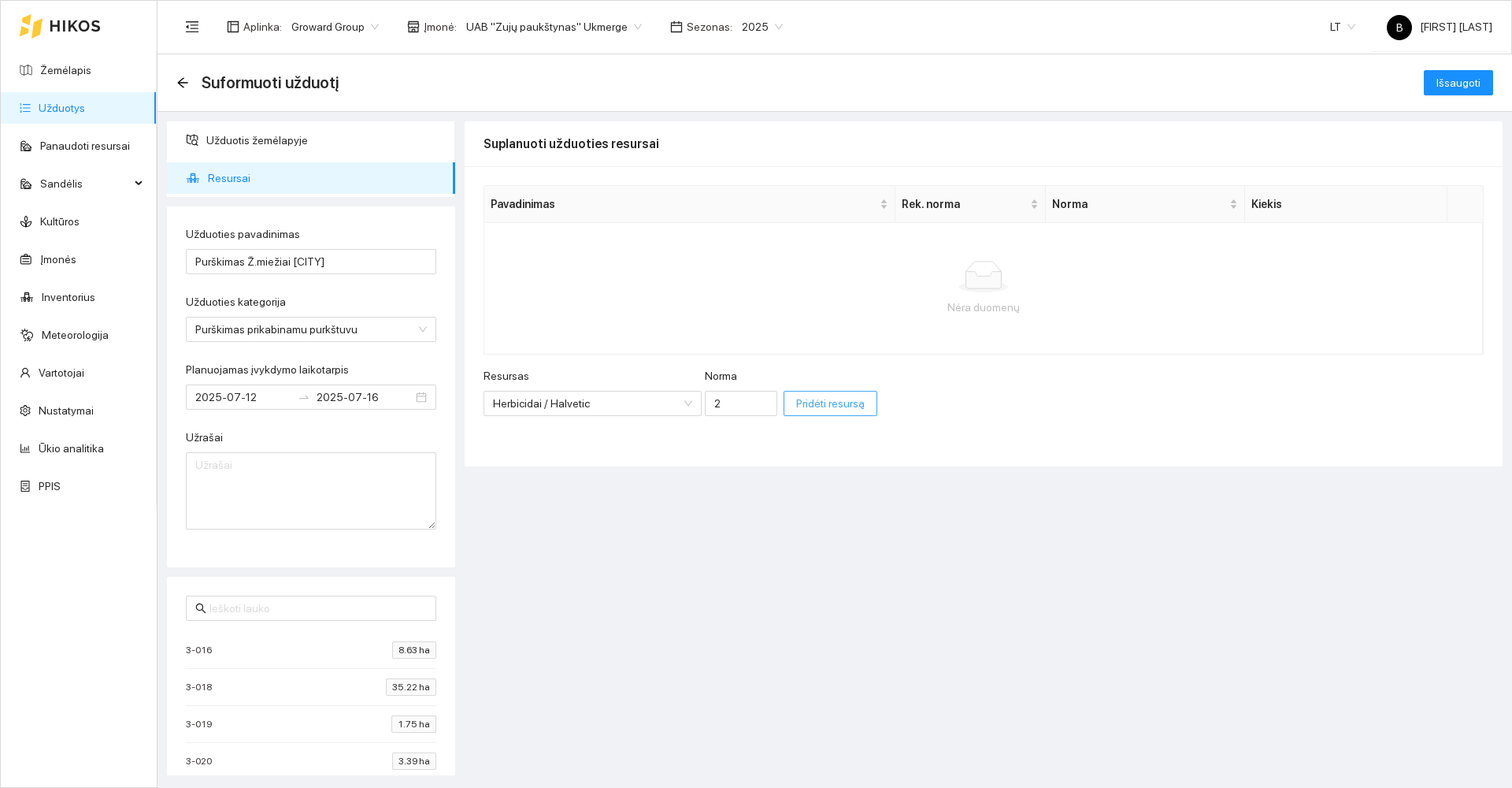 click on "Pridėti resursą" at bounding box center [830, 403] 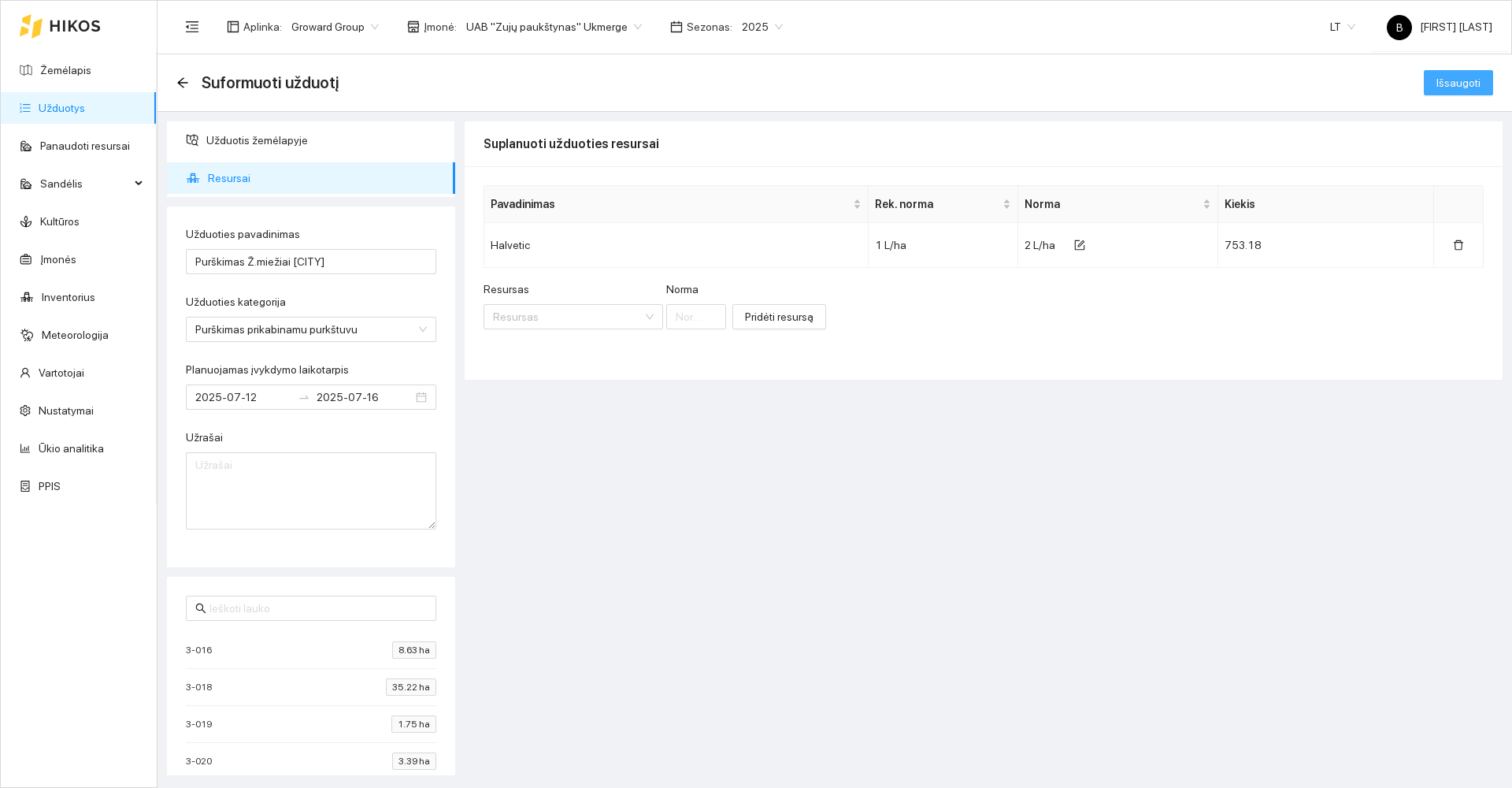 click on "Išsaugoti" at bounding box center [1458, 83] 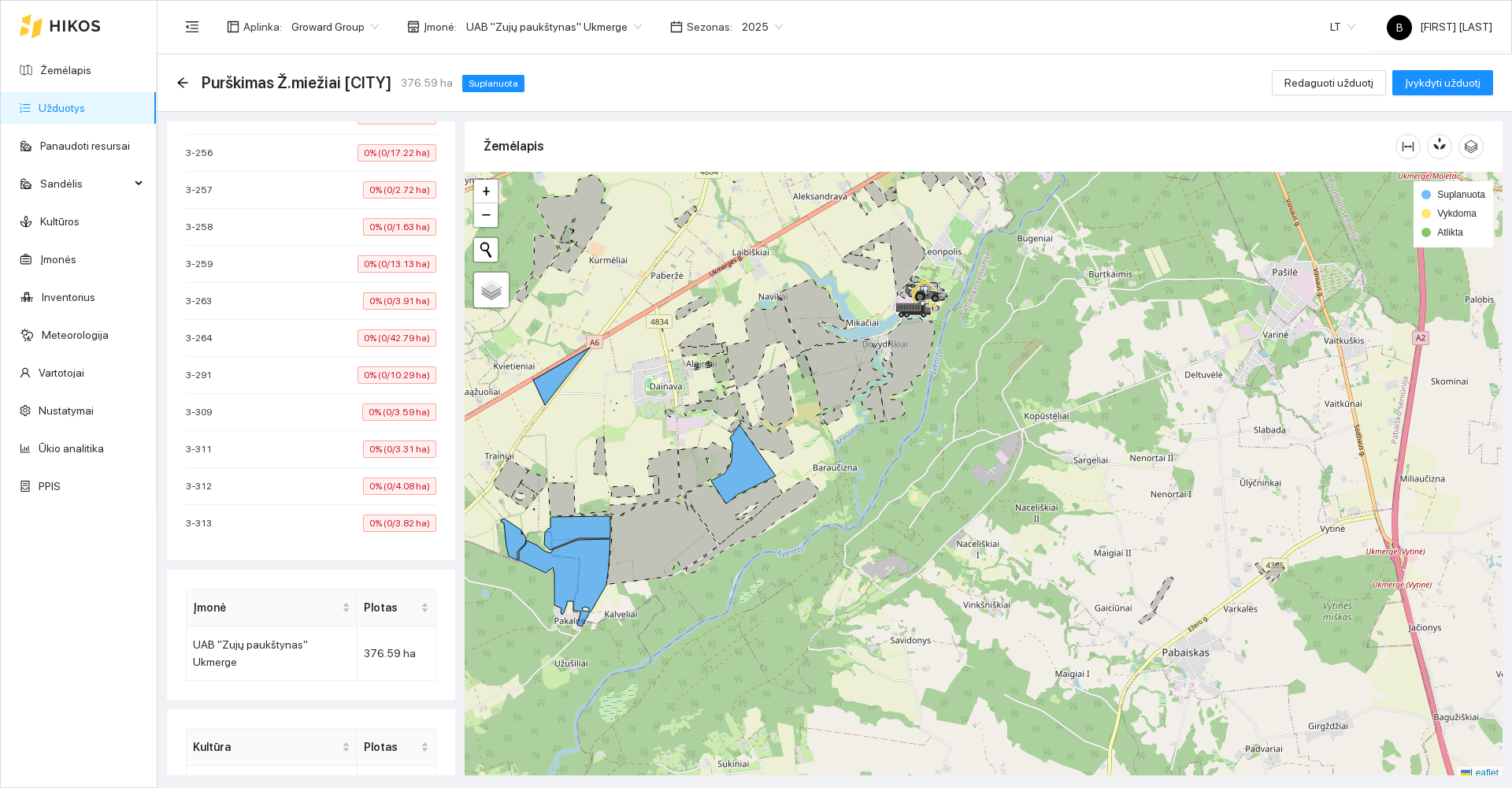 scroll, scrollTop: 1076, scrollLeft: 0, axis: vertical 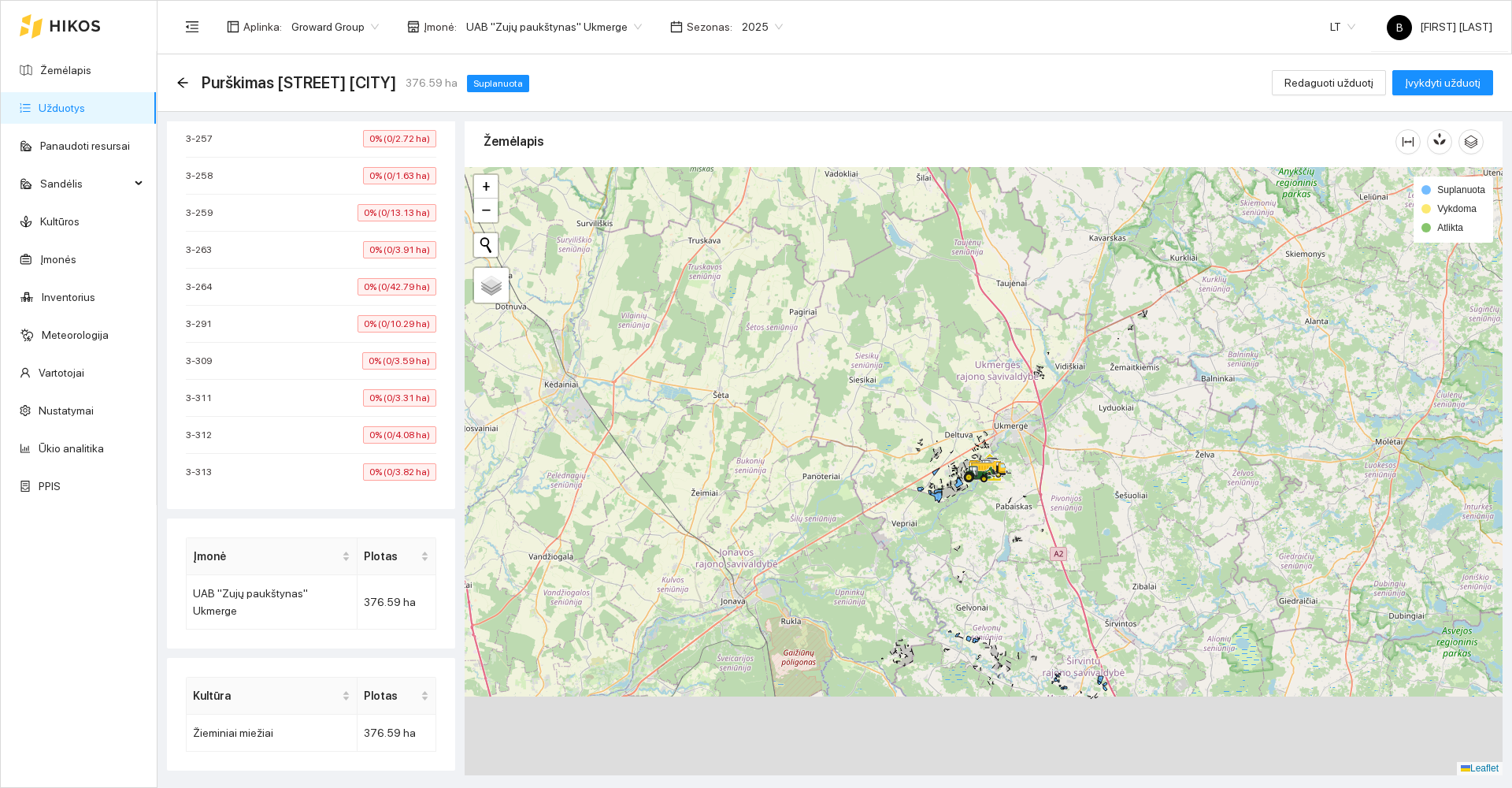 drag, startPoint x: 965, startPoint y: 680, endPoint x: 1002, endPoint y: 535, distance: 149.64625 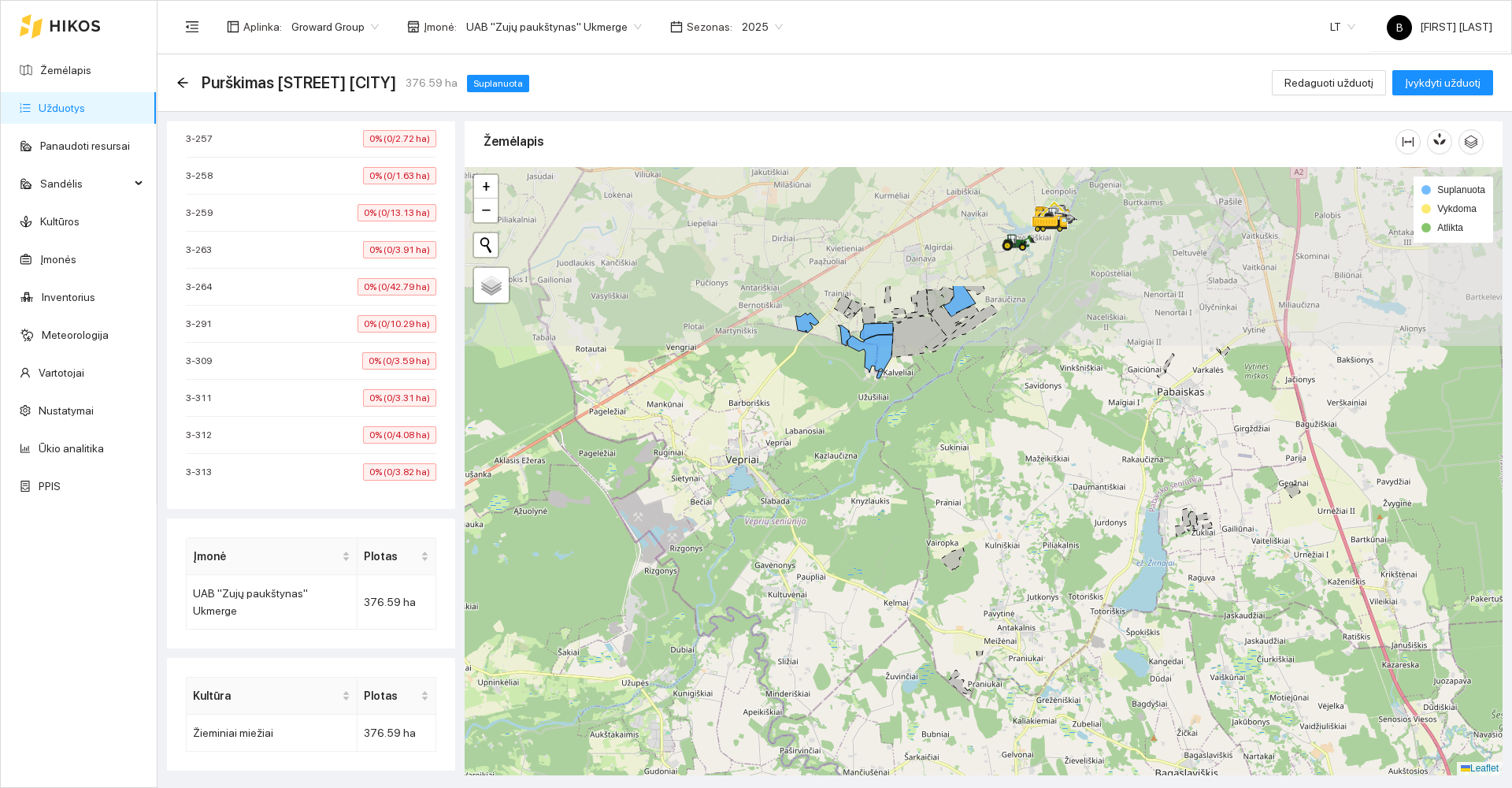 drag, startPoint x: 844, startPoint y: 425, endPoint x: 880, endPoint y: 541, distance: 121.45781 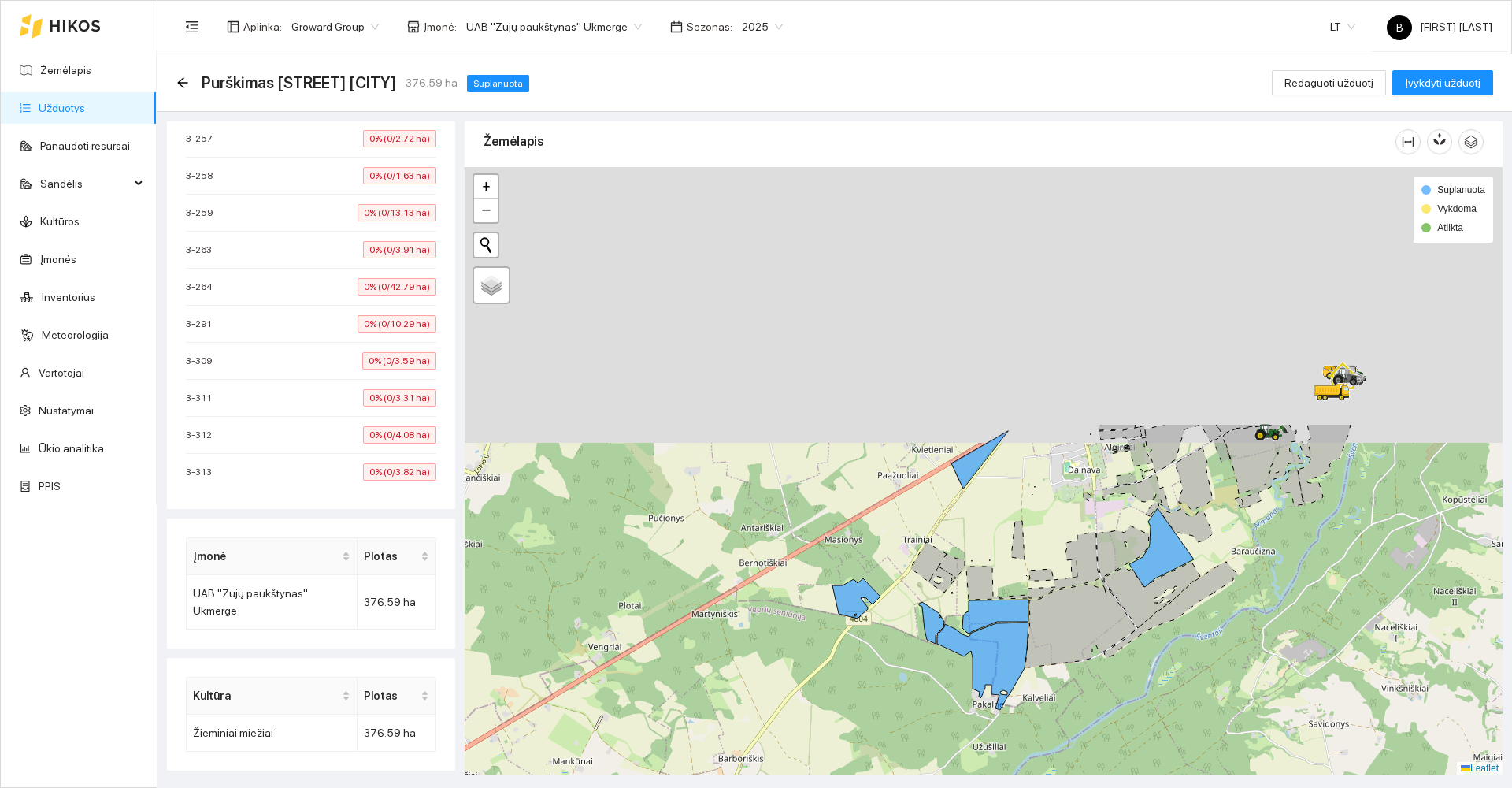 drag, startPoint x: 860, startPoint y: 385, endPoint x: 869, endPoint y: 684, distance: 299.1354 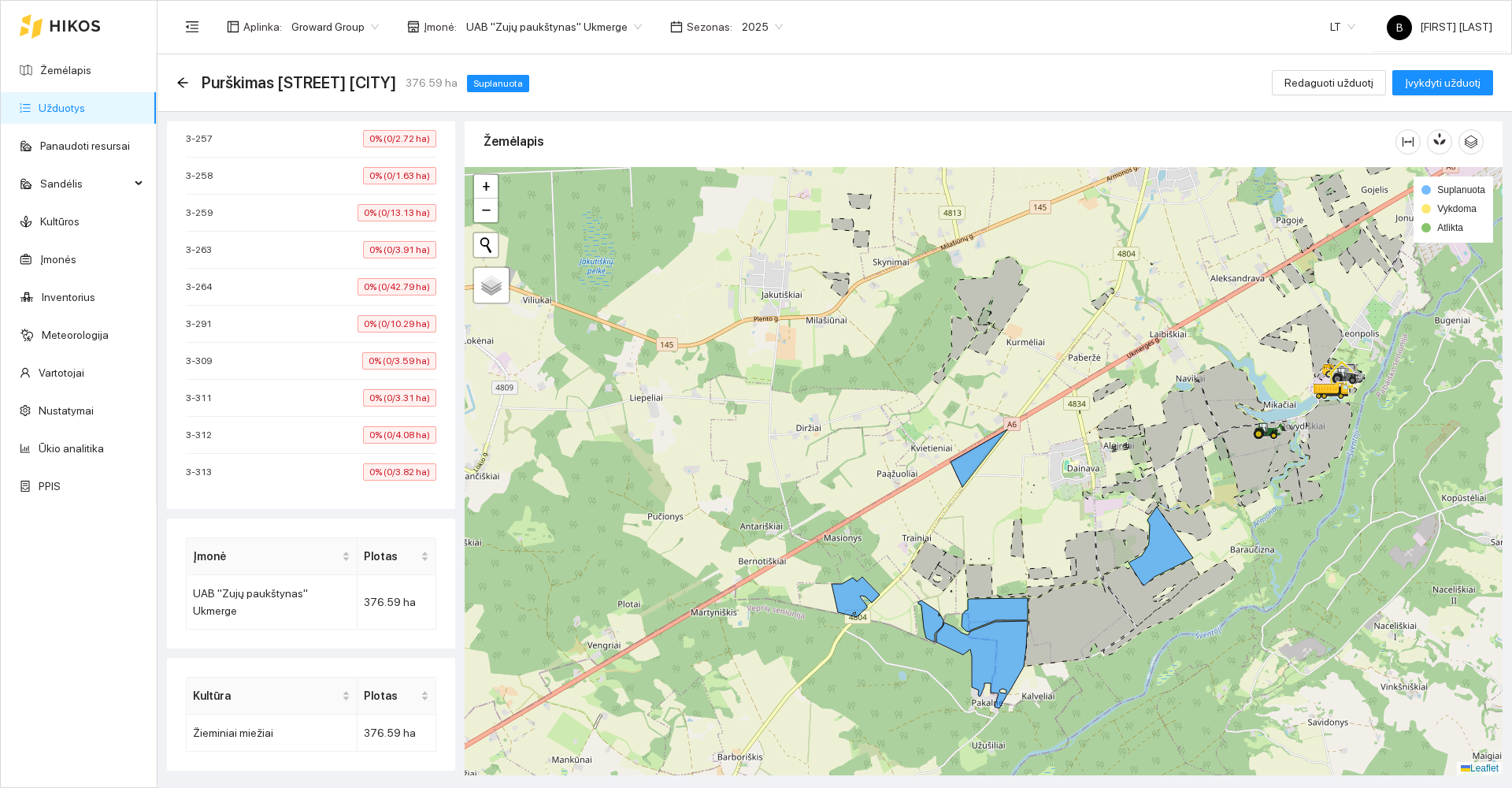 click on "Užduotys" at bounding box center [61, 108] 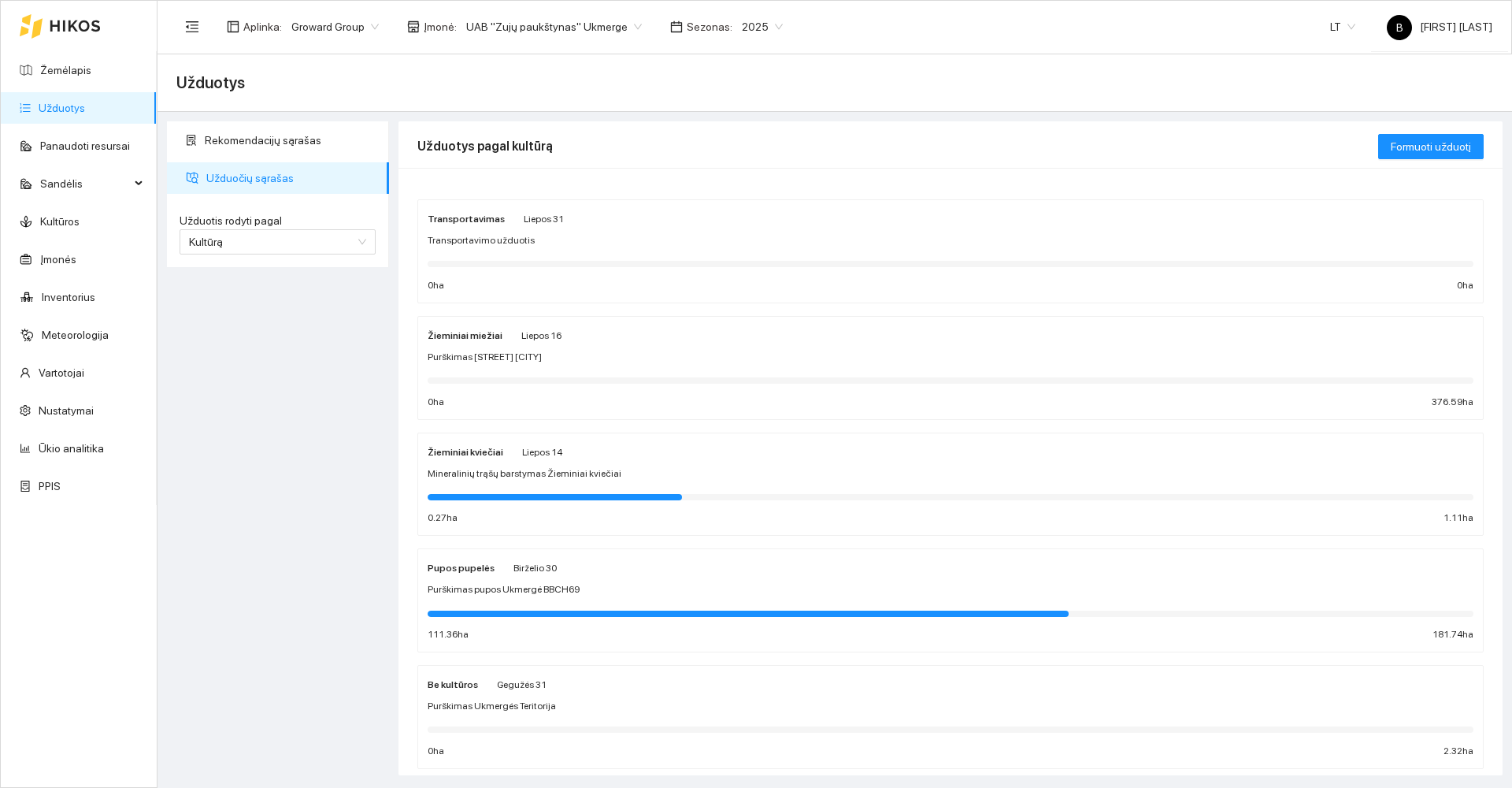 click at bounding box center (554, 497) 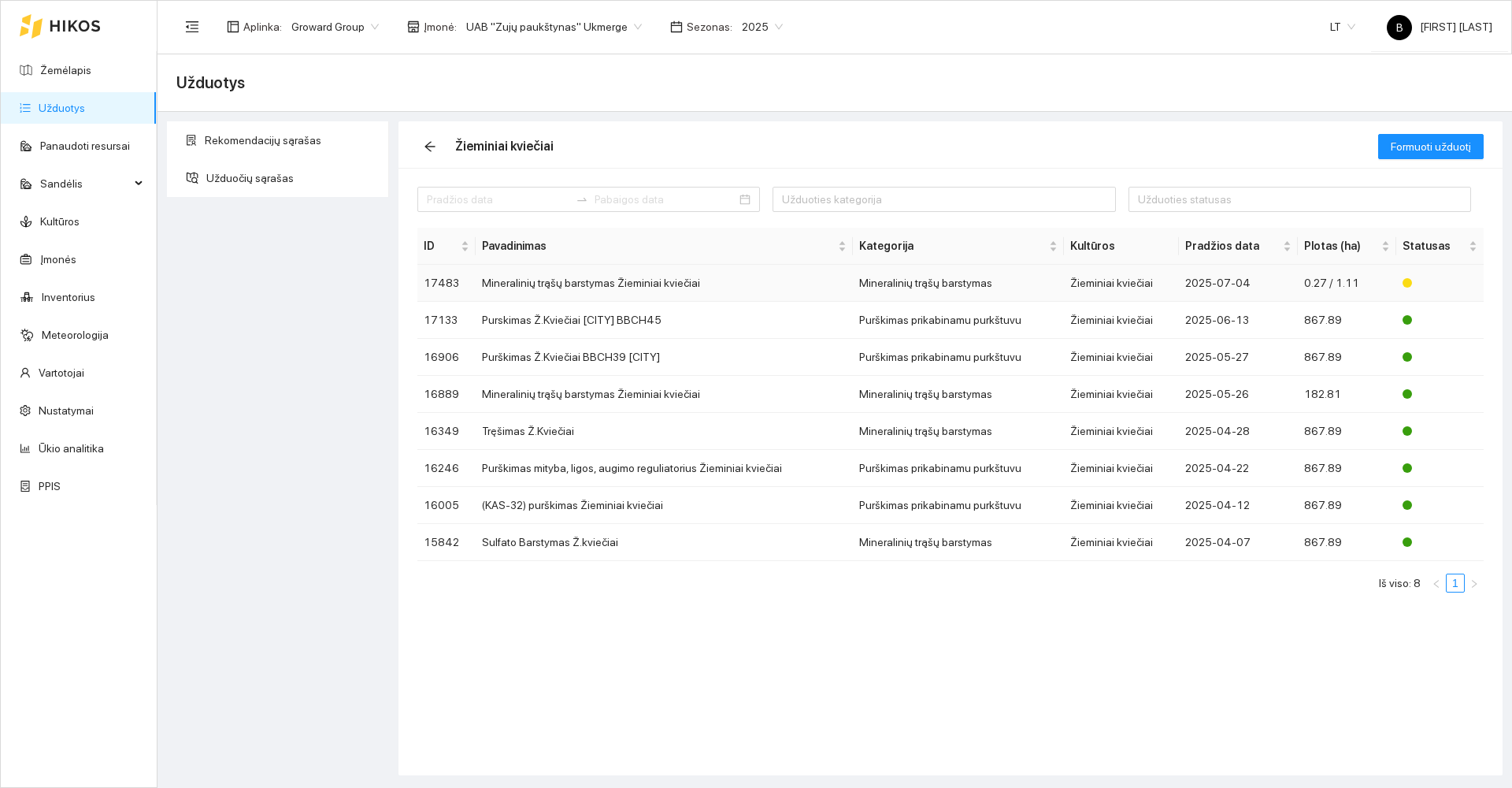 click on "Mineralinių trąšų barstymas Žieminiai kviečiai" at bounding box center (665, 283) 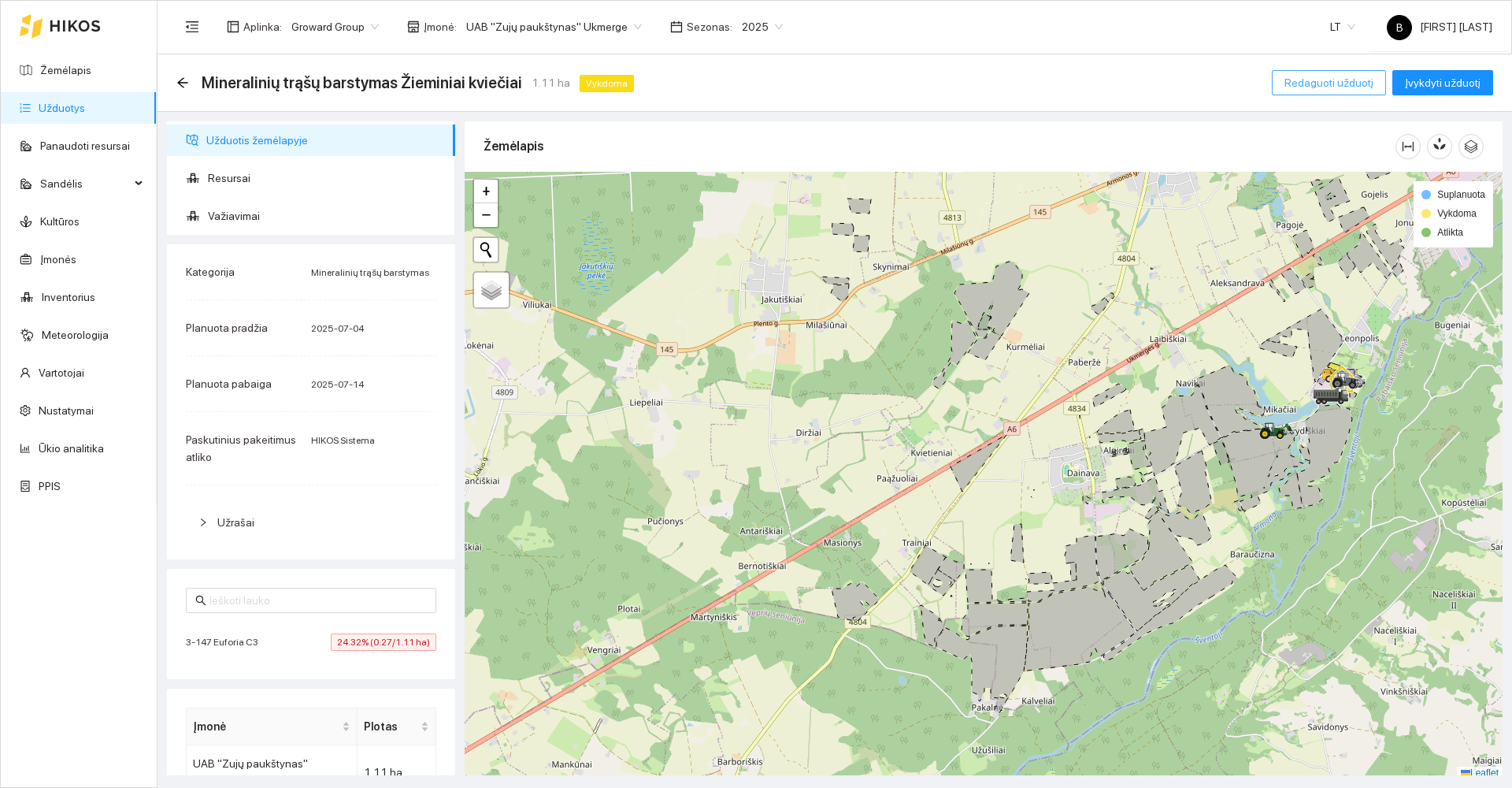 click on "Redaguoti užduotį" at bounding box center [1329, 83] 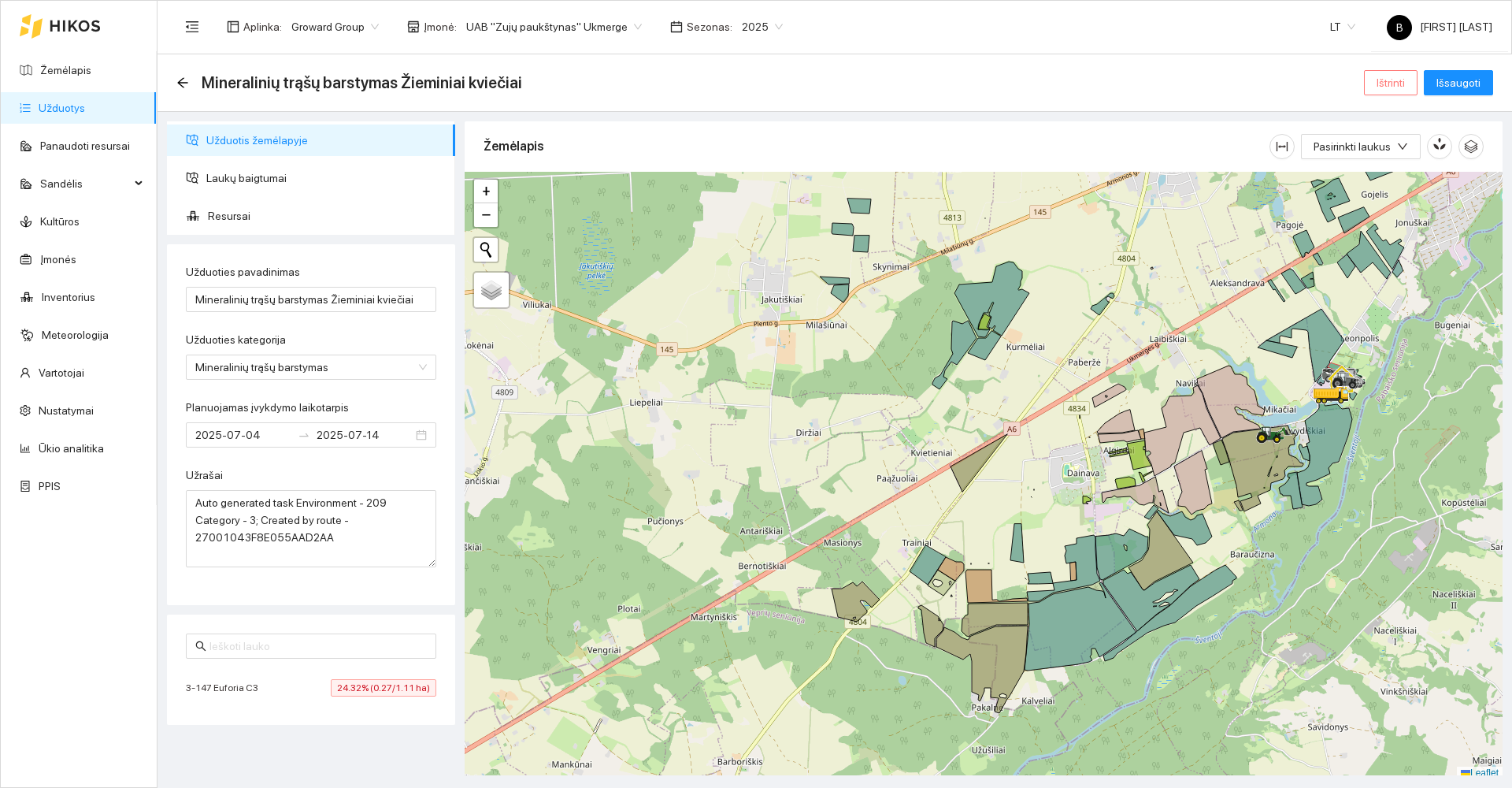 click on "Ištrinti" at bounding box center [1391, 83] 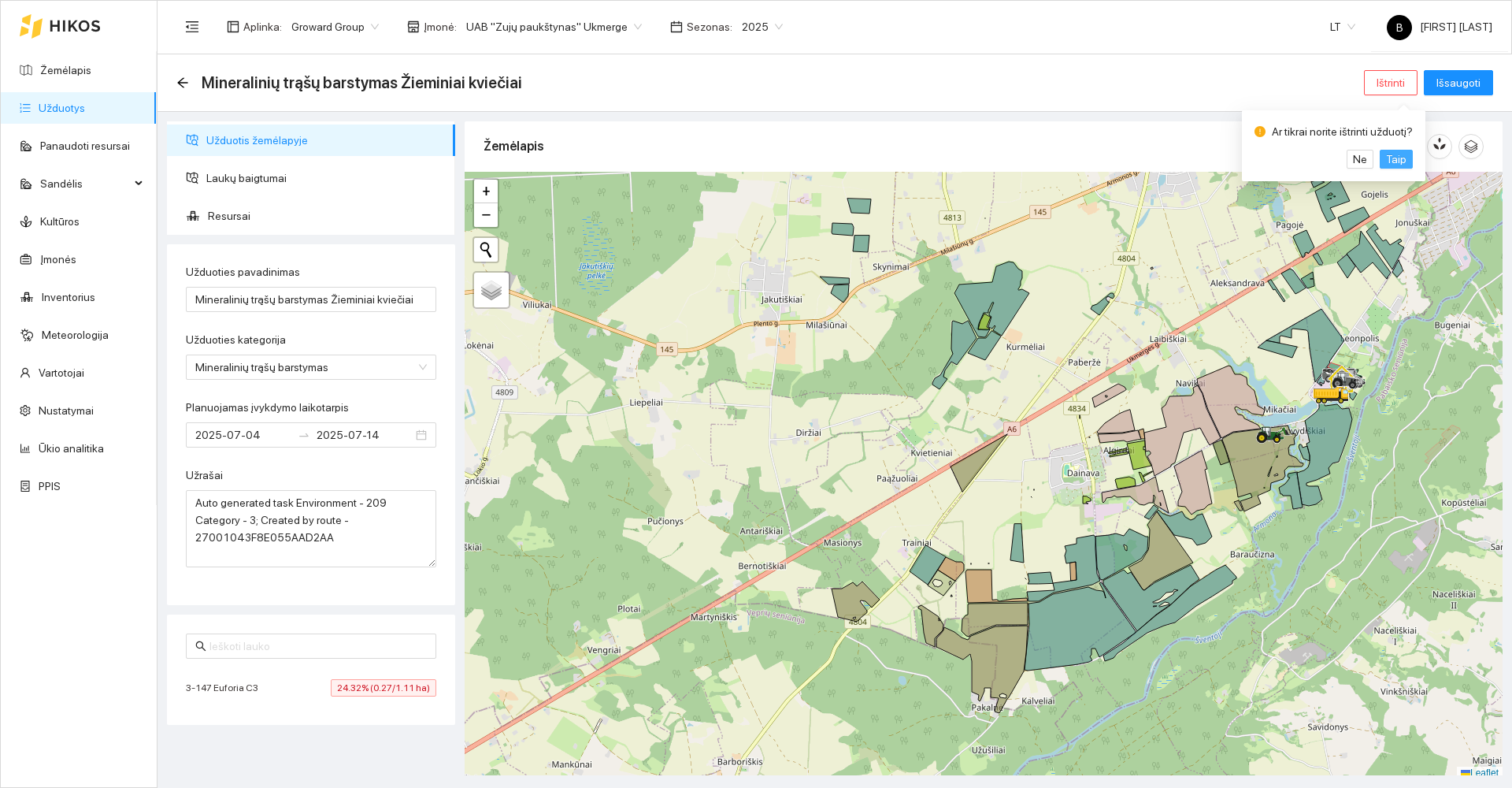 click on "Taip" at bounding box center [1396, 159] 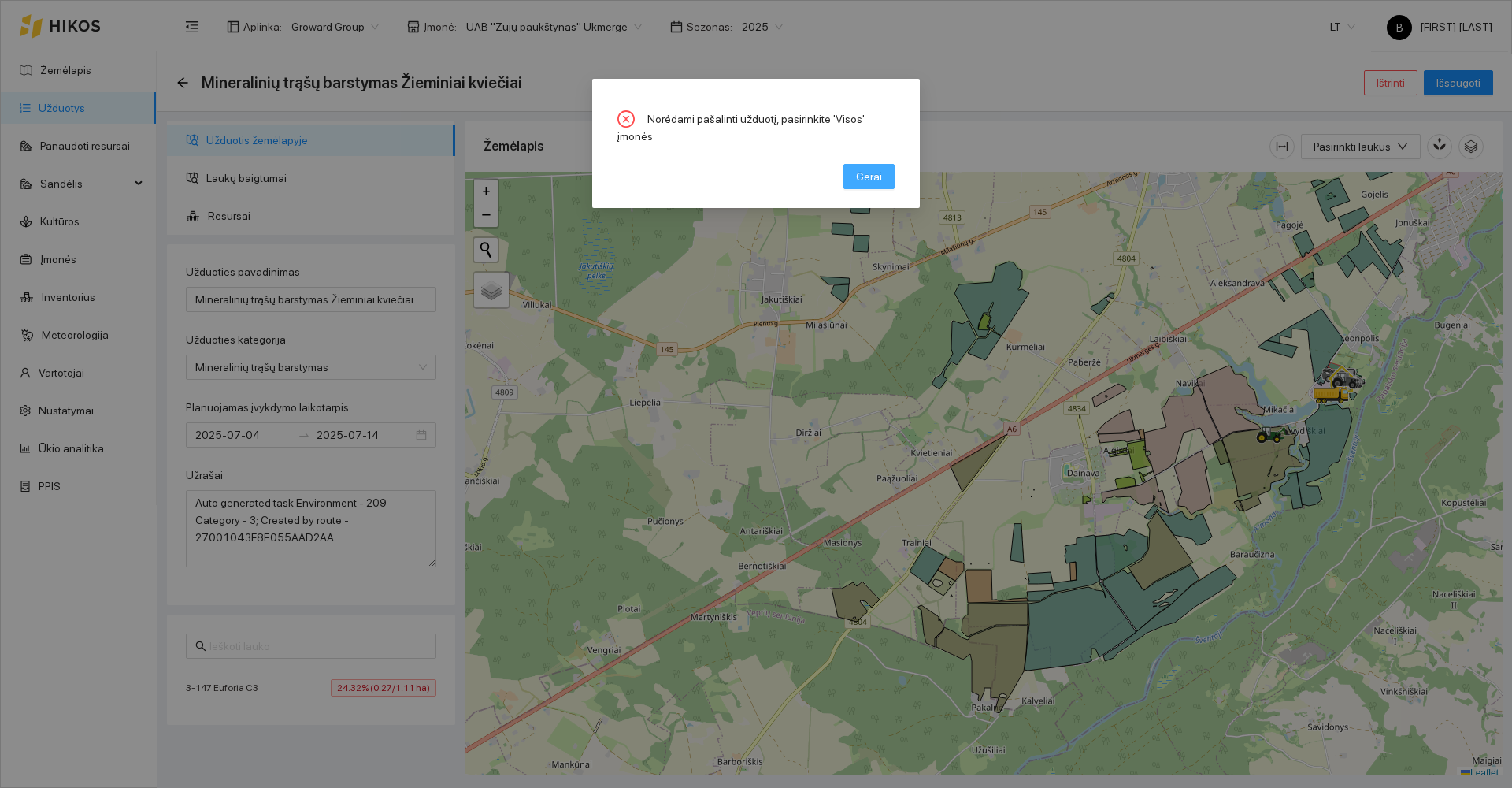 click on "Gerai" at bounding box center (869, 177) 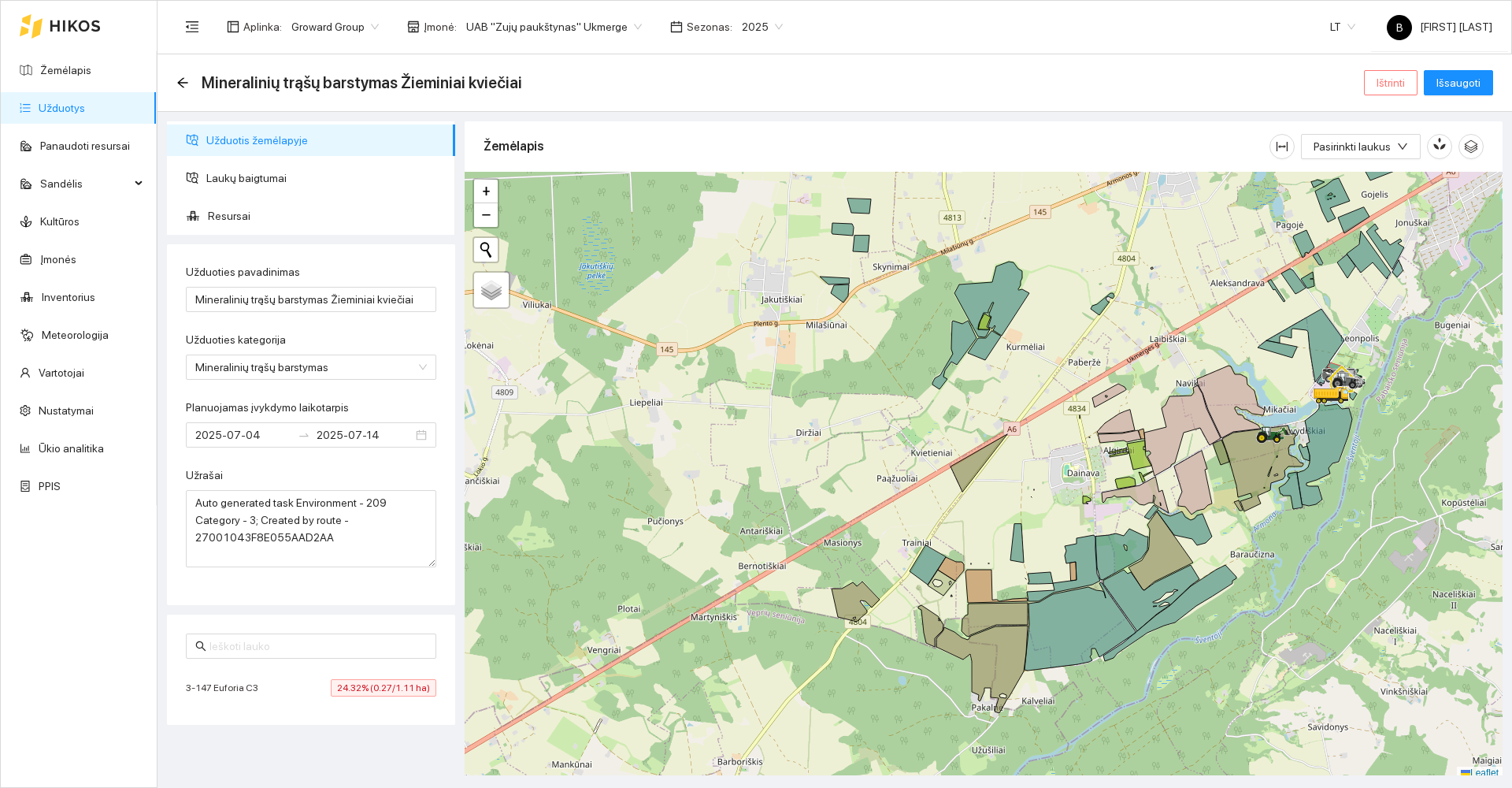 click on "Ištrinti" at bounding box center [1391, 83] 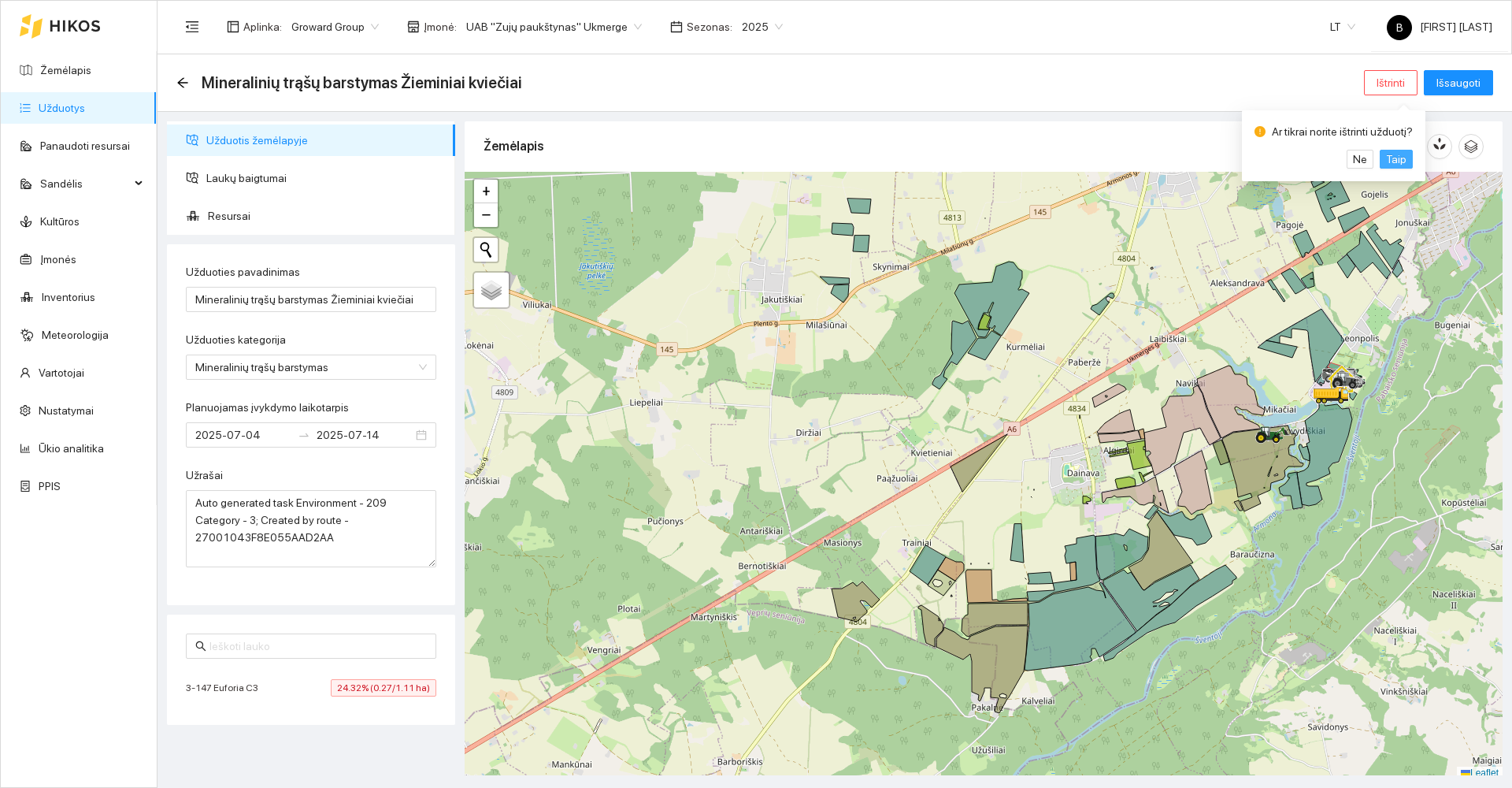 click on "Taip" at bounding box center [1396, 159] 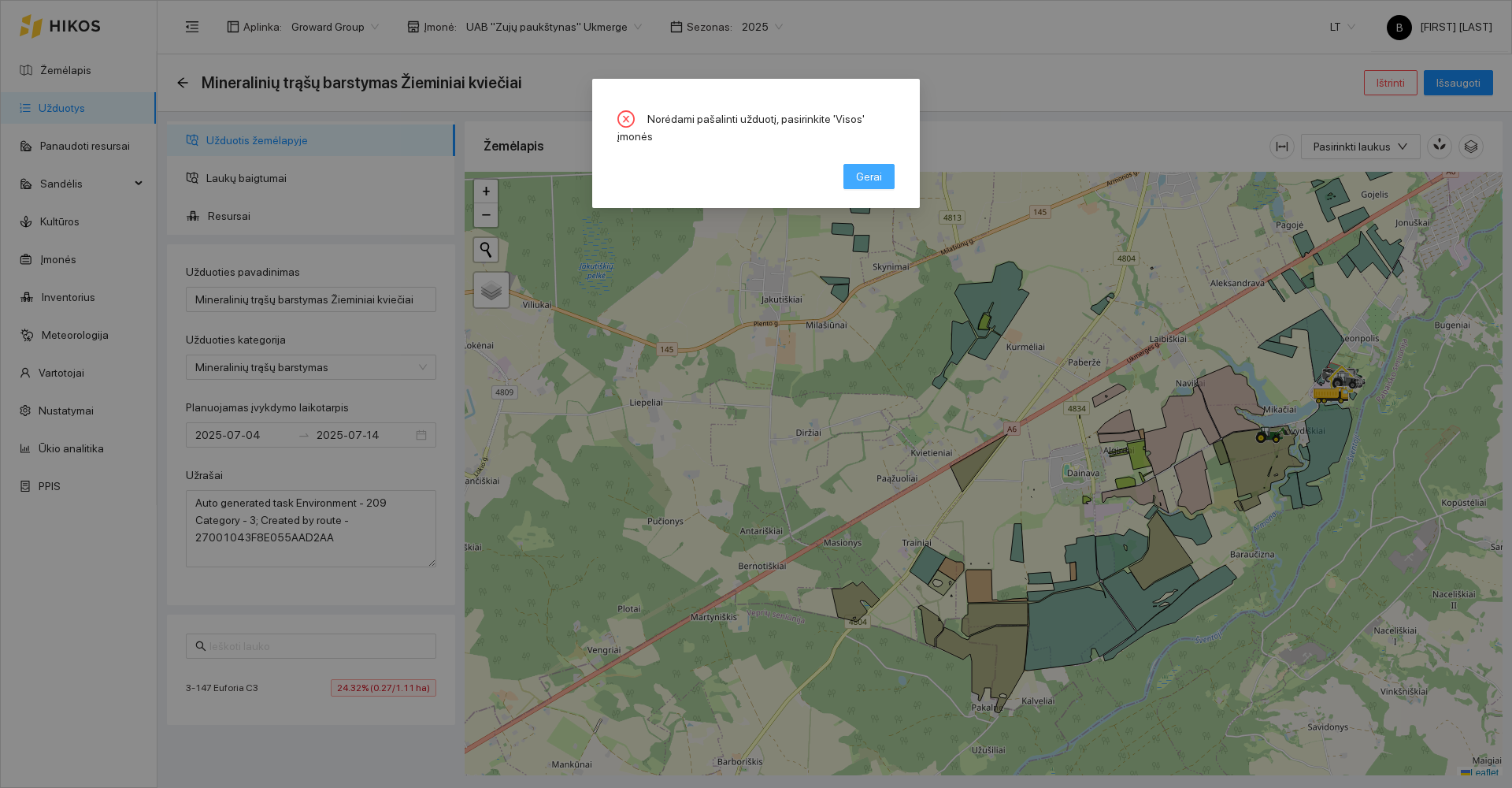 click on "Gerai" at bounding box center [869, 177] 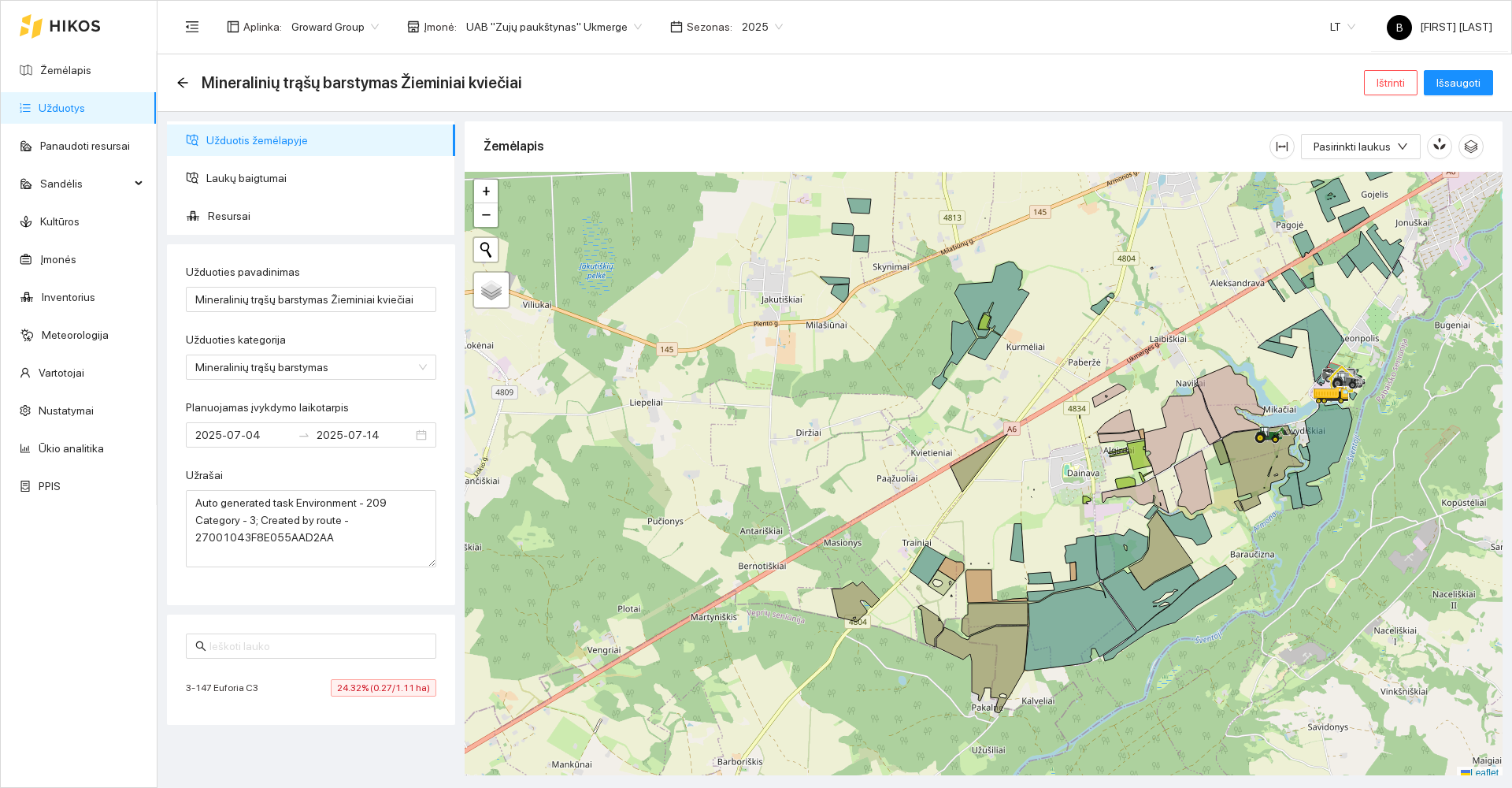 click on "UAB  "Zujų paukštynas" Ukmerge" at bounding box center [335, 27] 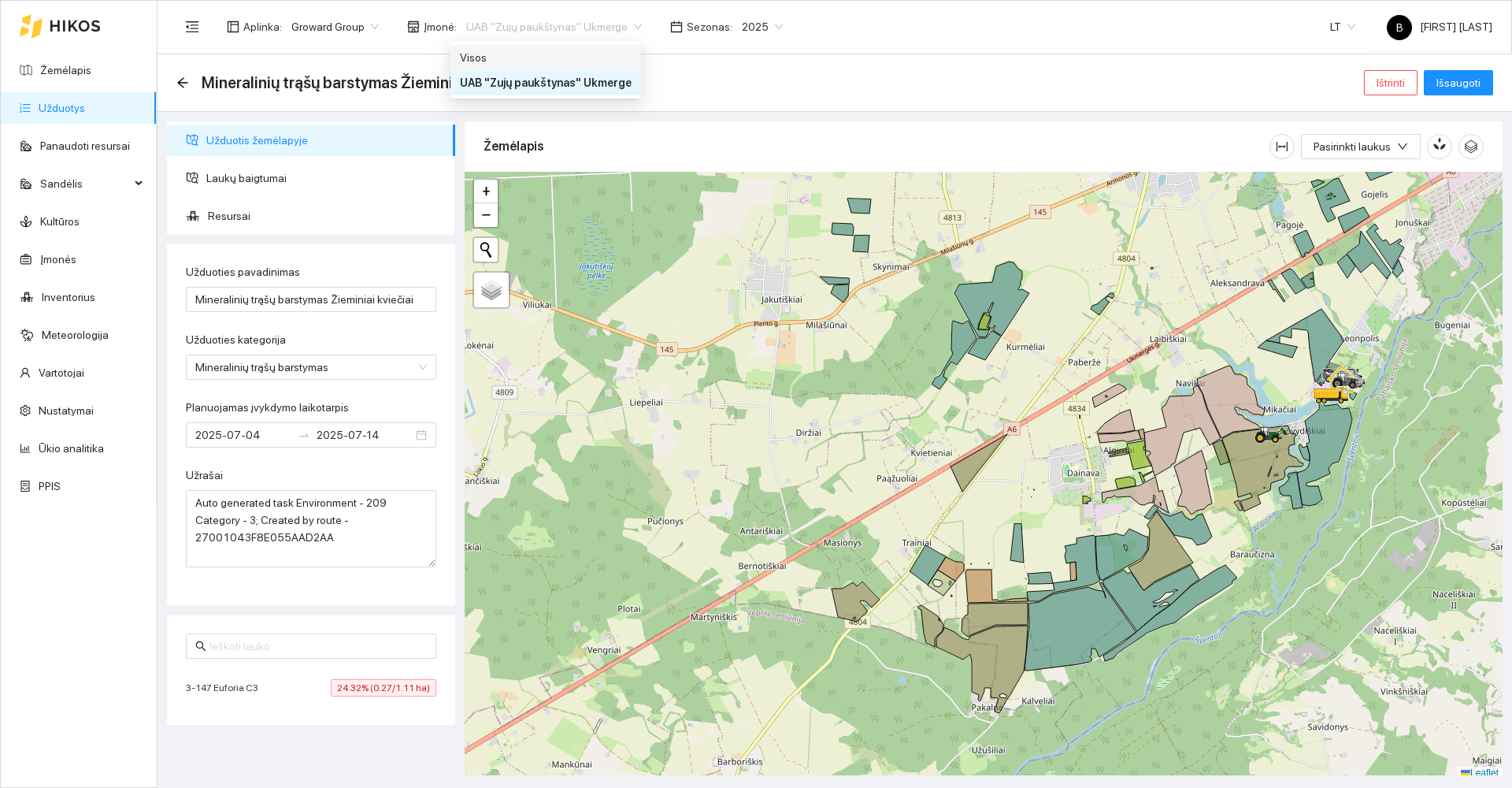click on "Visos" at bounding box center [546, 58] 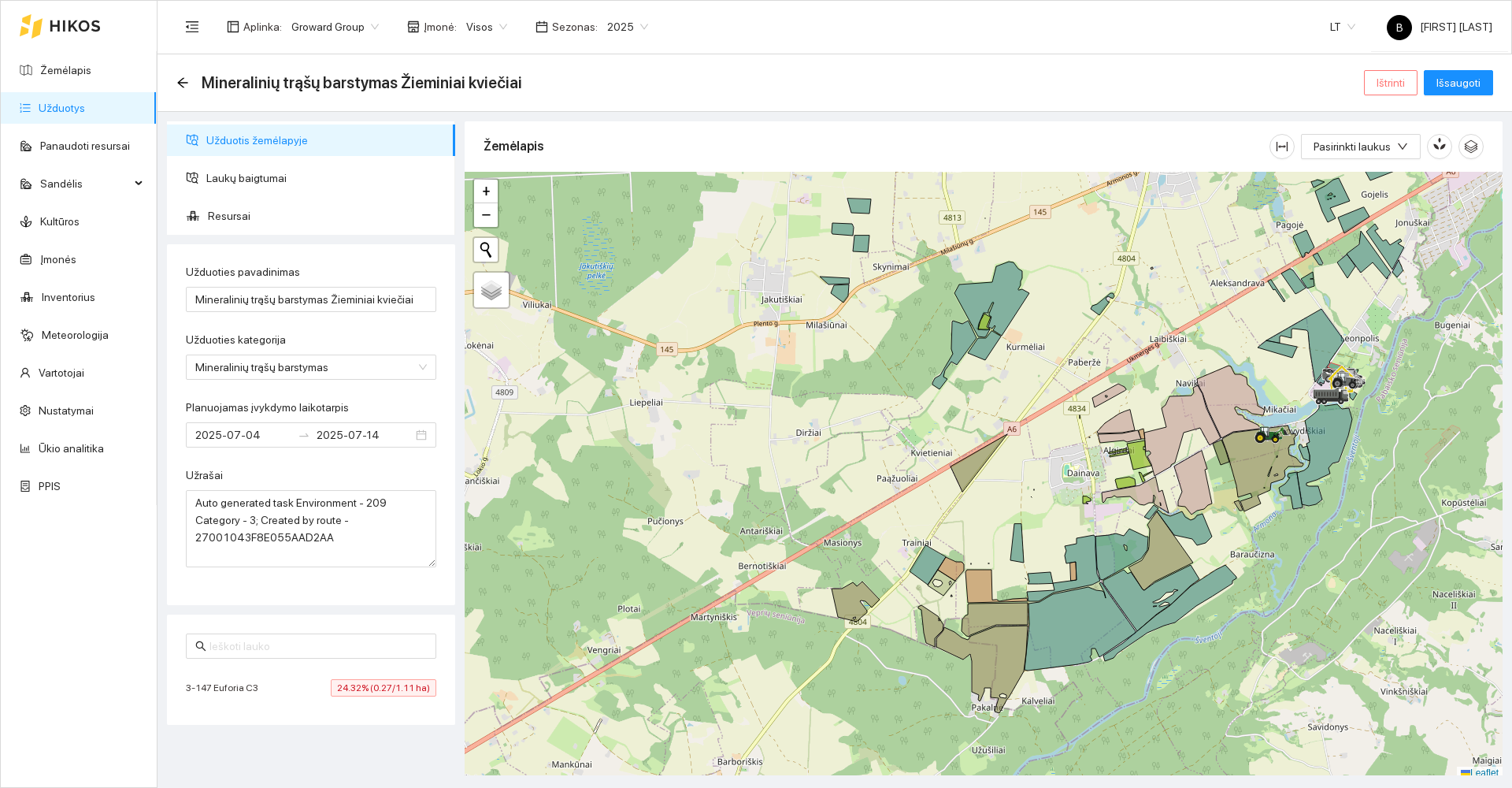 click on "Ištrinti" at bounding box center (1391, 83) 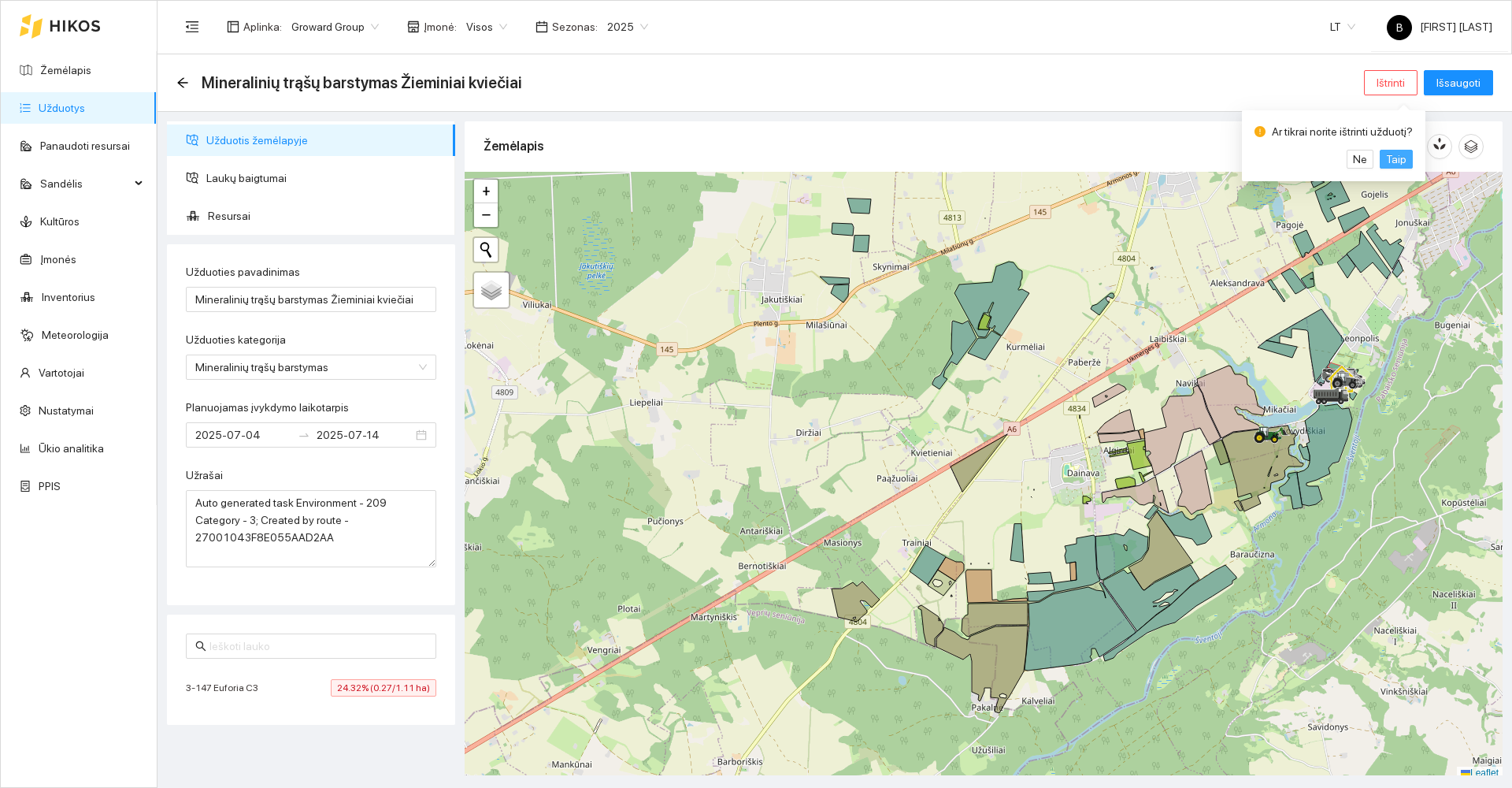 click on "Taip" at bounding box center [1396, 159] 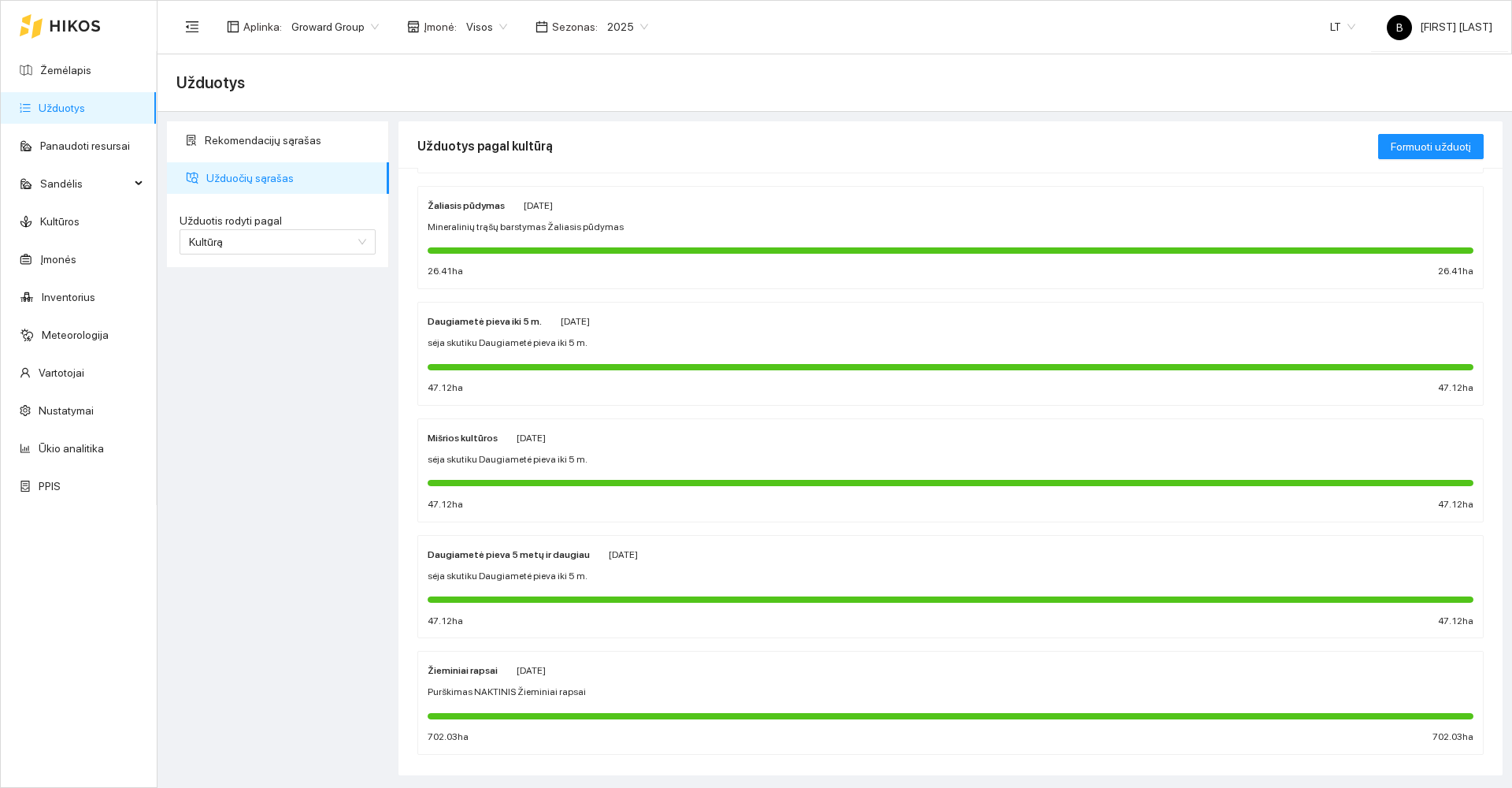 scroll, scrollTop: 619, scrollLeft: 0, axis: vertical 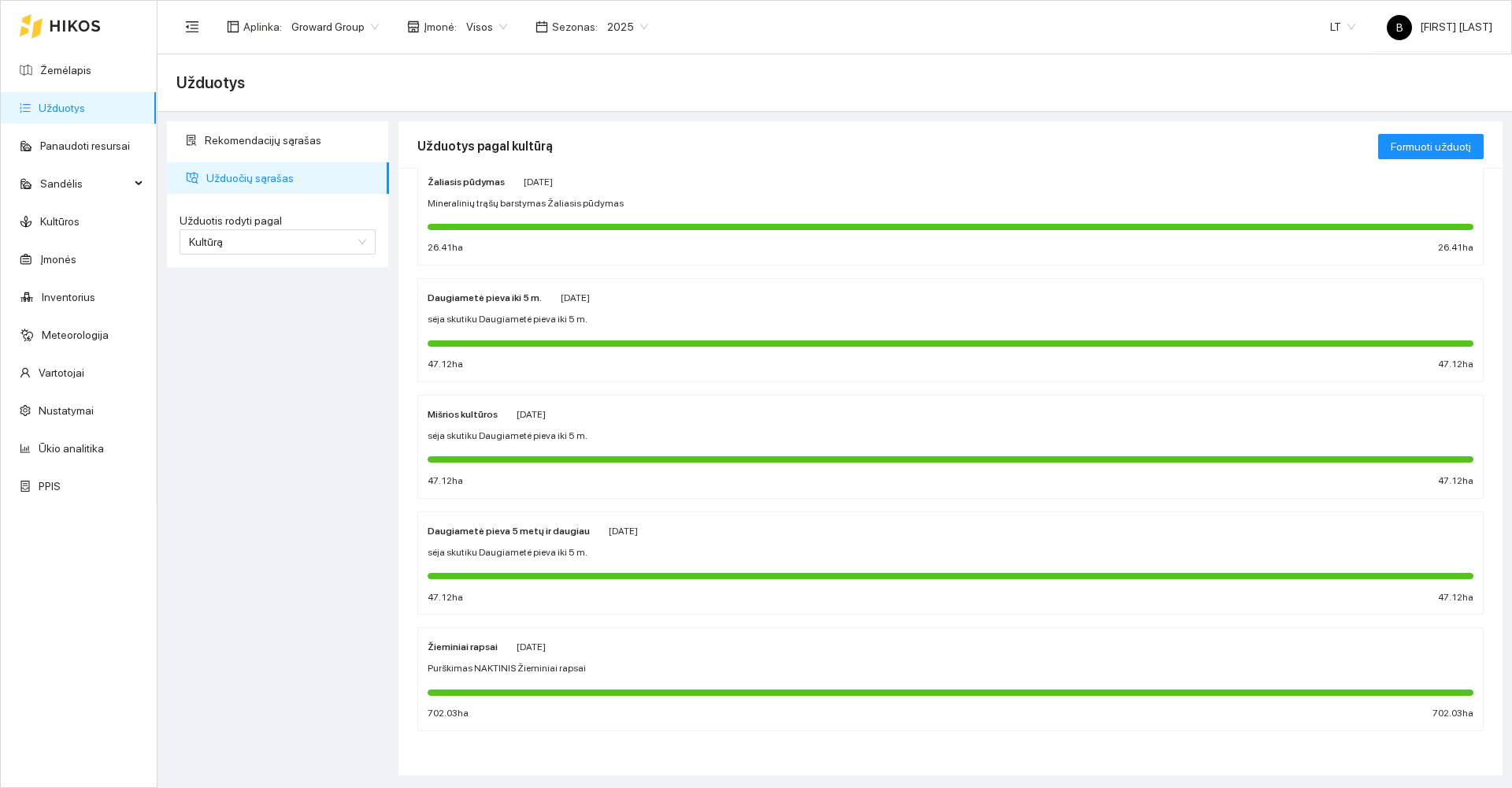 click on "Žieminiai rapsai Gegužės 22 Purškimas NAKTINIS Žieminiai rapsai 702.03  ha 702.03  ha" at bounding box center (951, 679) 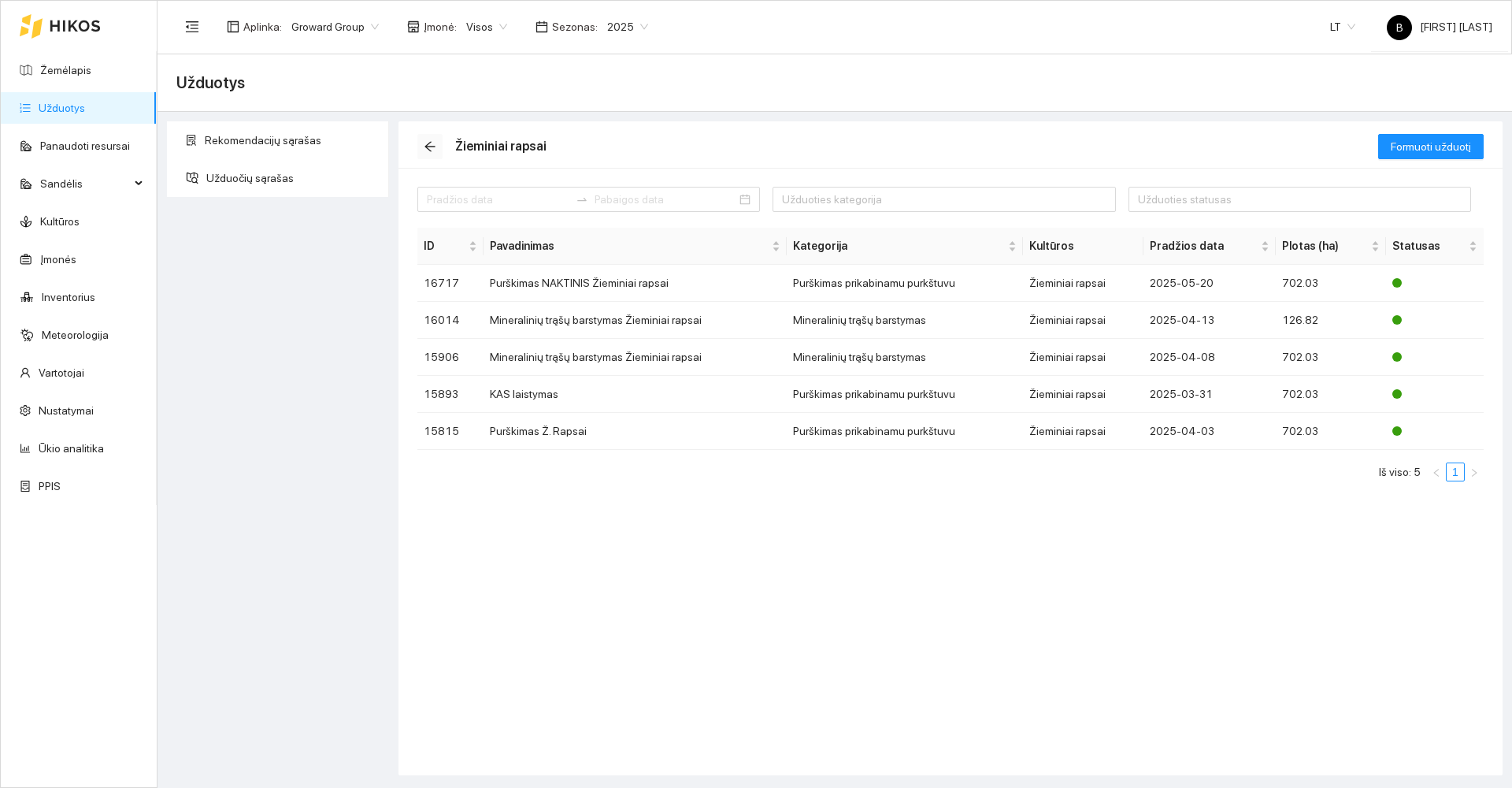 click at bounding box center (430, 147) 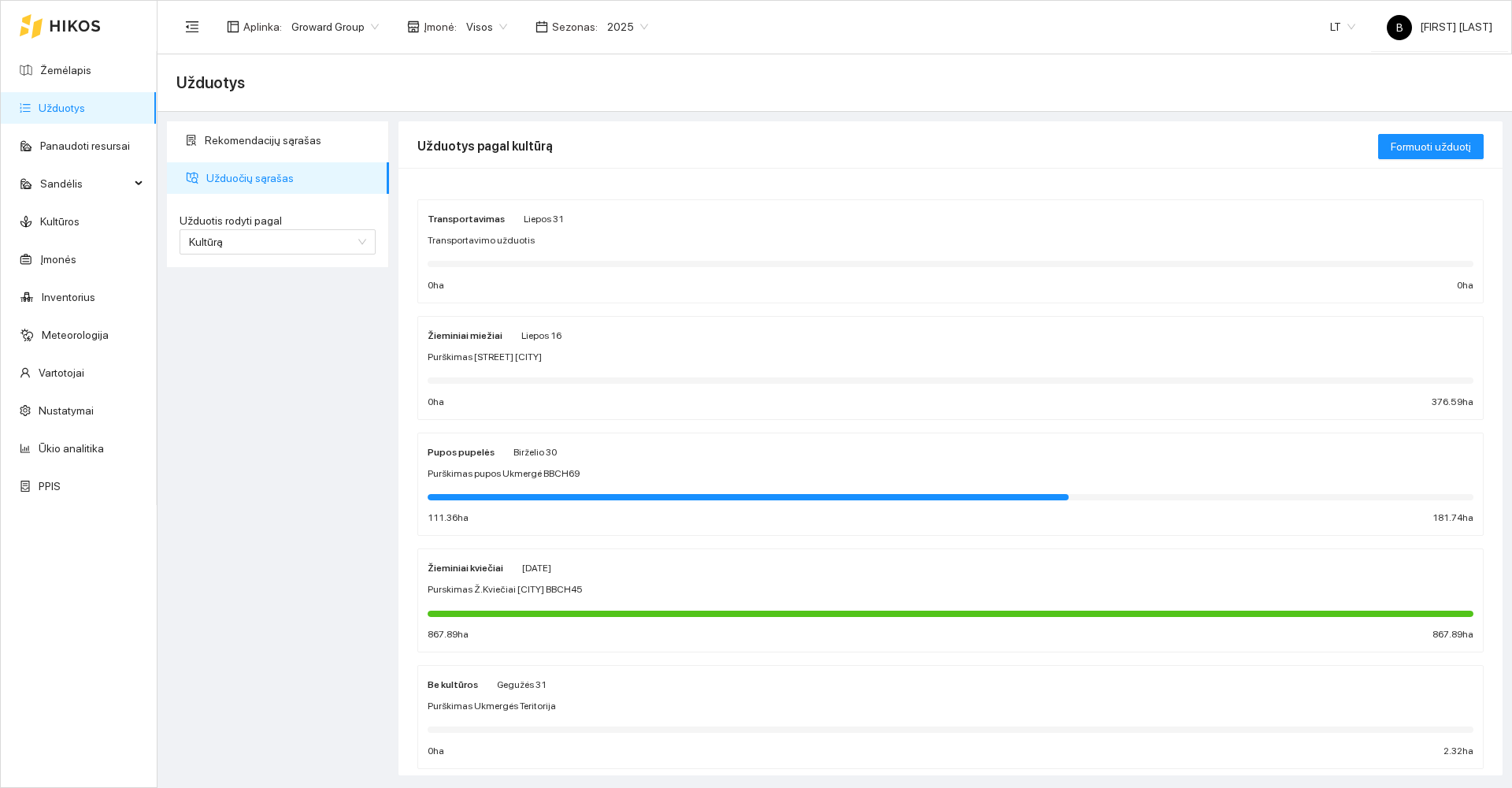 click on "Purskimas Ž.Kviečiai Ukmergė BBCH45" at bounding box center [951, 567] 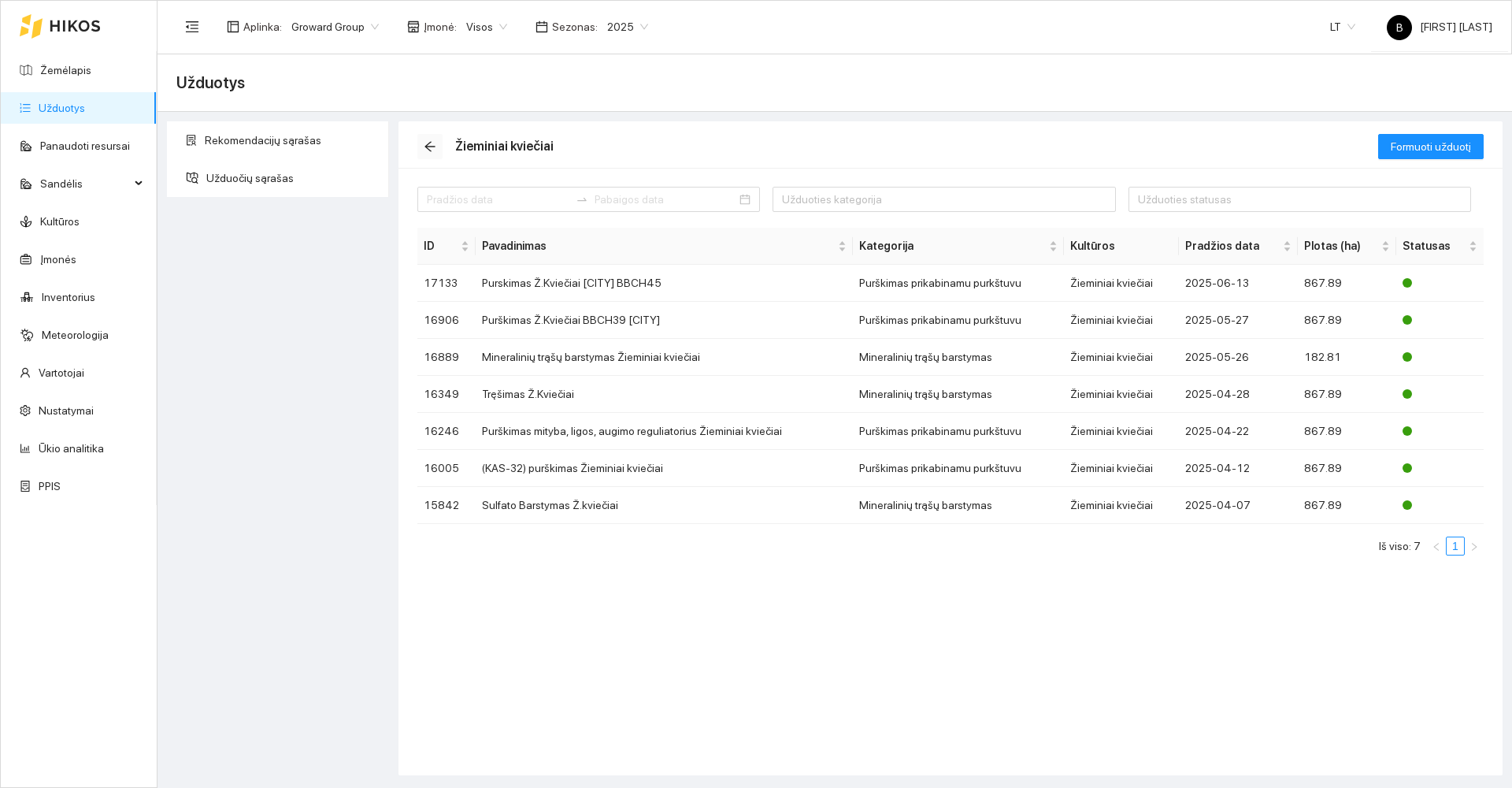 click at bounding box center (430, 147) 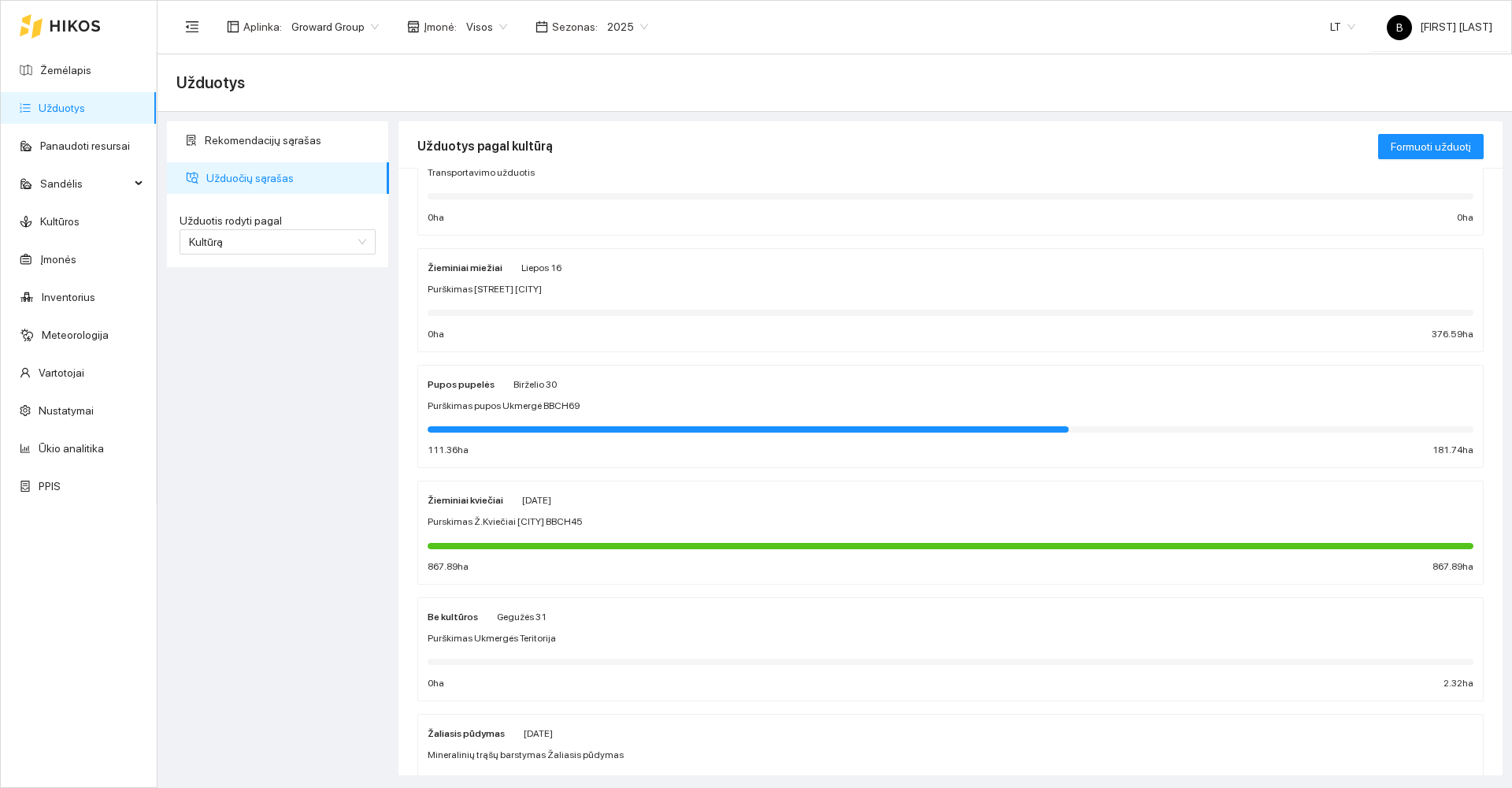 scroll, scrollTop: 0, scrollLeft: 0, axis: both 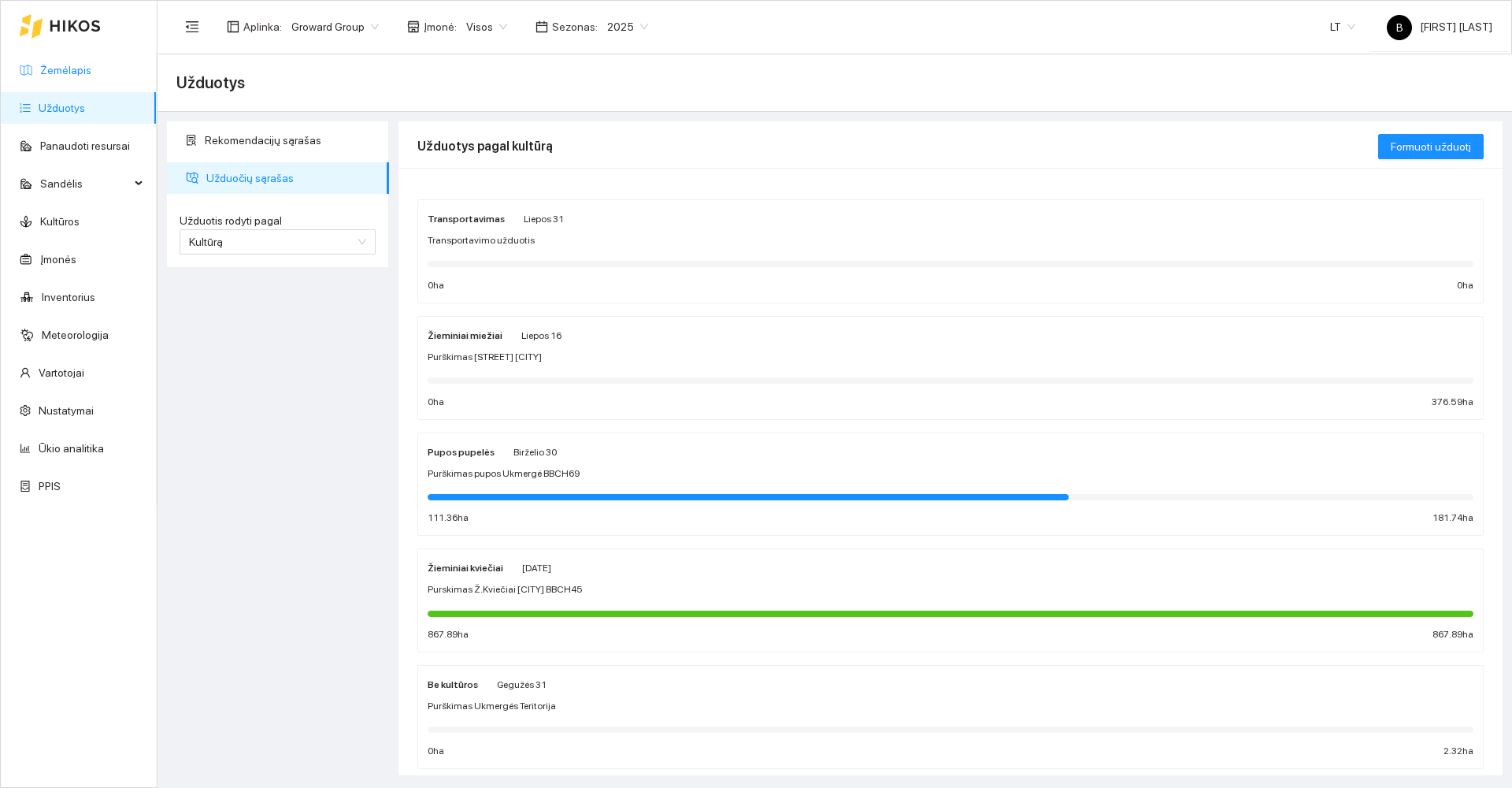 click on "Žemėlapis" at bounding box center (65, 70) 